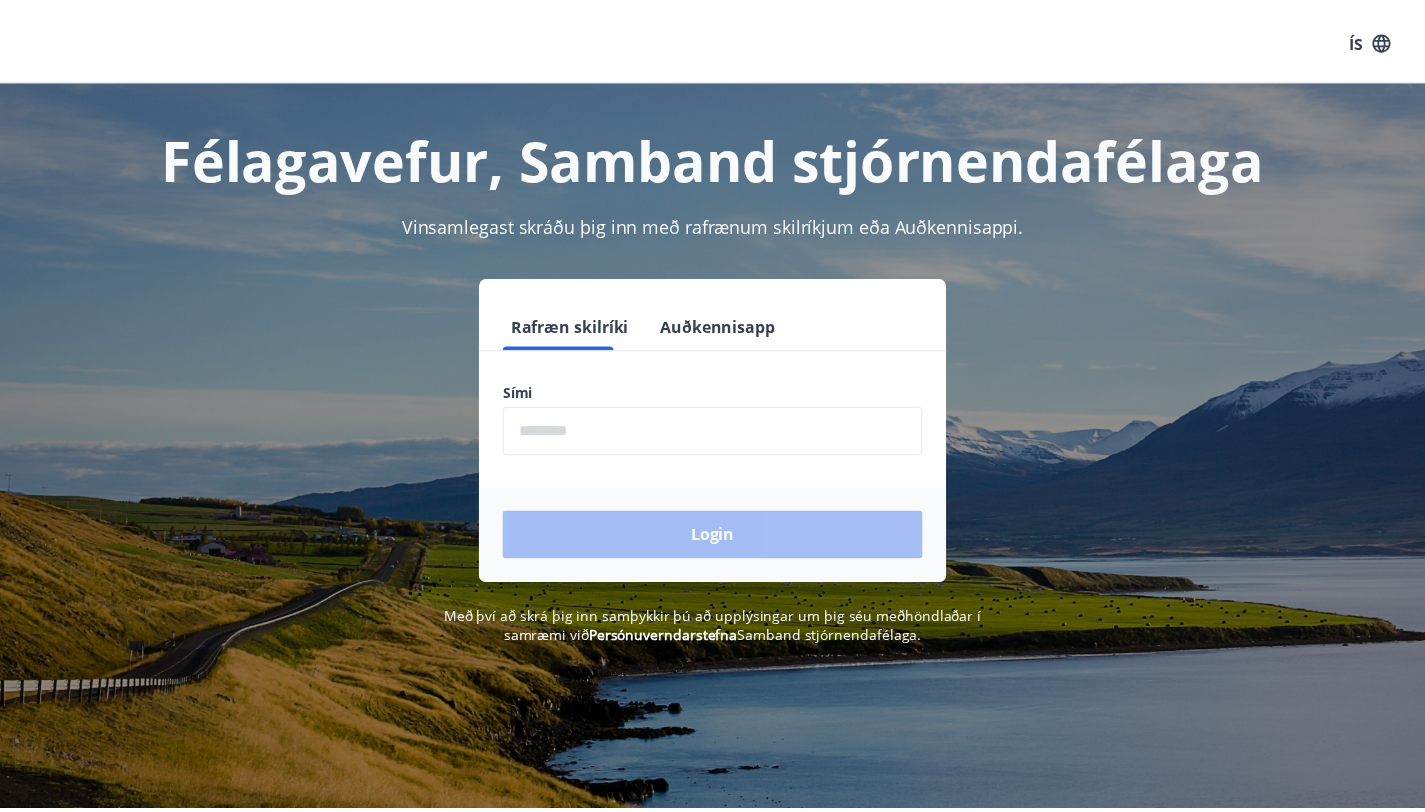 scroll, scrollTop: 0, scrollLeft: 0, axis: both 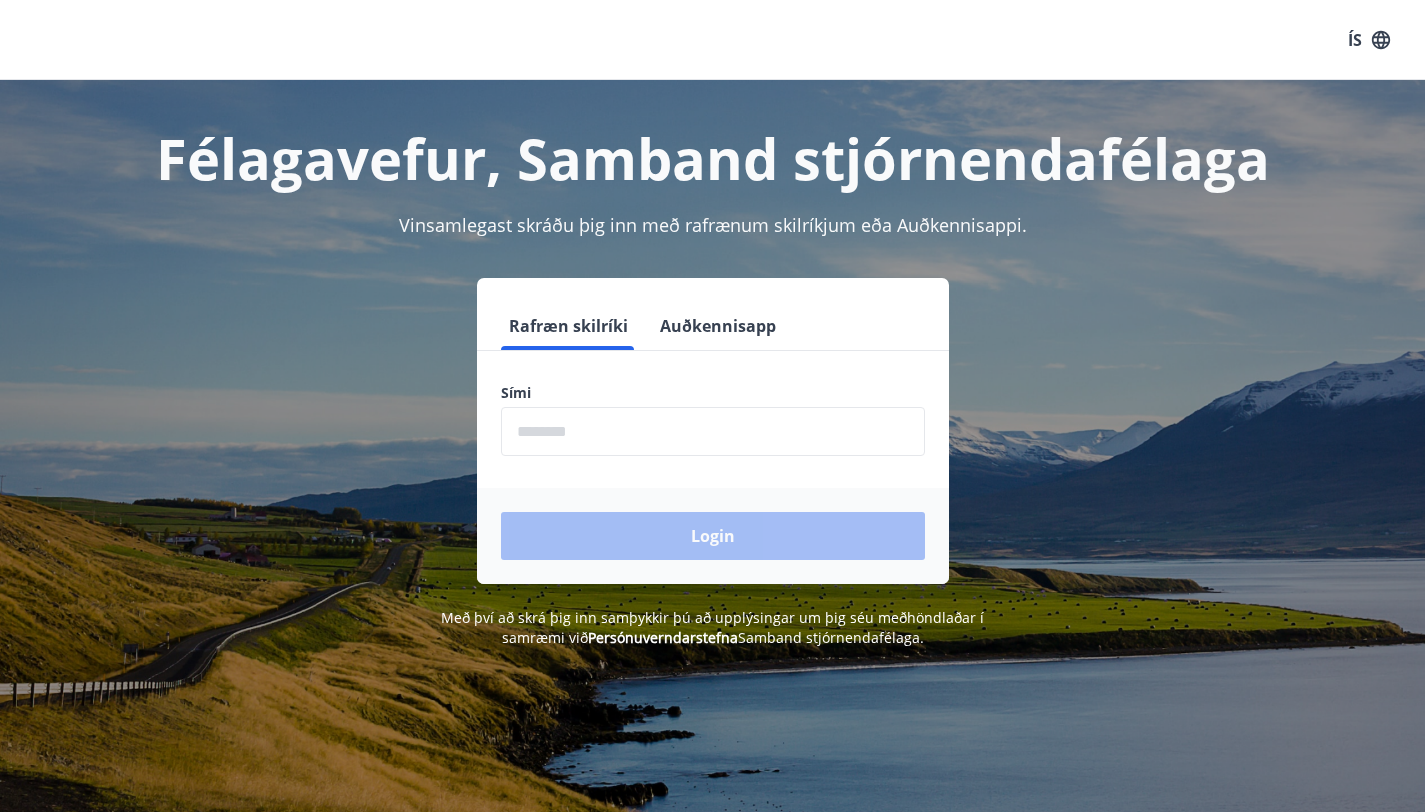 click at bounding box center (713, 431) 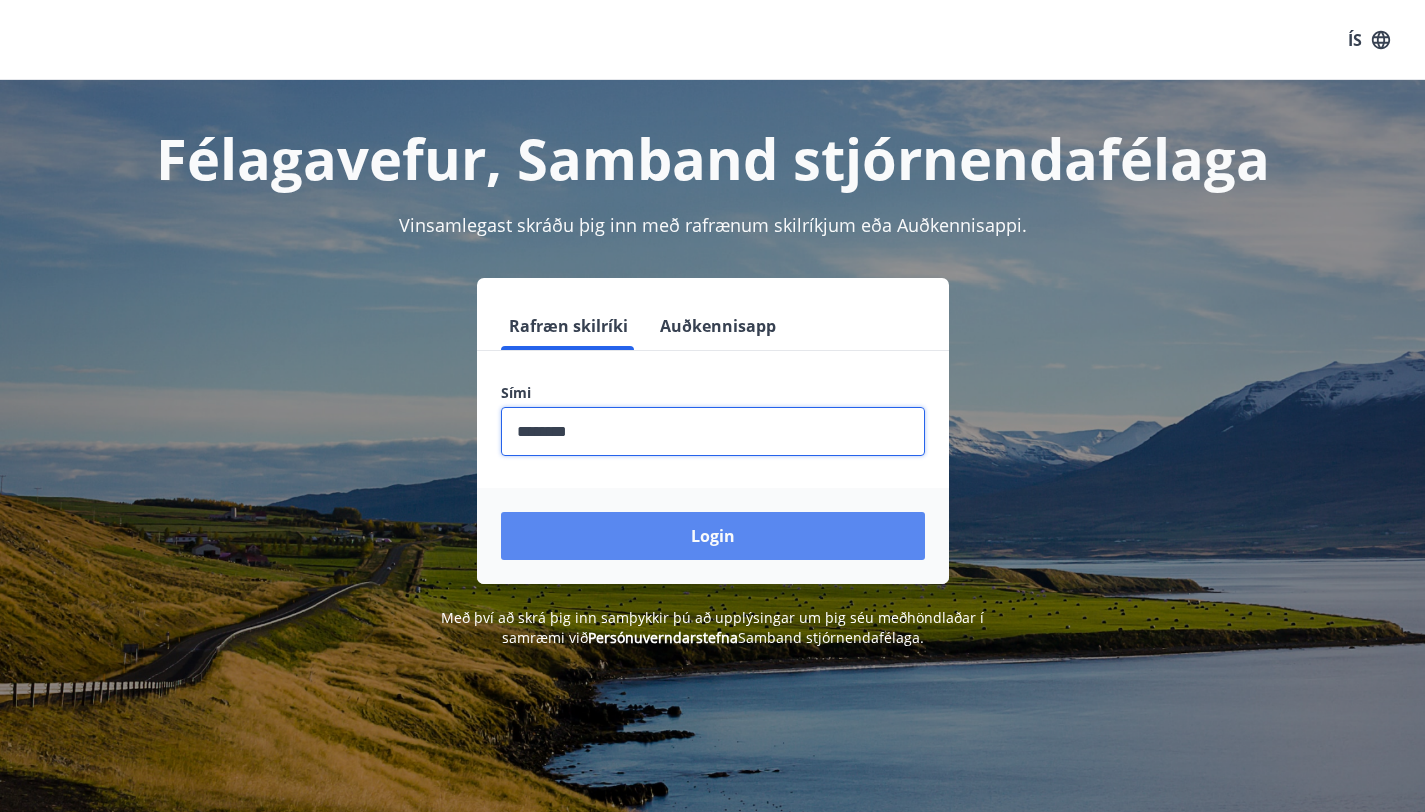 type on "********" 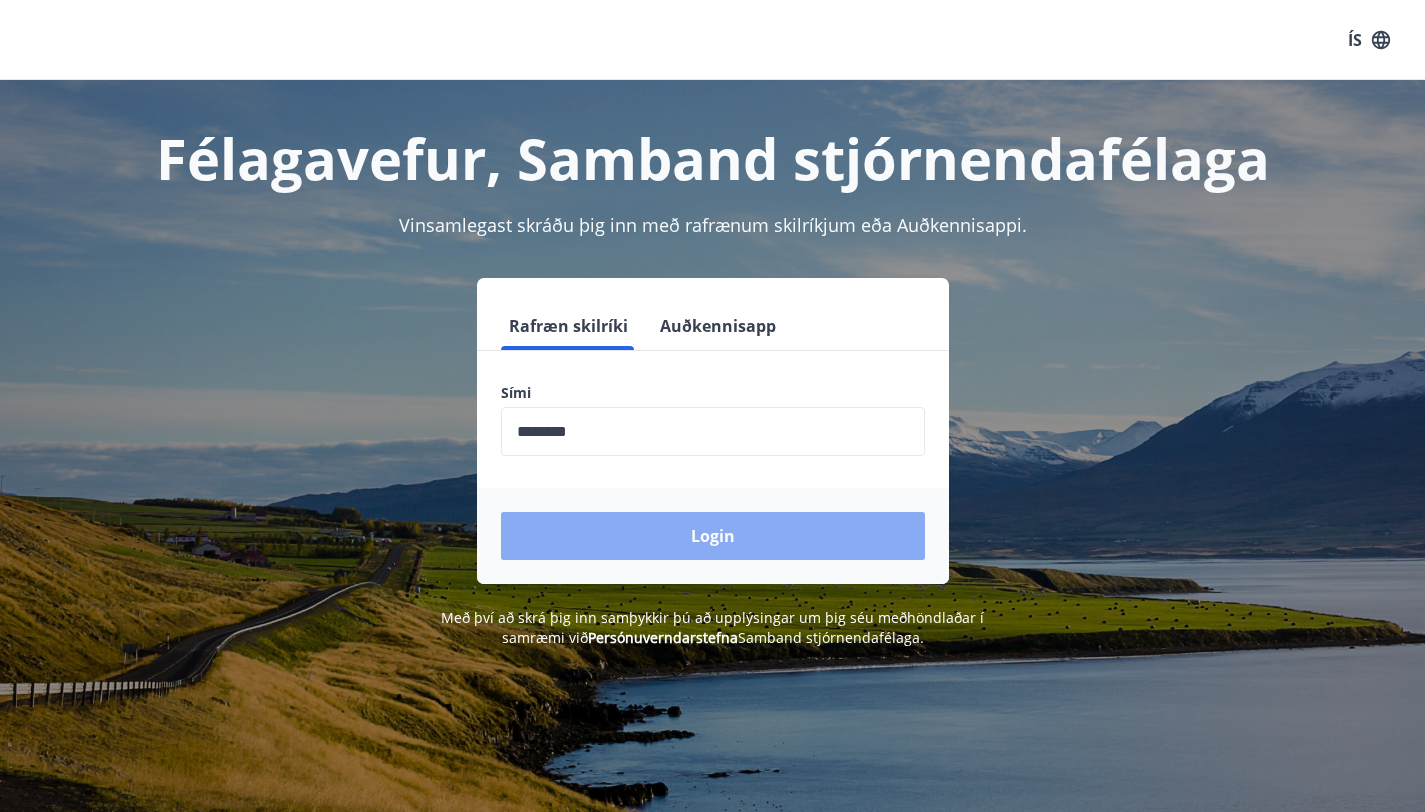 click on "Login" at bounding box center [713, 536] 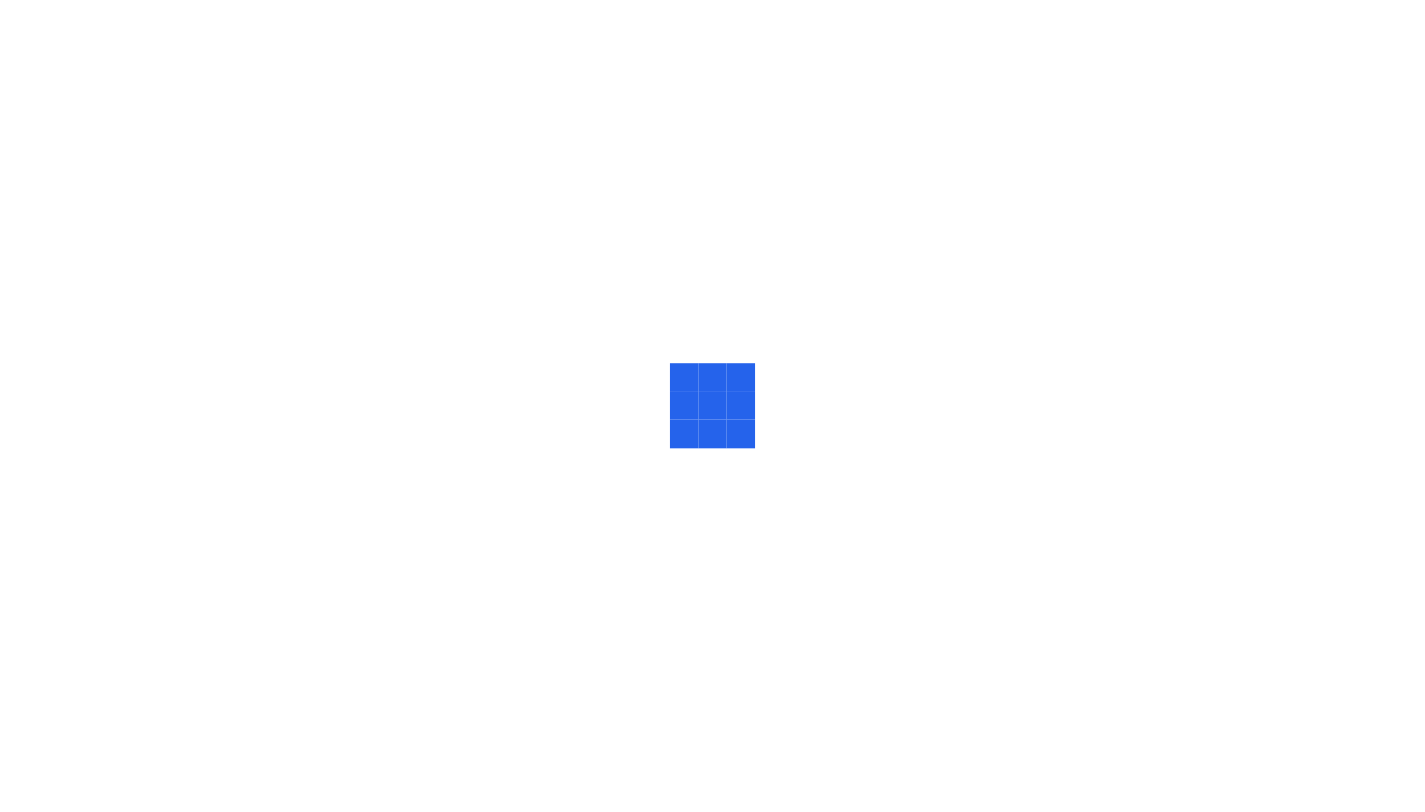 scroll, scrollTop: 0, scrollLeft: 0, axis: both 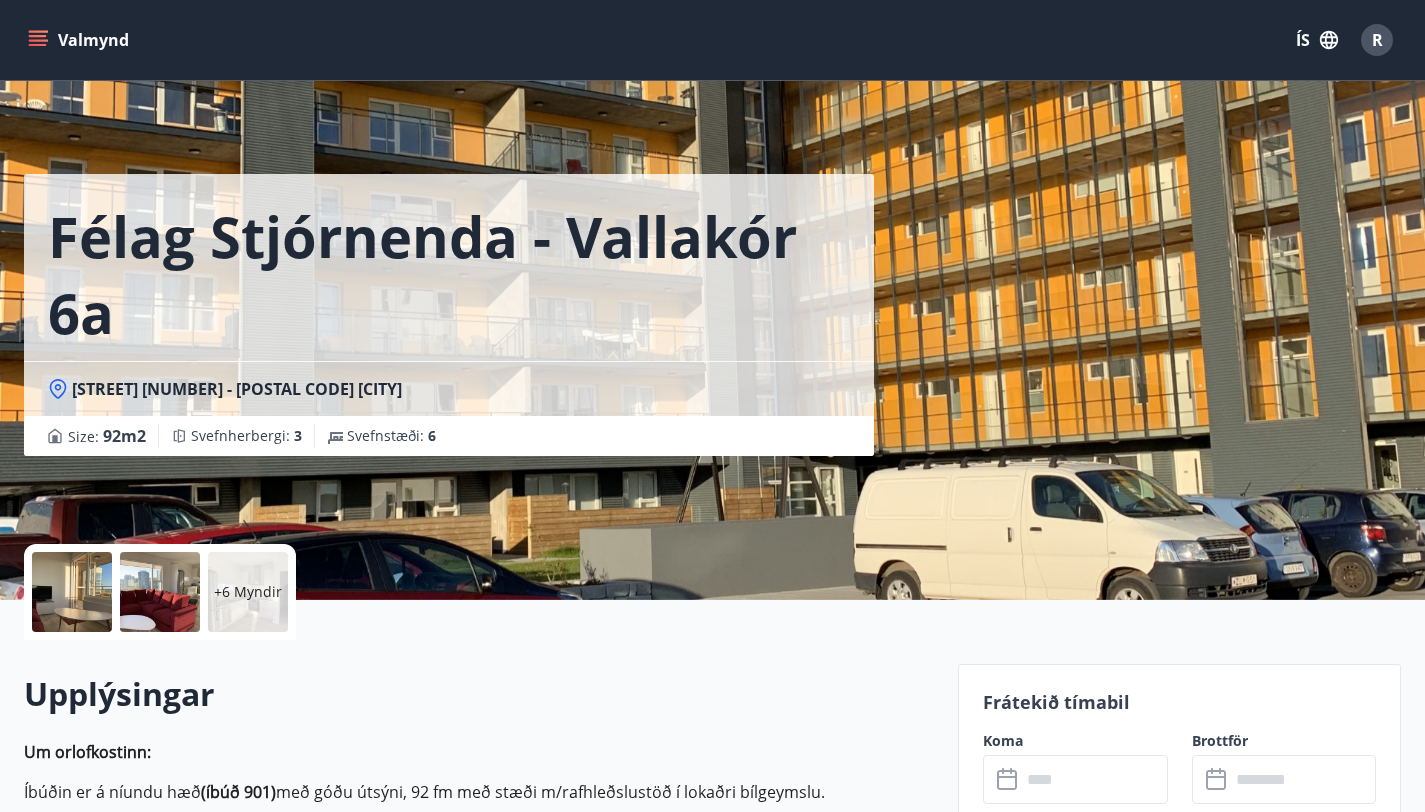 click 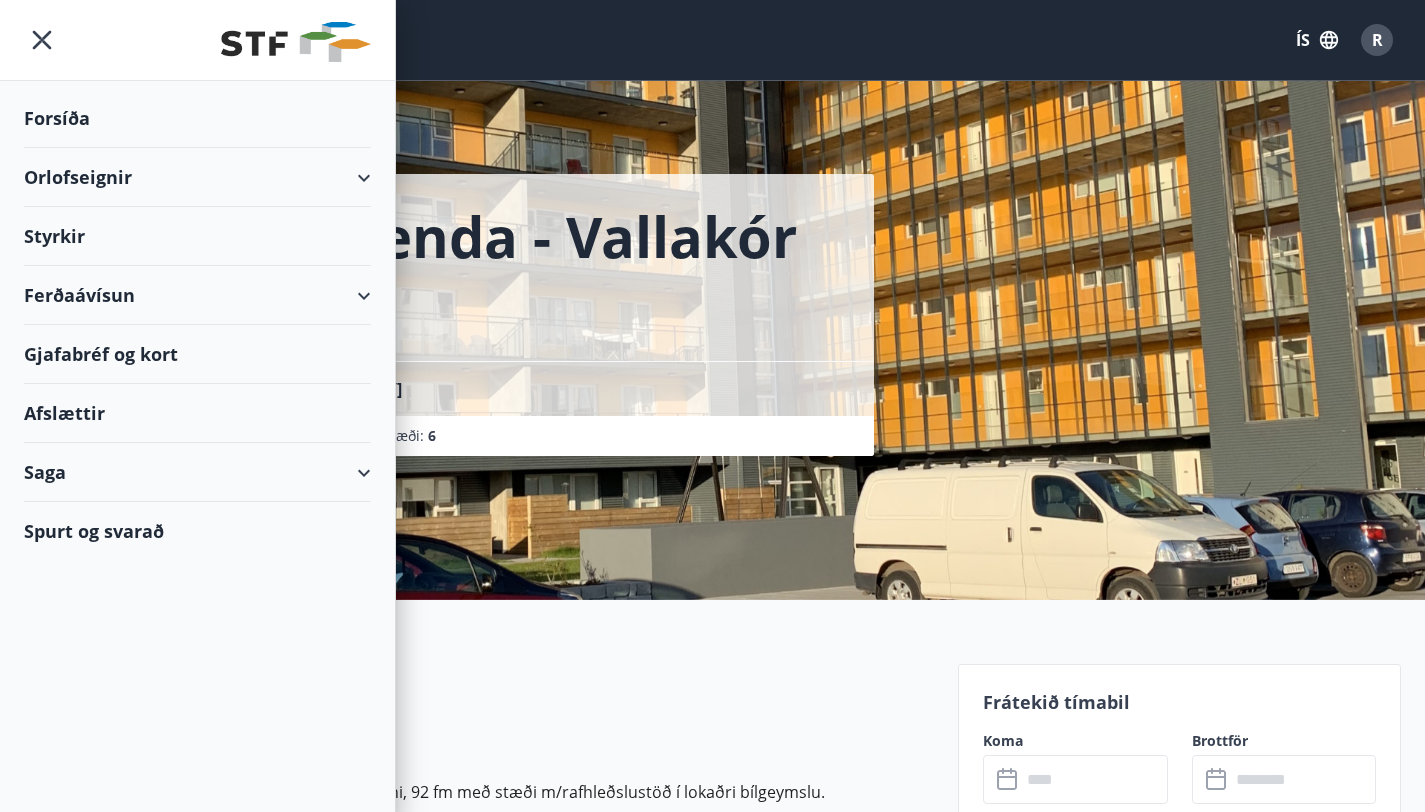 click on "Orlofseignir" at bounding box center (197, 177) 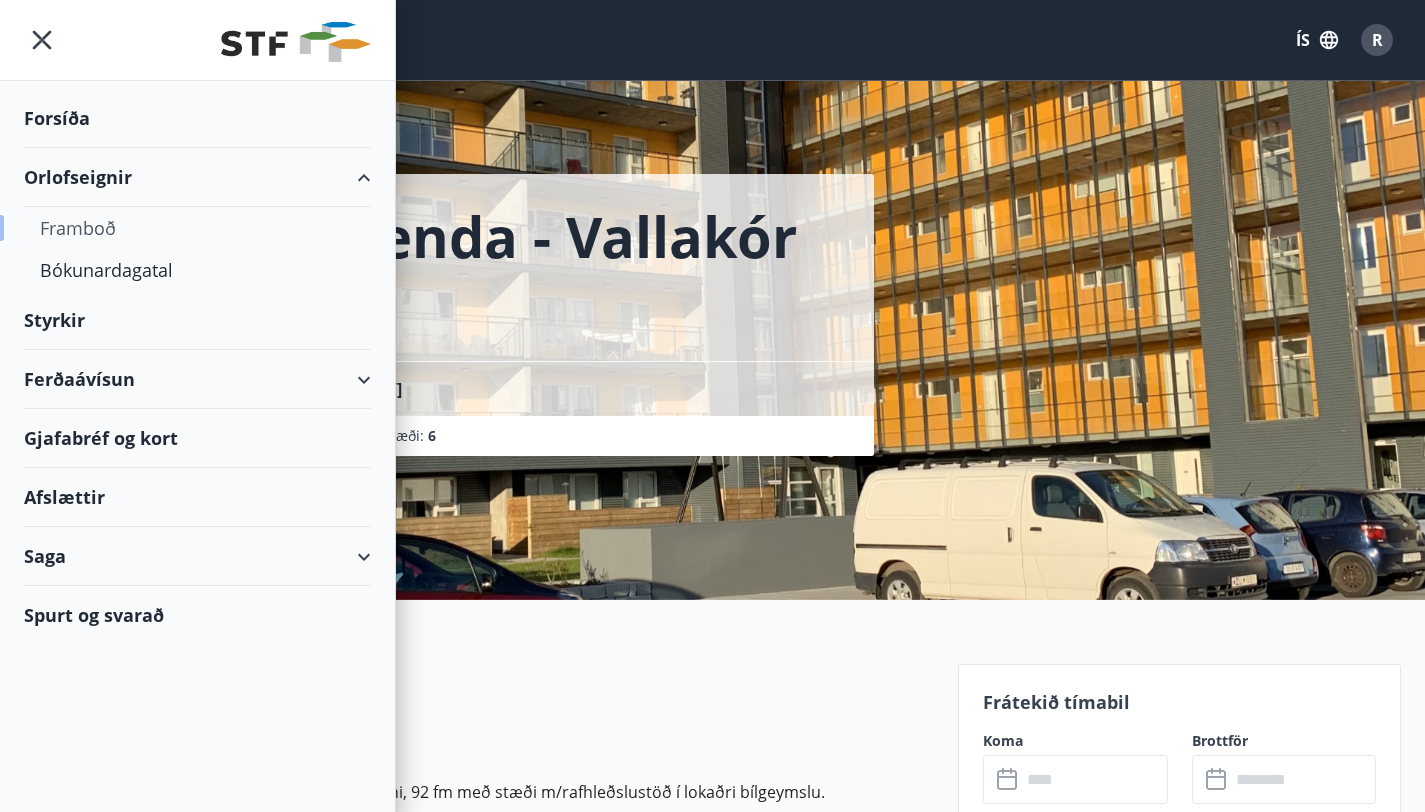 click on "Framboð" at bounding box center (197, 228) 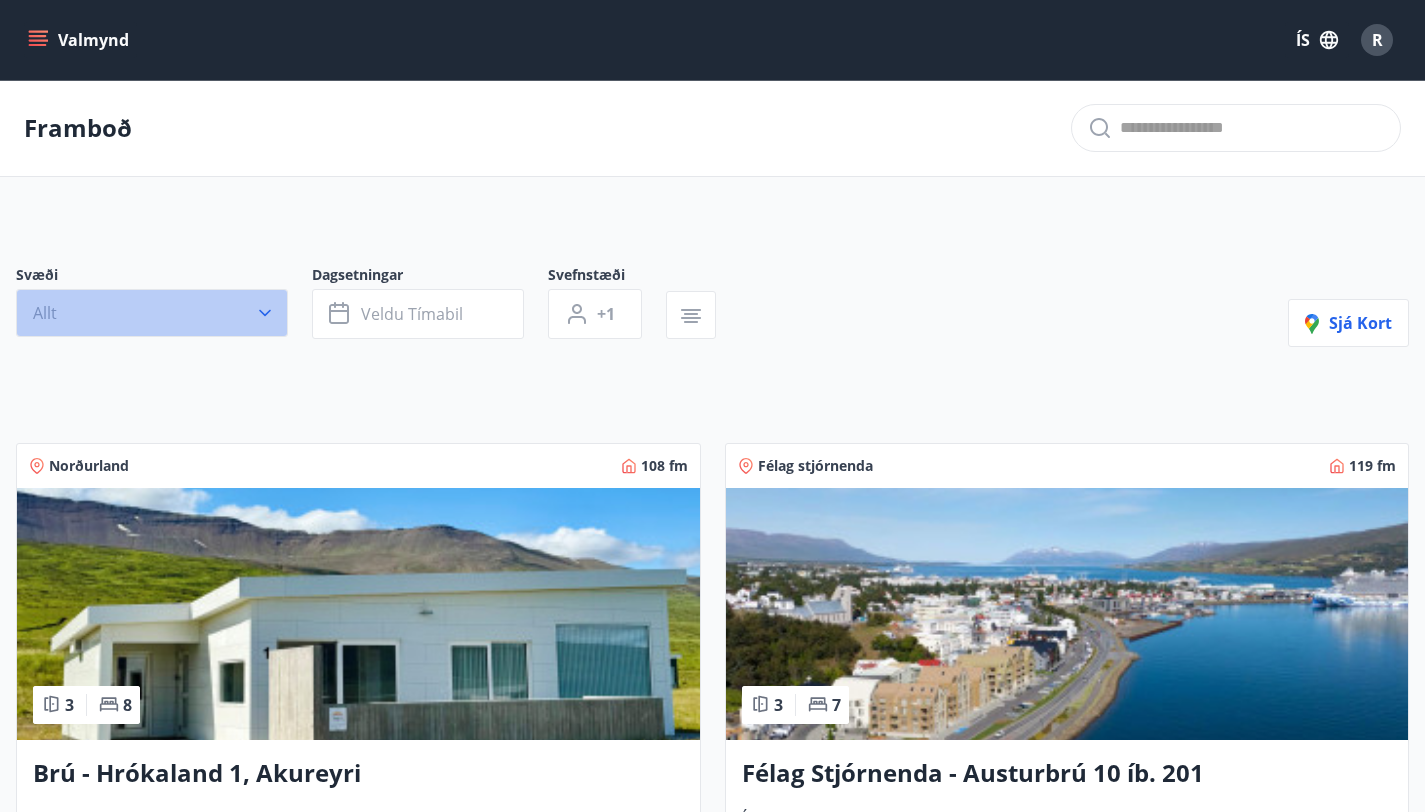click on "Allt" at bounding box center [152, 313] 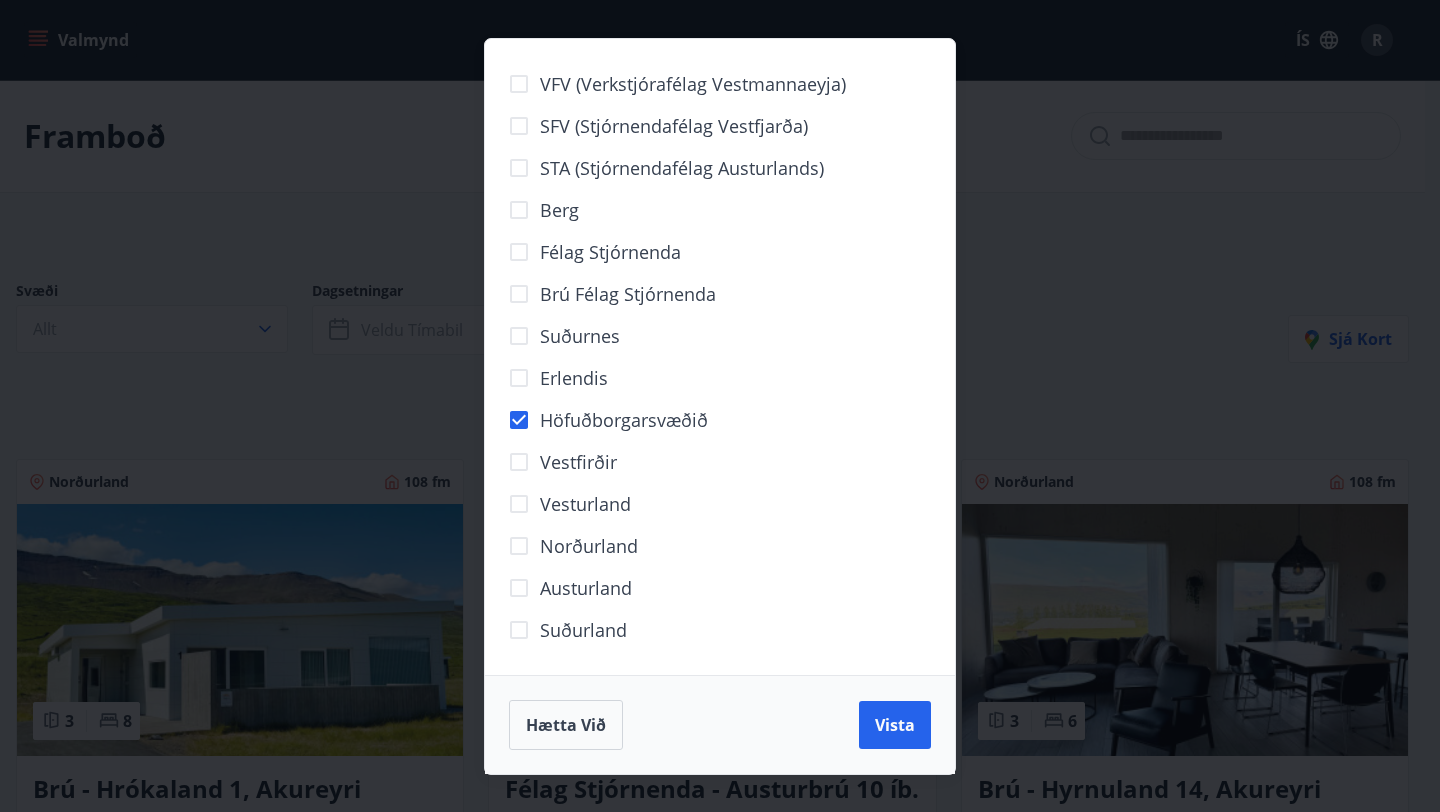 click on "VFV (Verkstjórafélag Vestmannaeyja) SFV (Stjórnendafélag Vestfjarða) STA (Stjórnendafélag Austurlands) Berg Félag stjórnenda Brú félag stjórnenda Suðurnes Erlendis Höfuðborgarsvæðið Vestfirðir Vesturland Norðurland Austurland Suðurland Hætta við Vista" at bounding box center [720, 406] 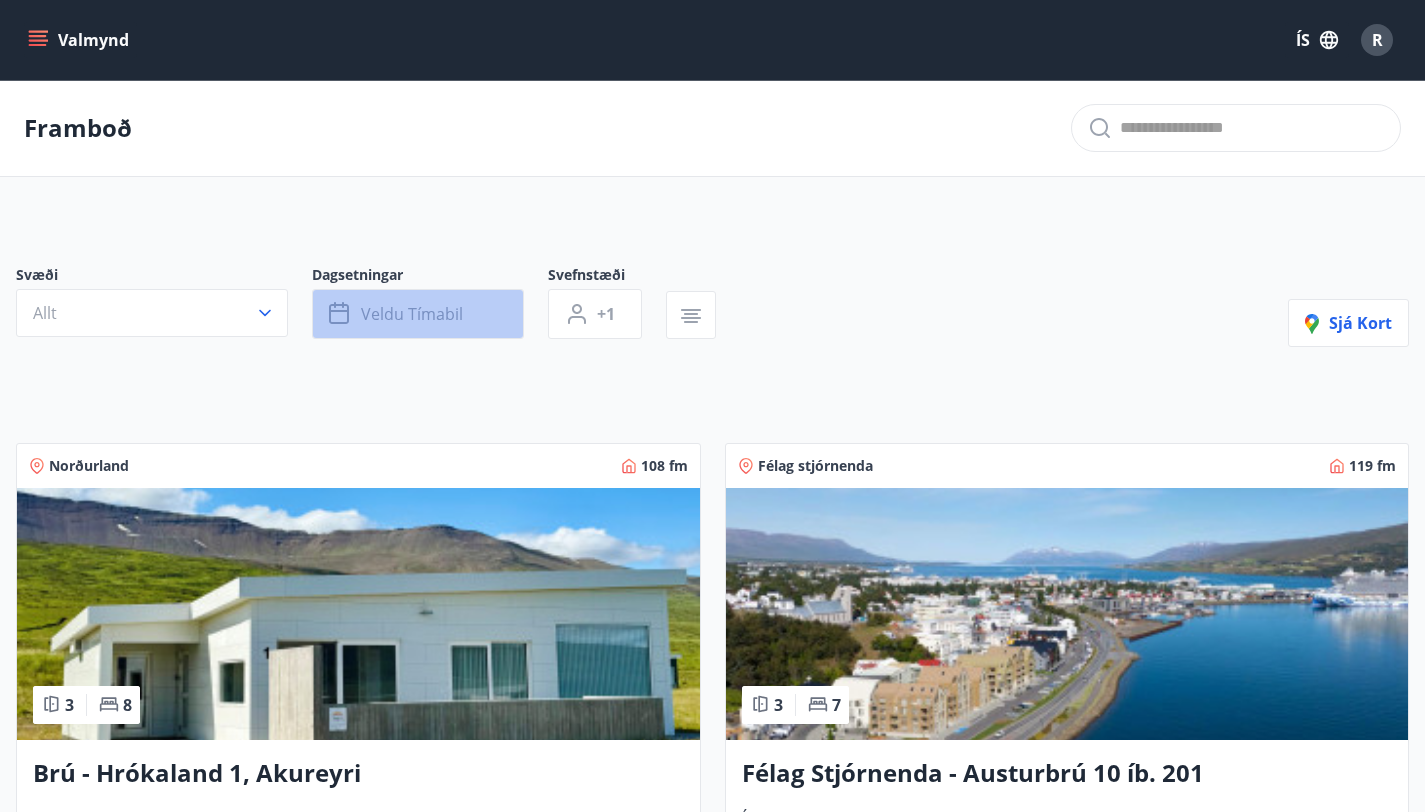 click on "Veldu tímabil" at bounding box center (418, 314) 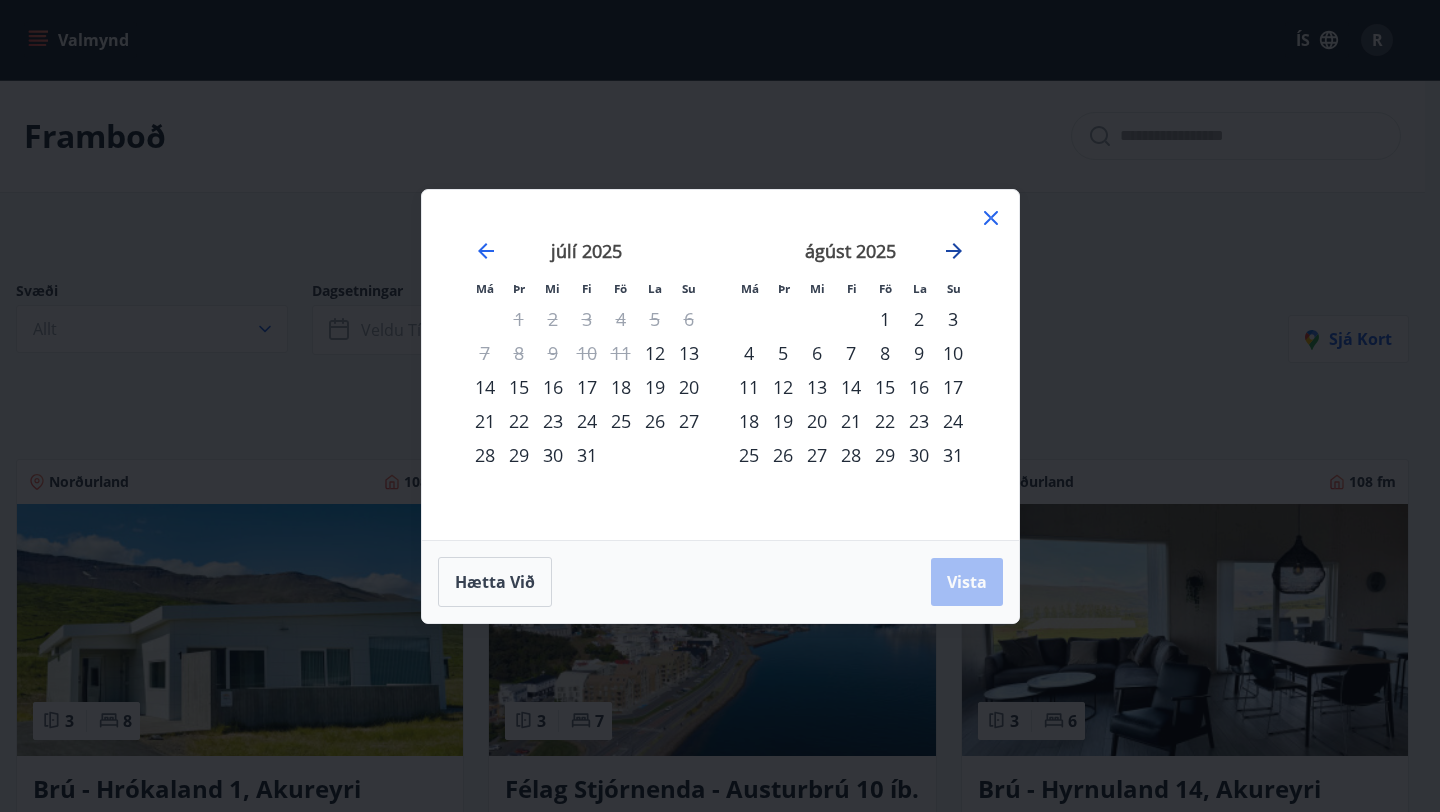 click 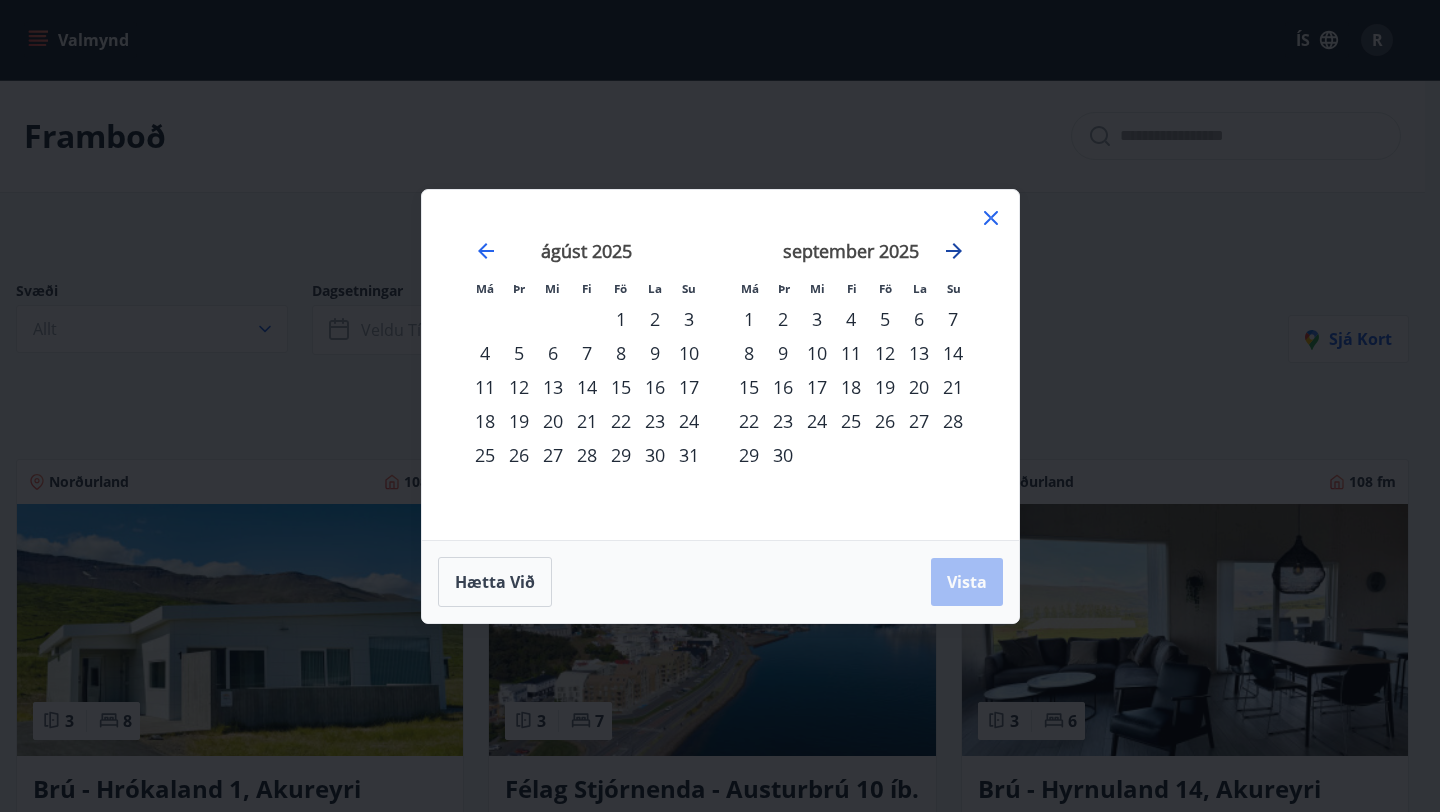 click 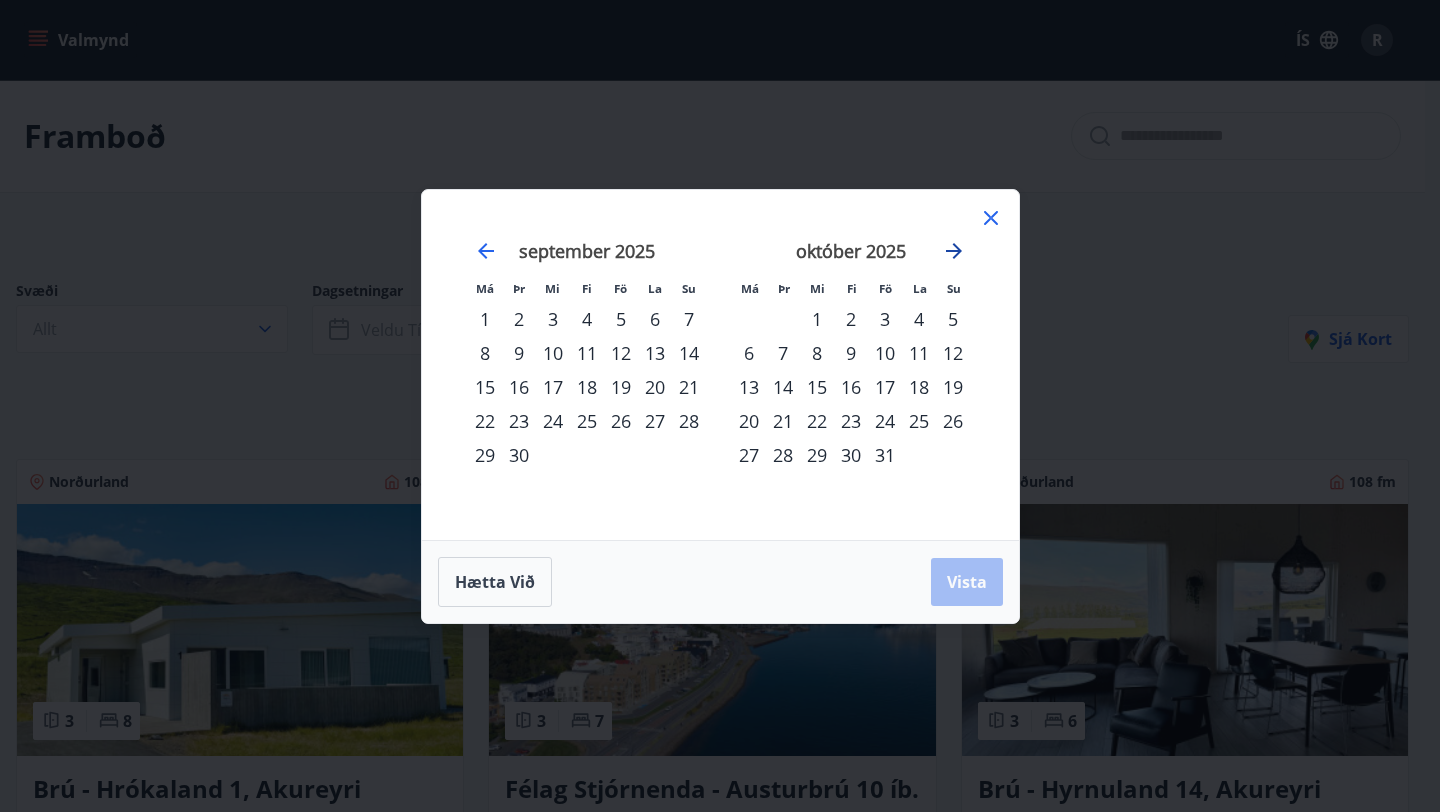 click 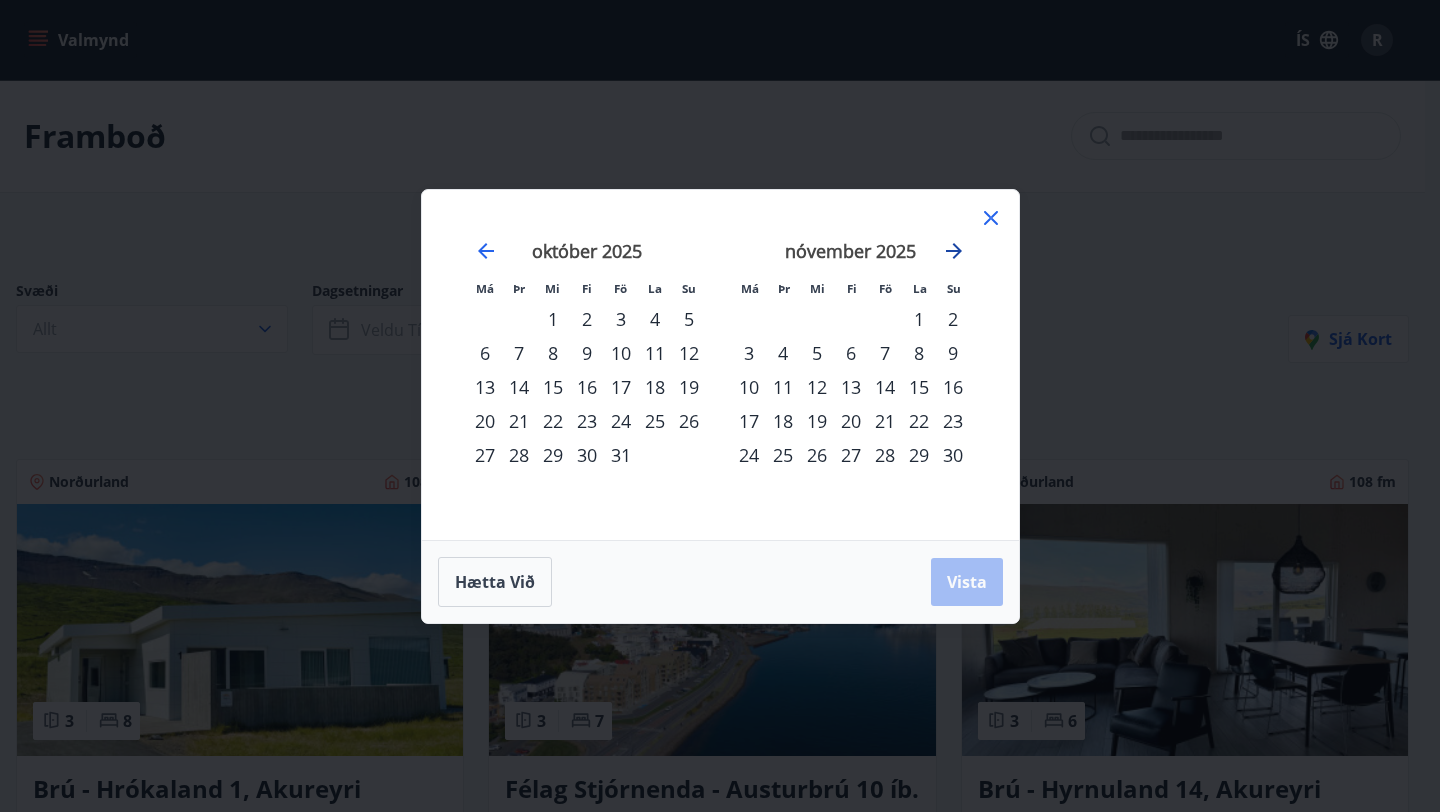 click 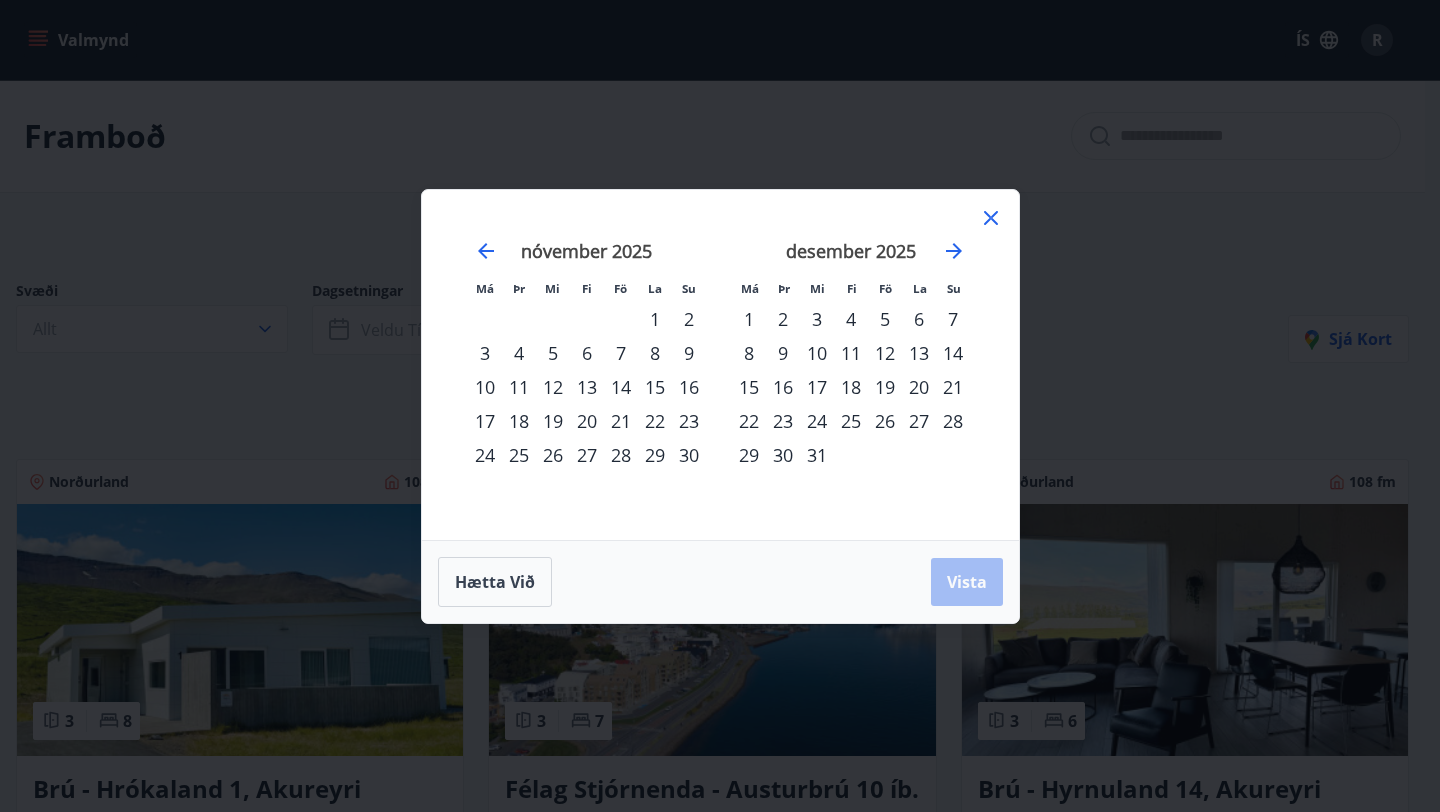 click on "30" at bounding box center [783, 455] 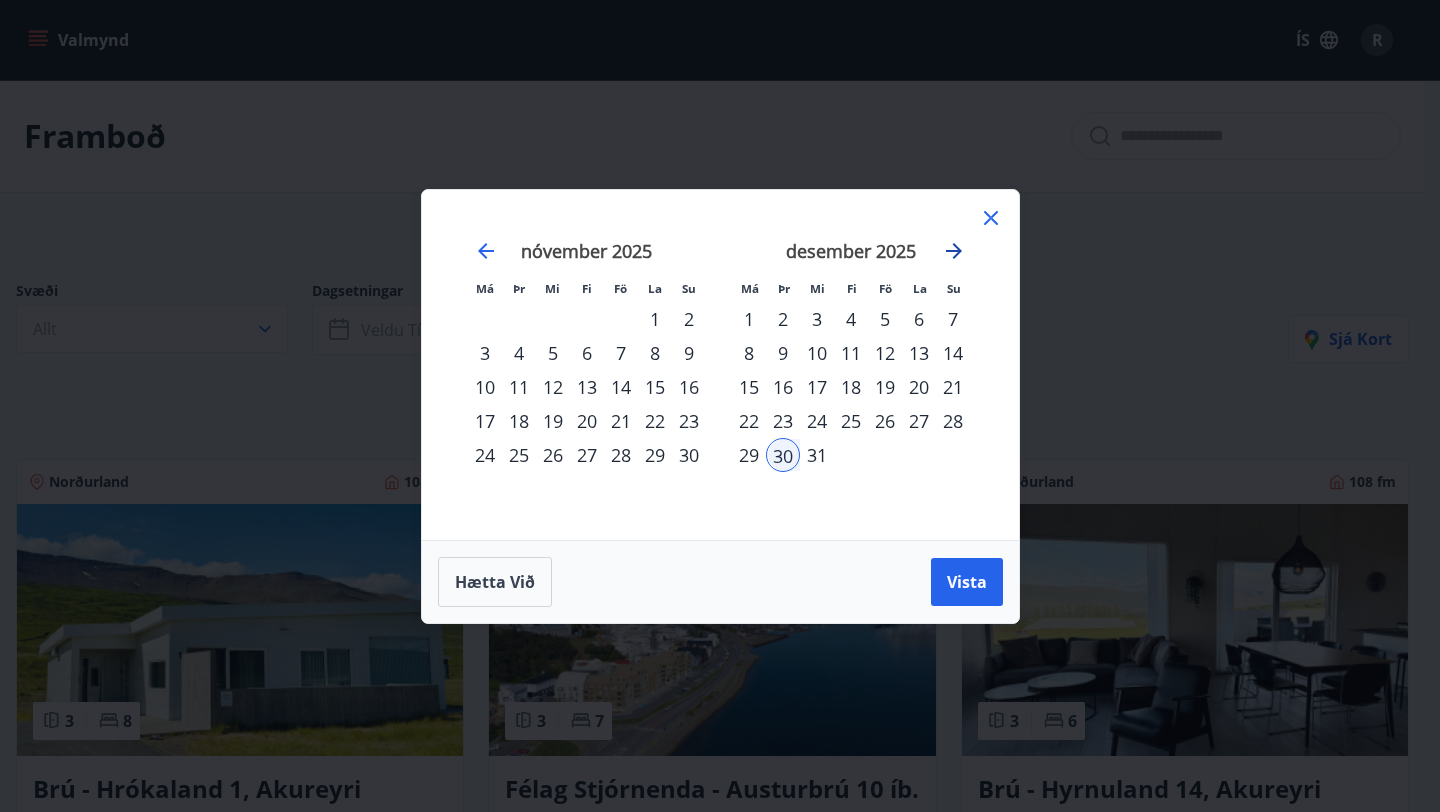 click 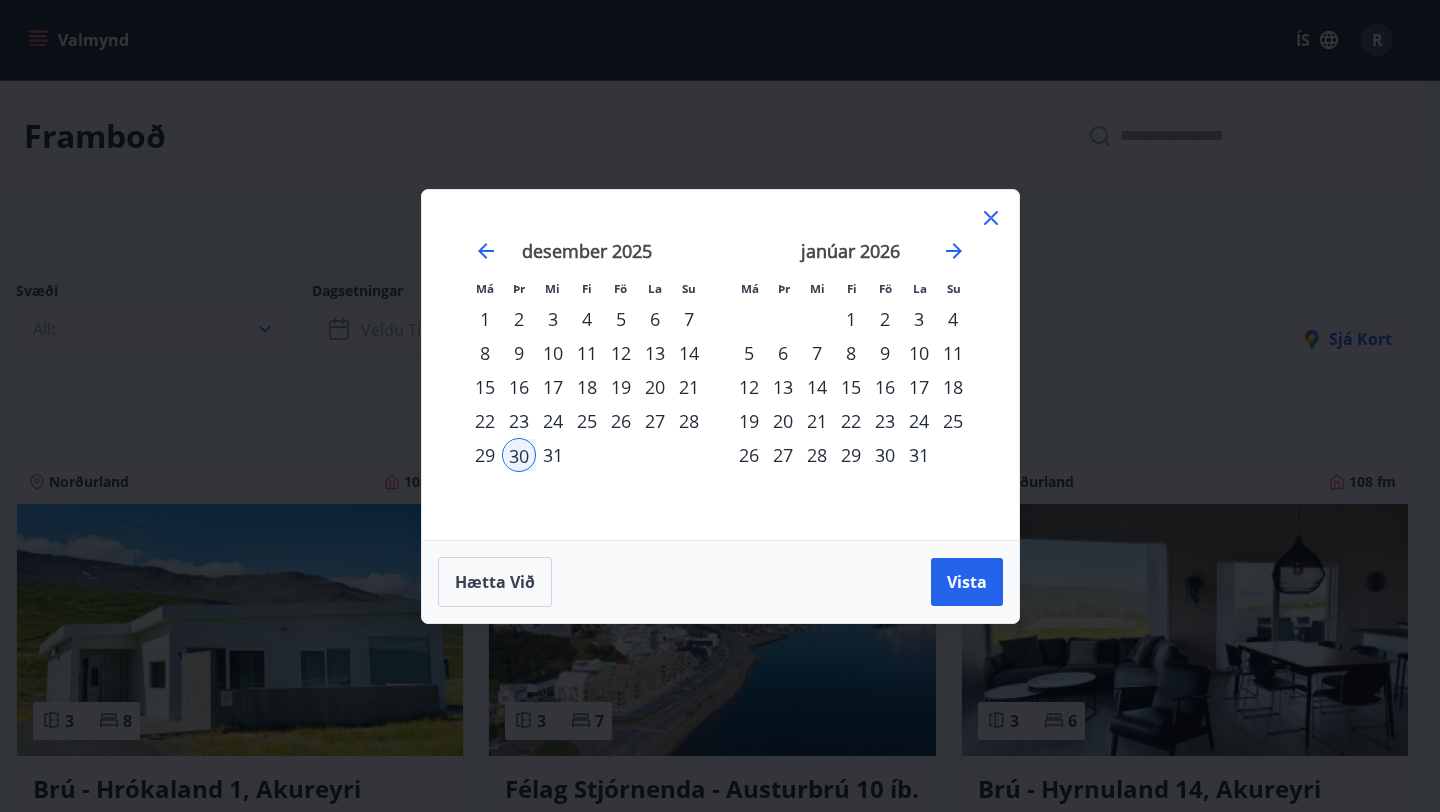 click on "2" at bounding box center (885, 319) 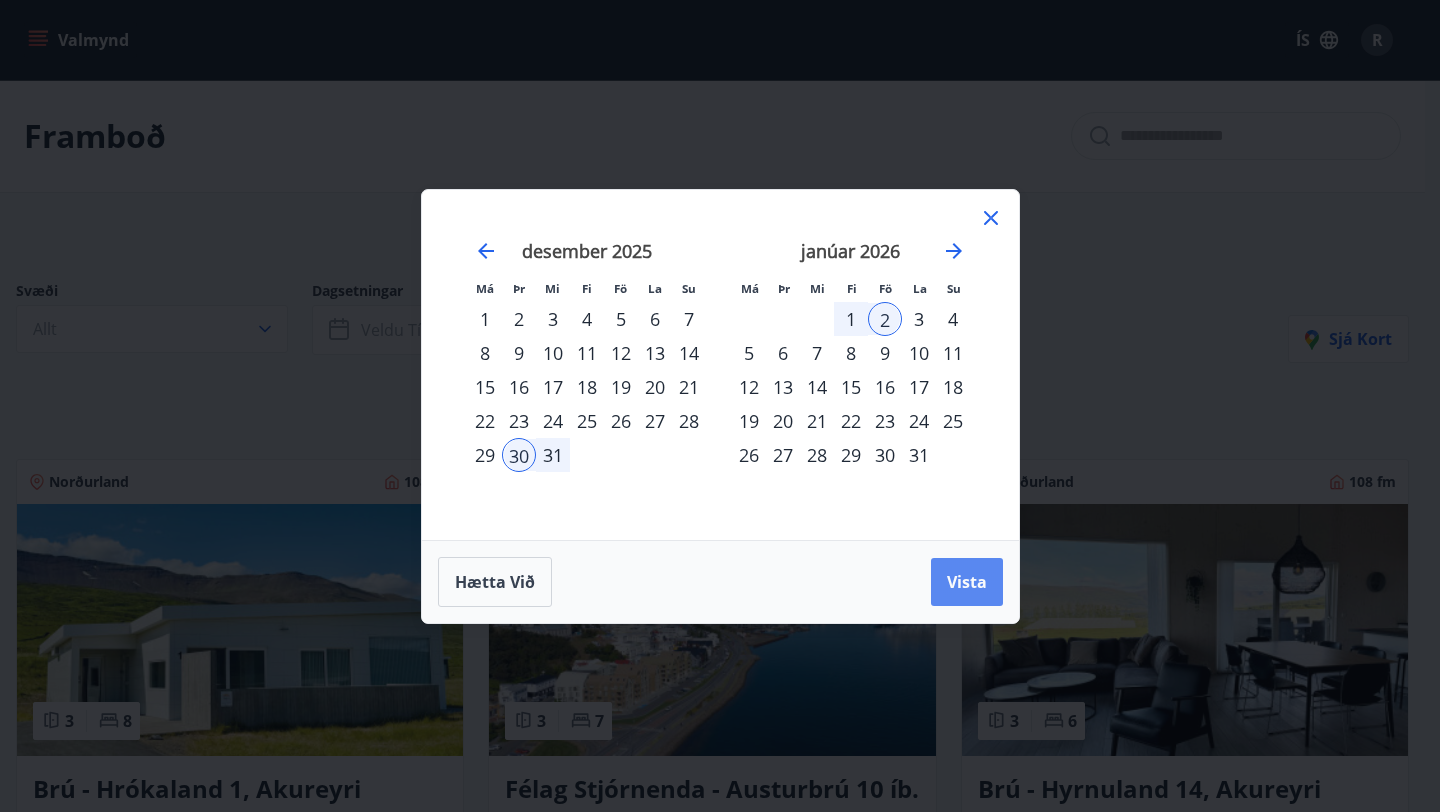 click on "Vista" at bounding box center [967, 582] 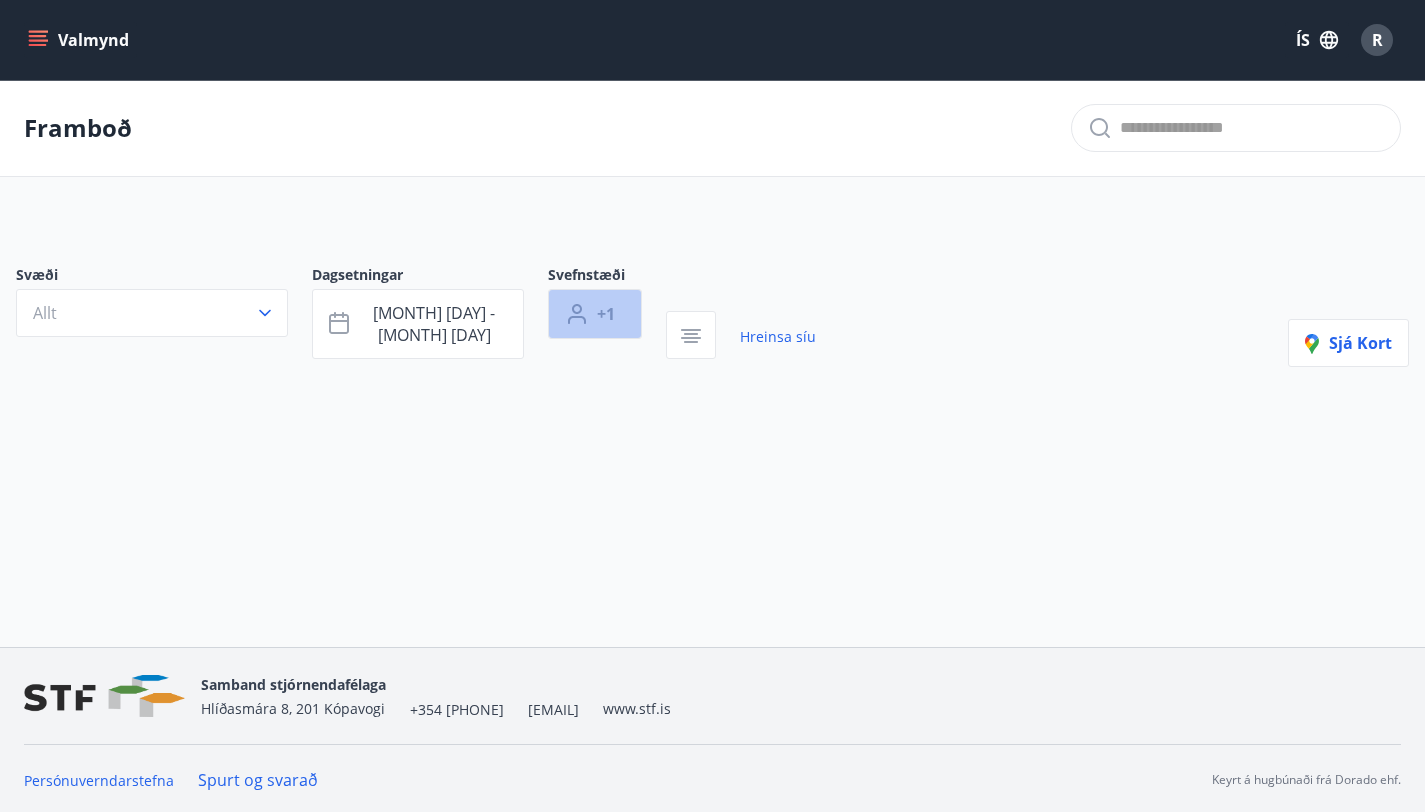 click on "+1" at bounding box center (595, 314) 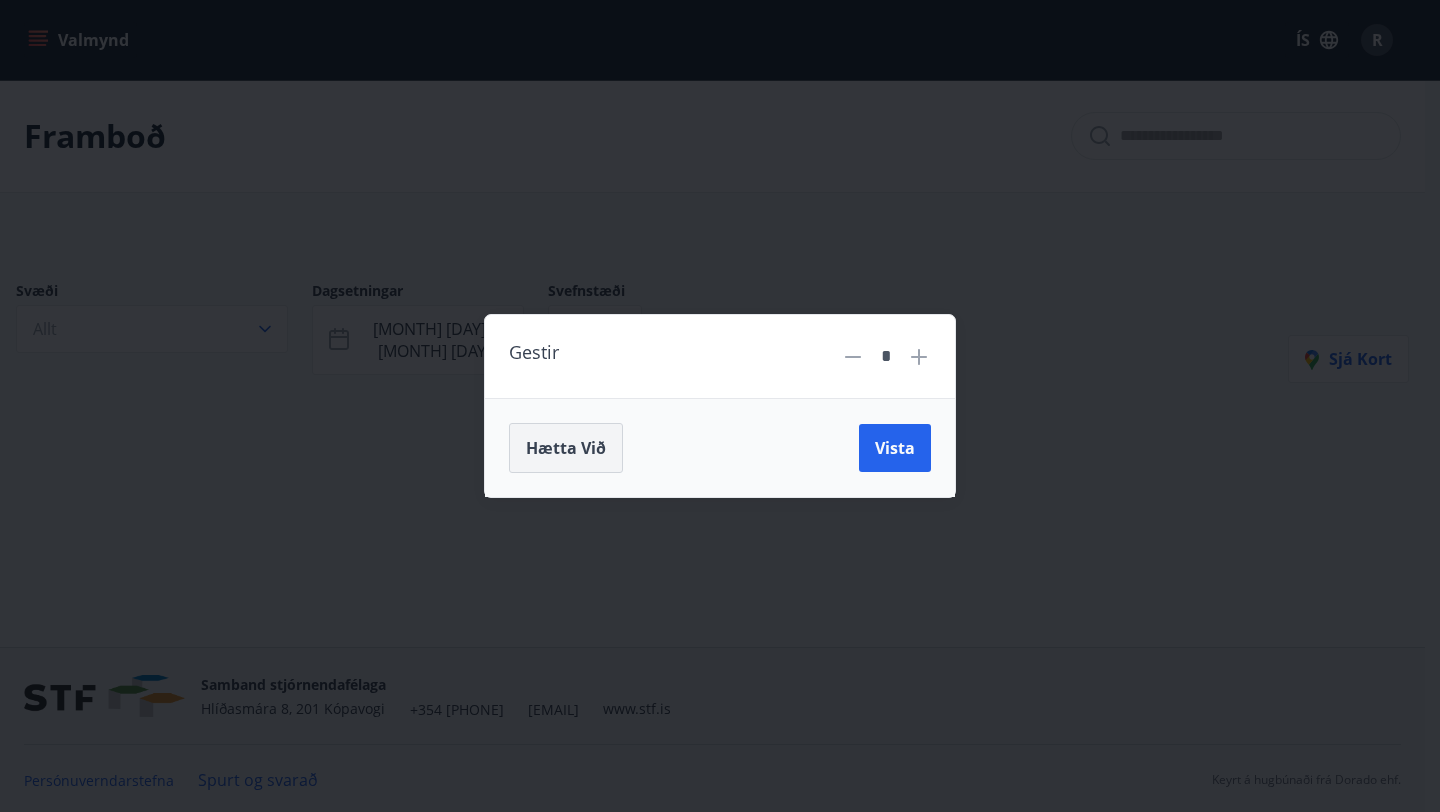 click on "Hætta við" at bounding box center (566, 448) 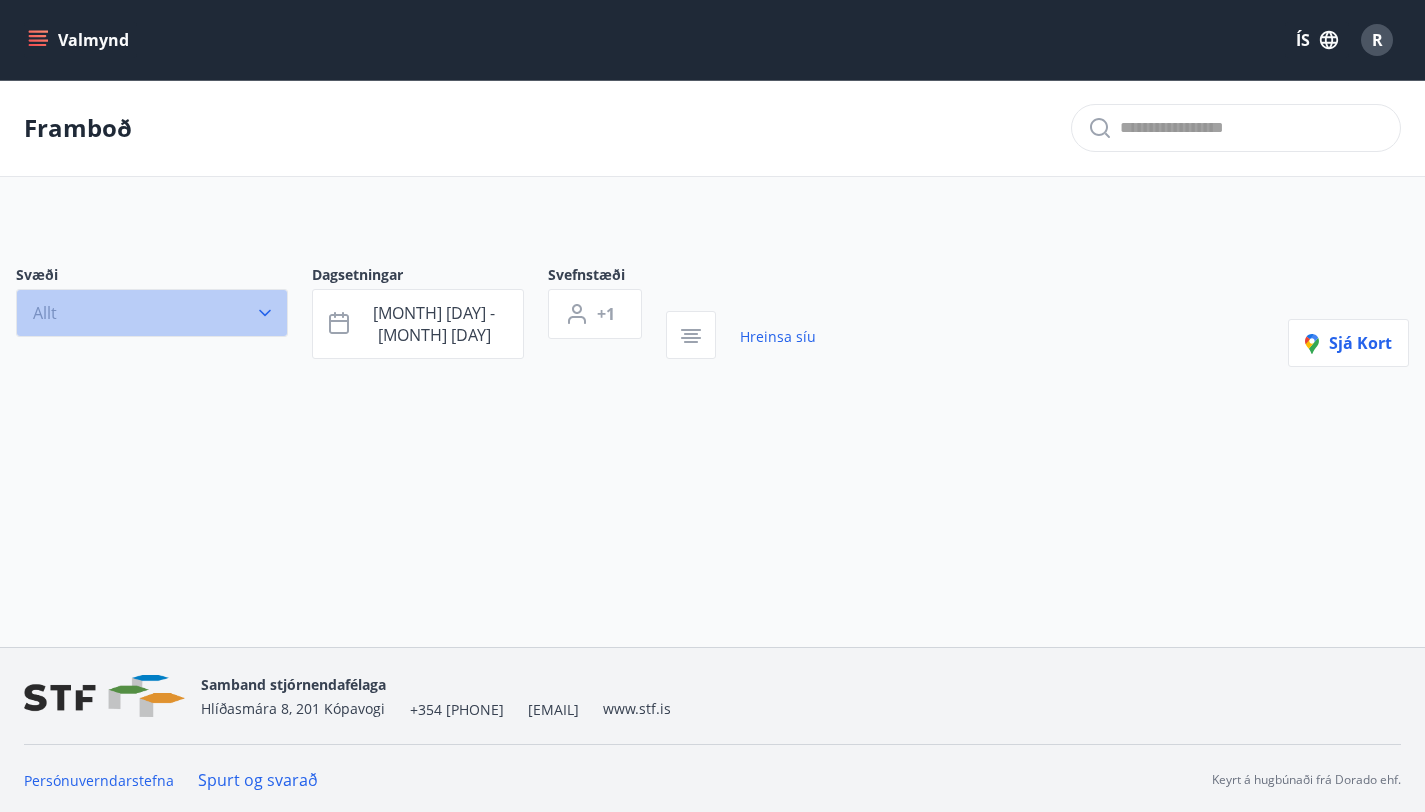 click on "Allt" at bounding box center [152, 313] 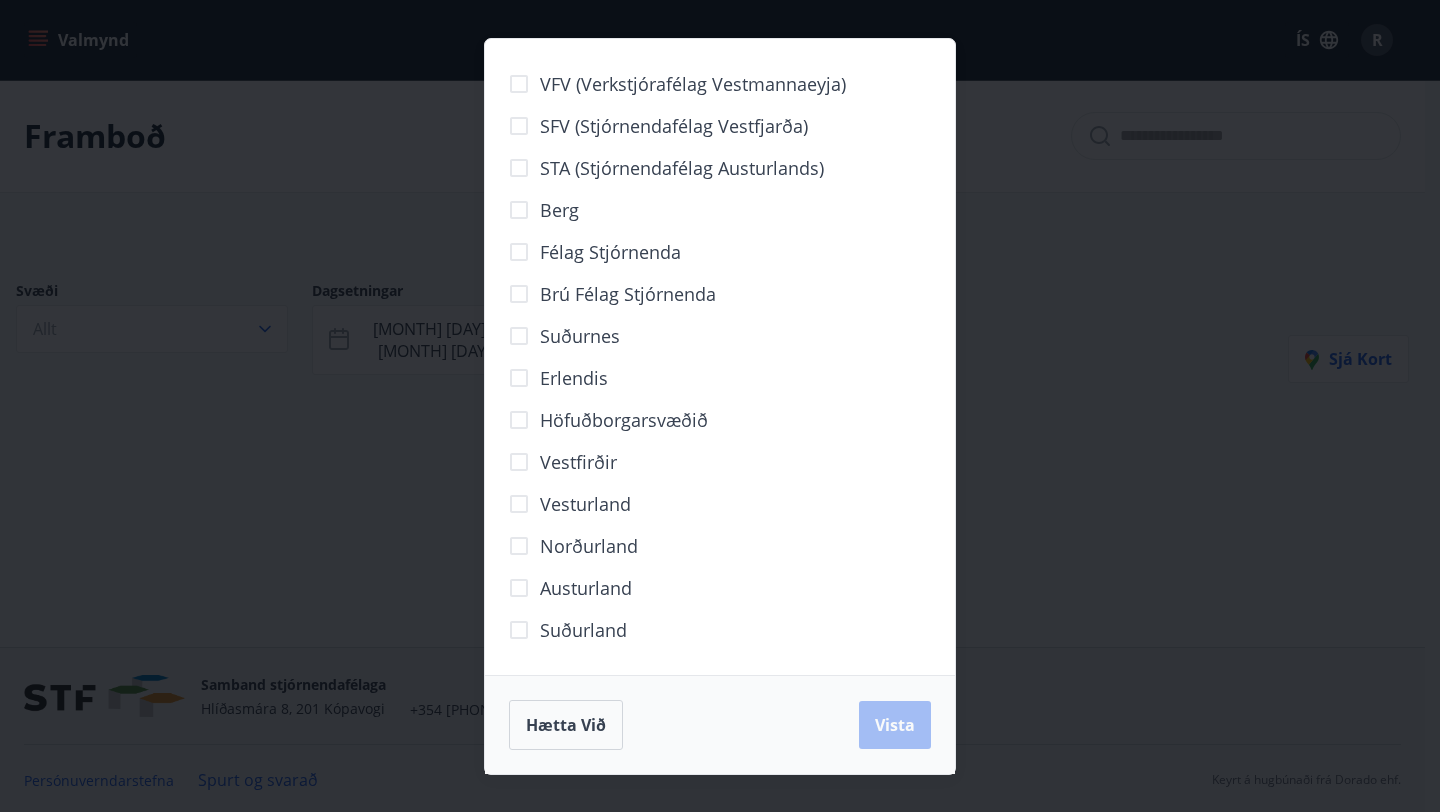 click on "VFV (Verkstjórafélag Vestmannaeyja) SFV (Stjórnendafélag Vestfjarða) STA (Stjórnendafélag Austurlands) Berg Félag stjórnenda Brú félag stjórnenda Suðurnes Erlendis Höfuðborgarsvæðið Vestfirðir Vesturland Norðurland Austurland Suðurland Hætta við Vista" at bounding box center (720, 406) 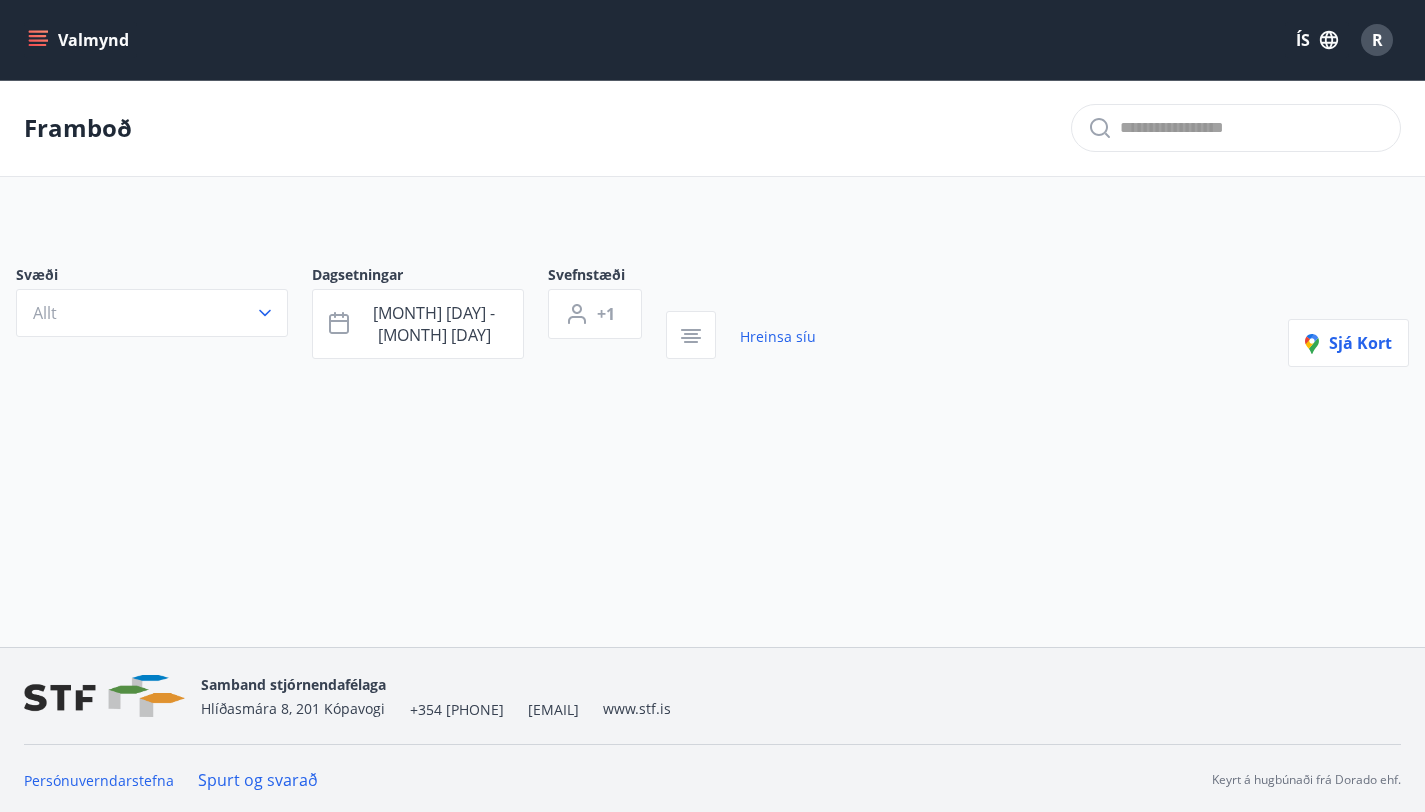click on "Valmynd" at bounding box center [80, 40] 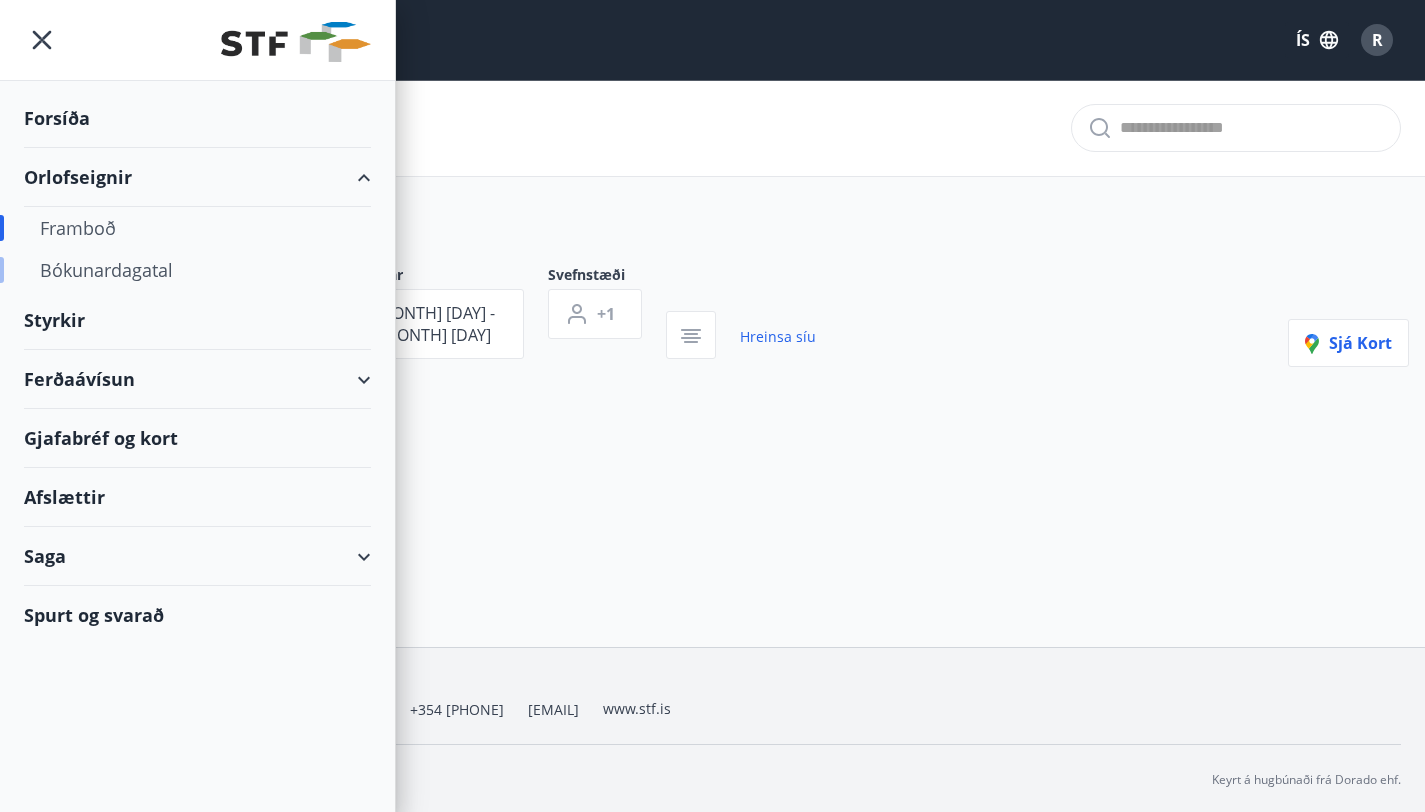 click on "Bókunardagatal" at bounding box center [197, 270] 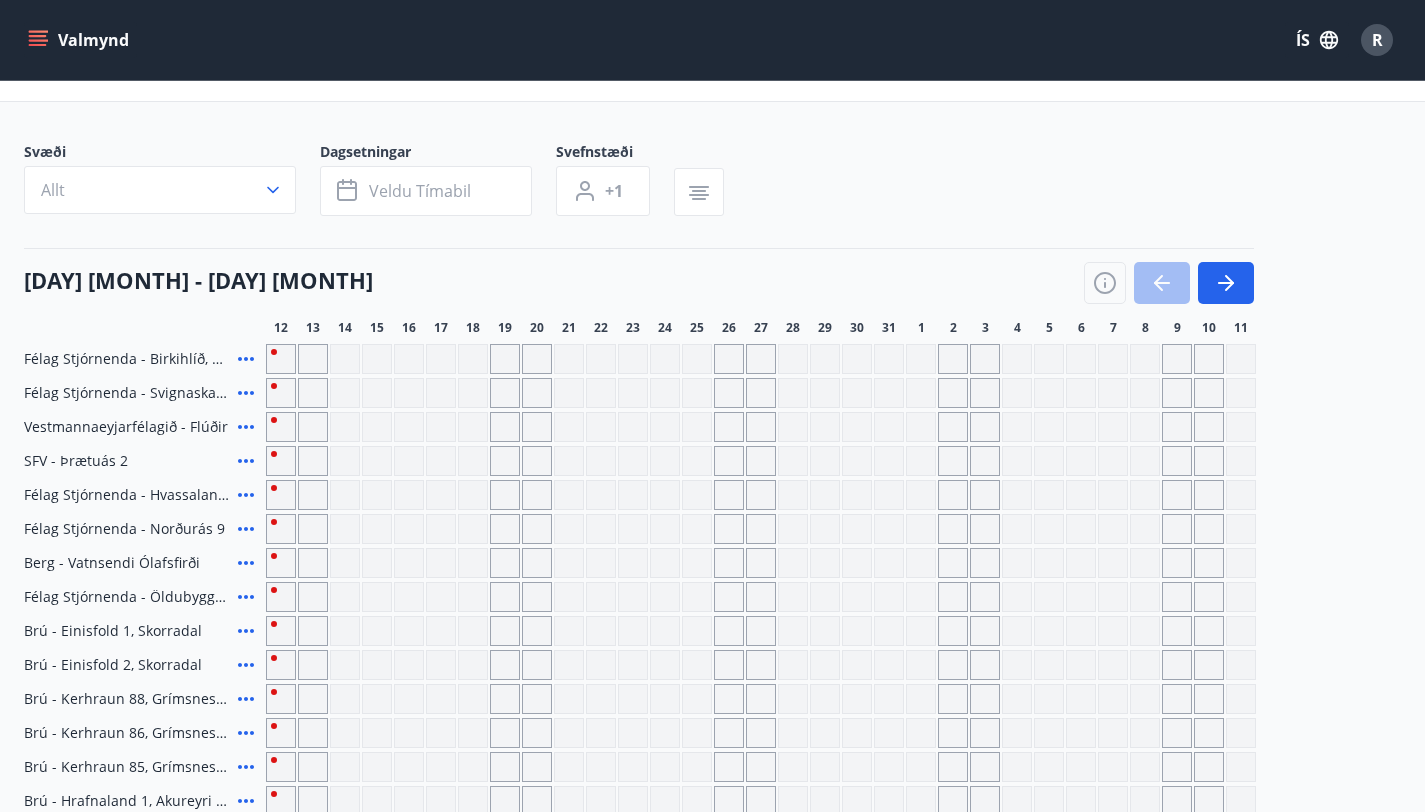 scroll, scrollTop: 81, scrollLeft: 0, axis: vertical 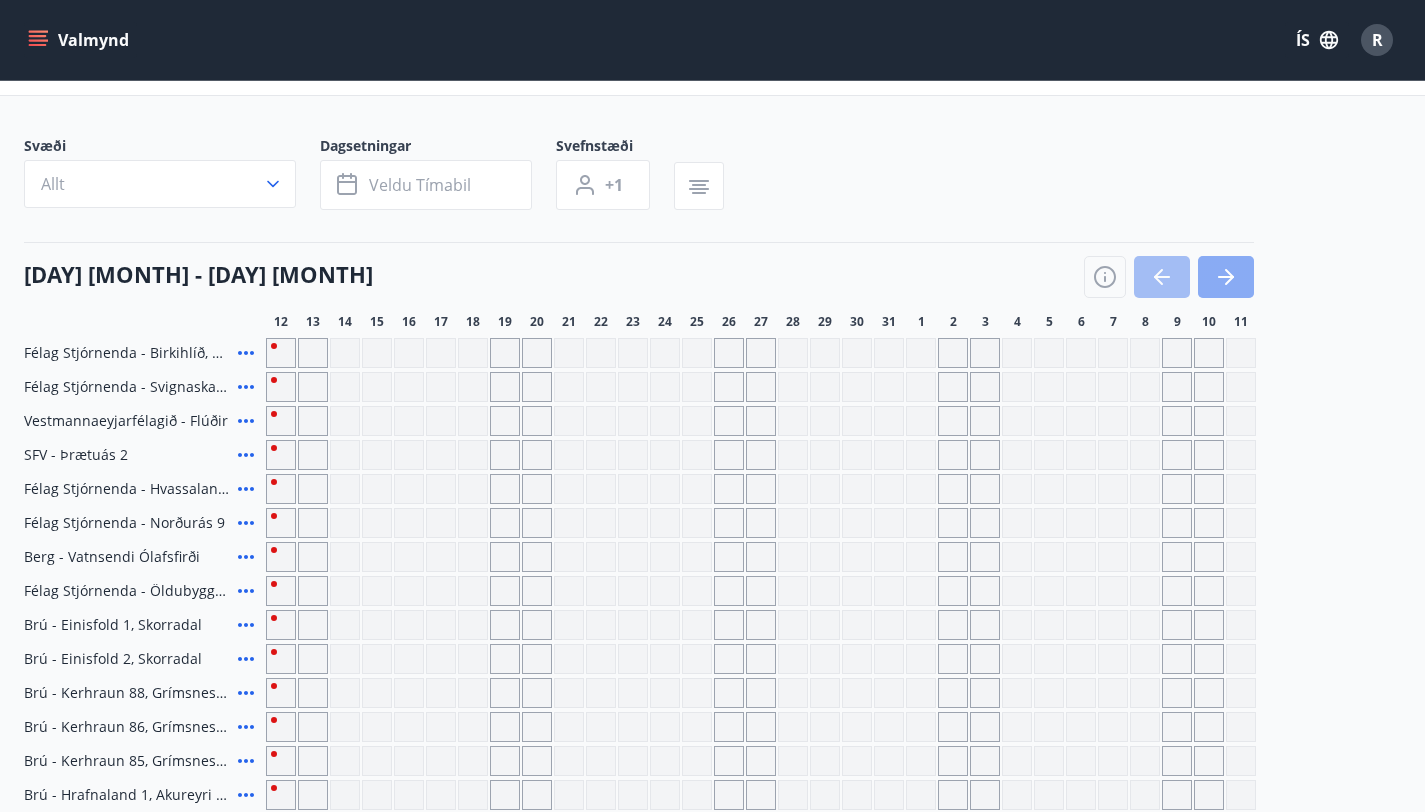 click 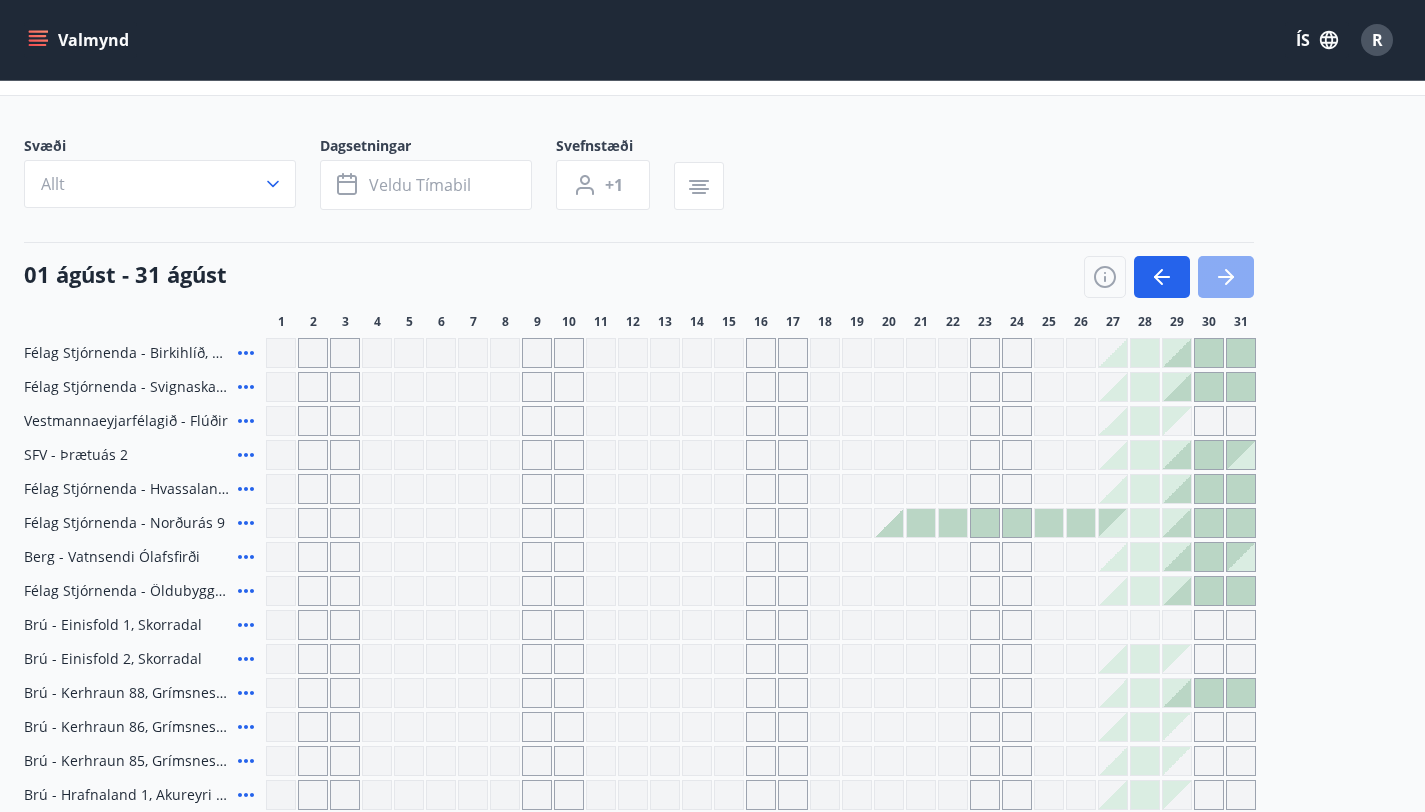 click 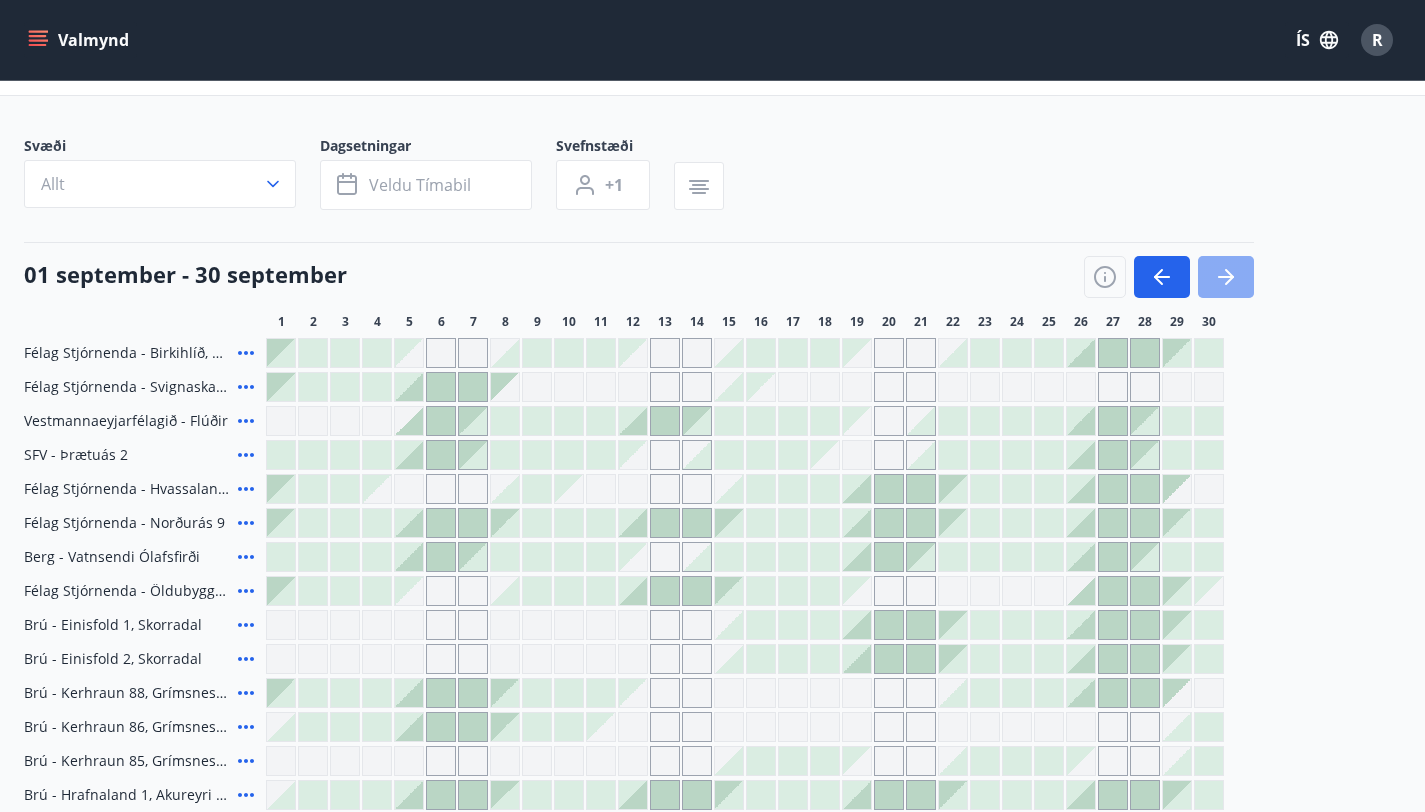 click 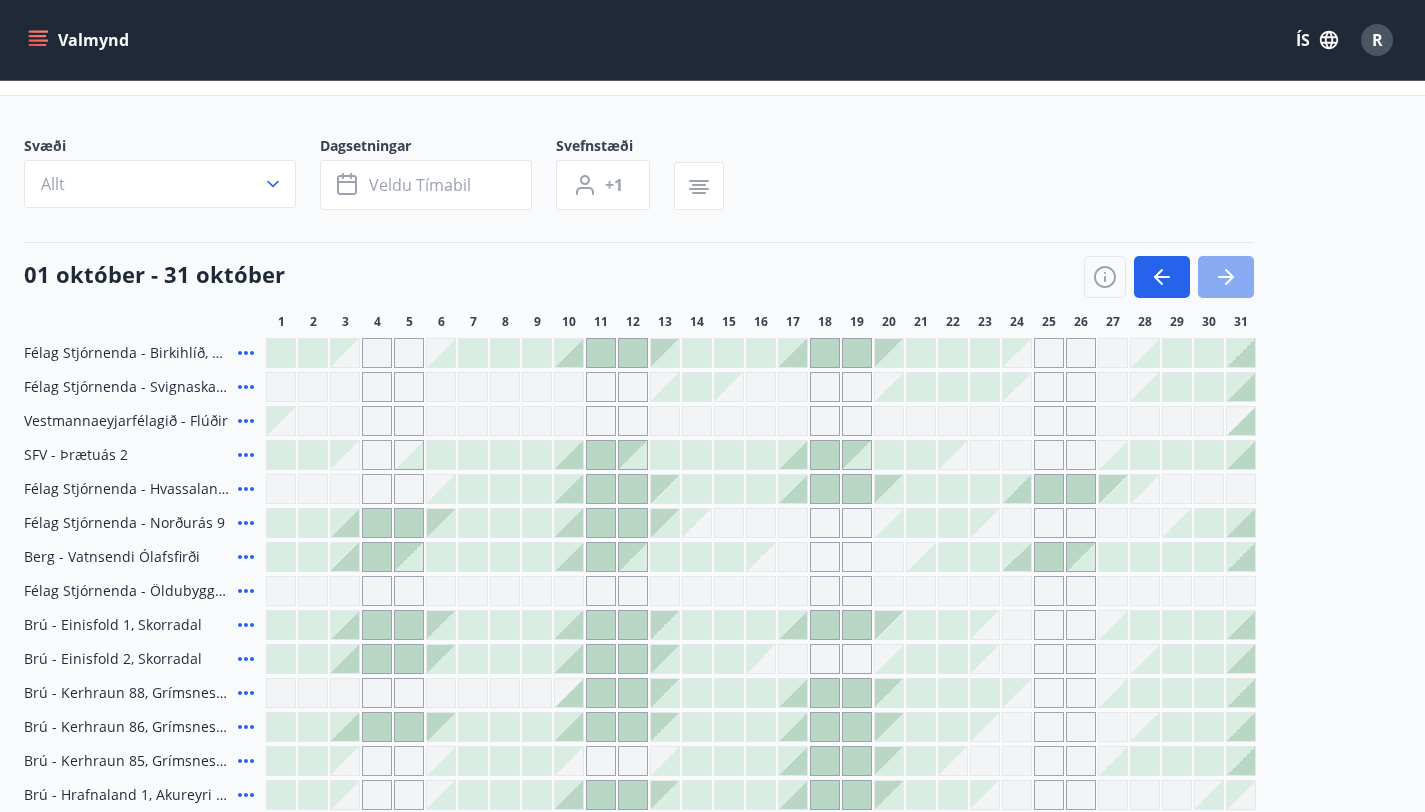 click 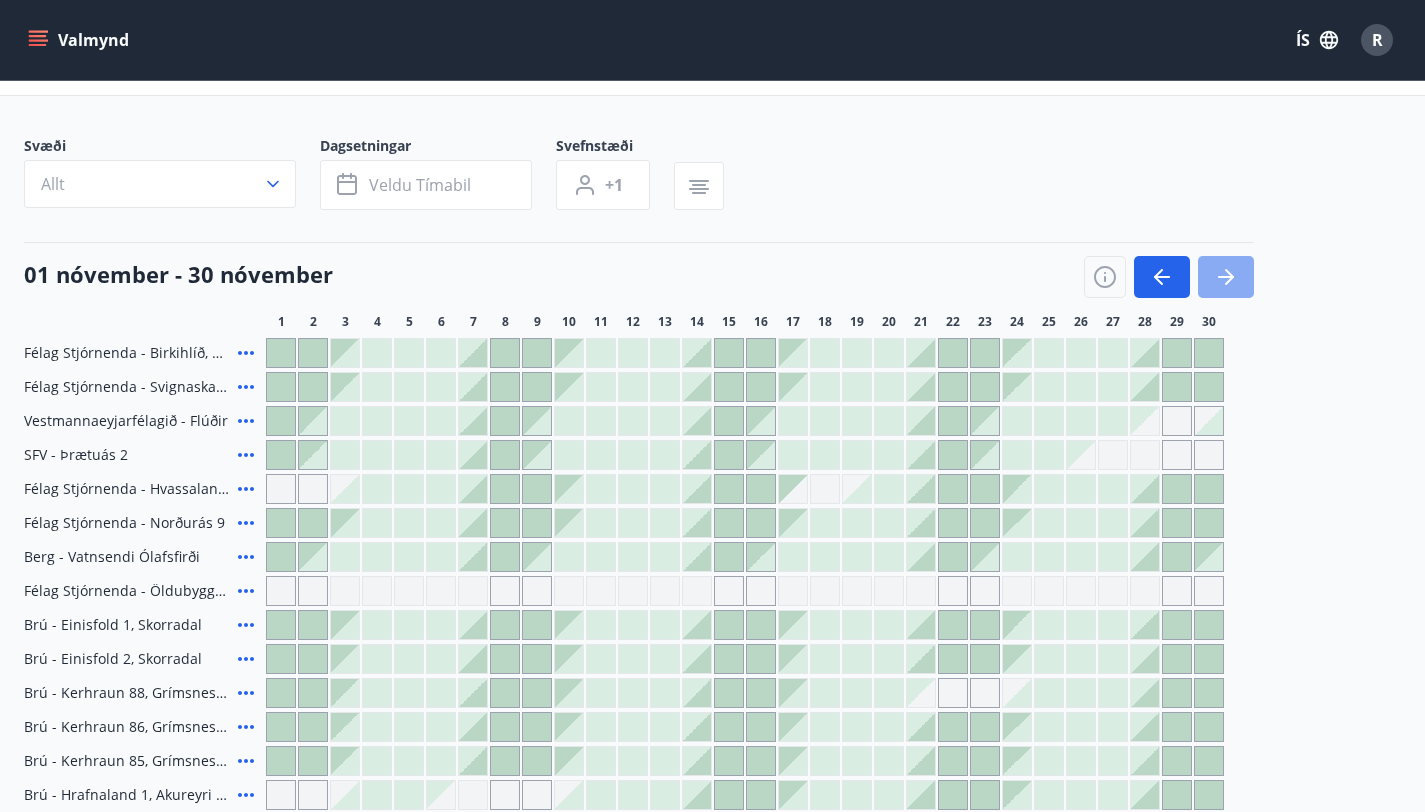 click 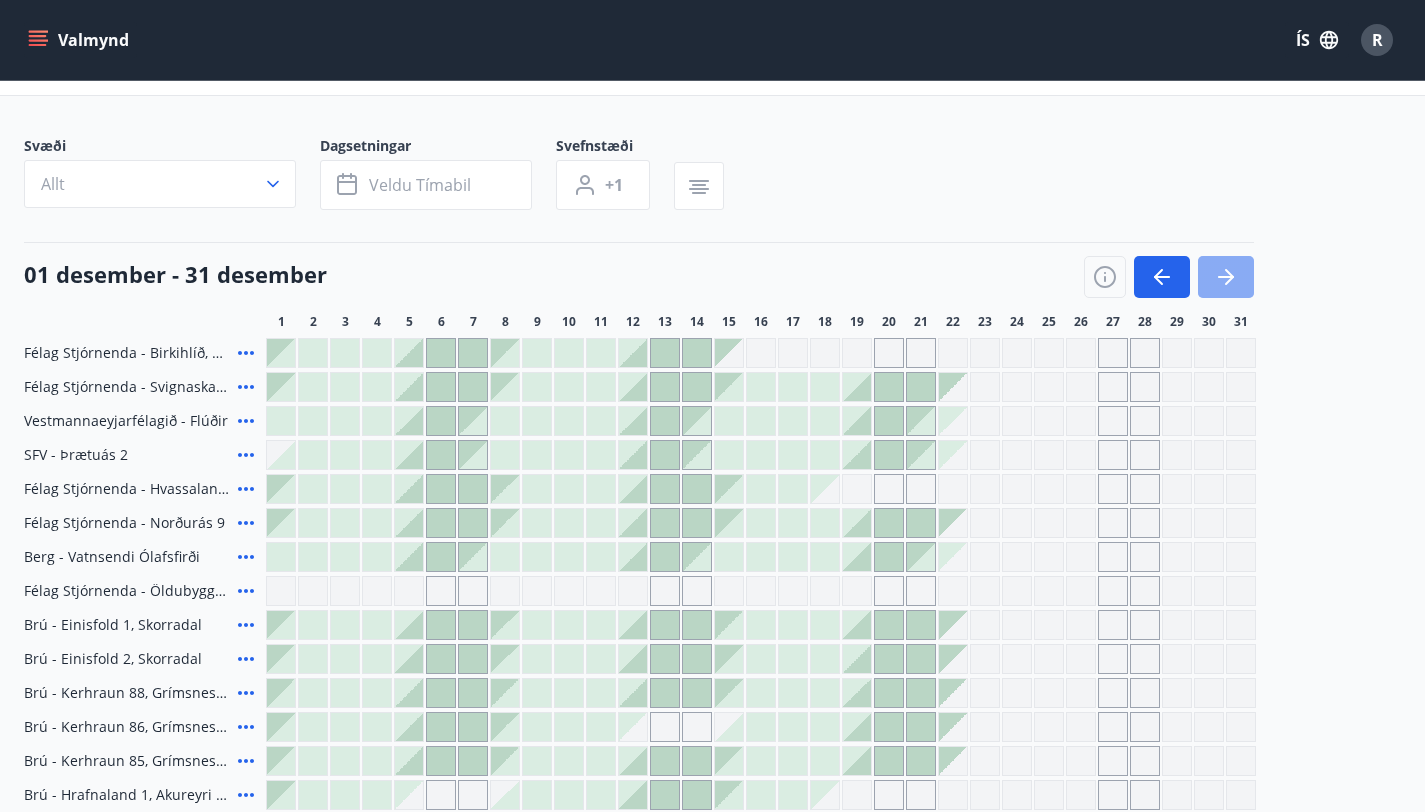 click at bounding box center (1226, 277) 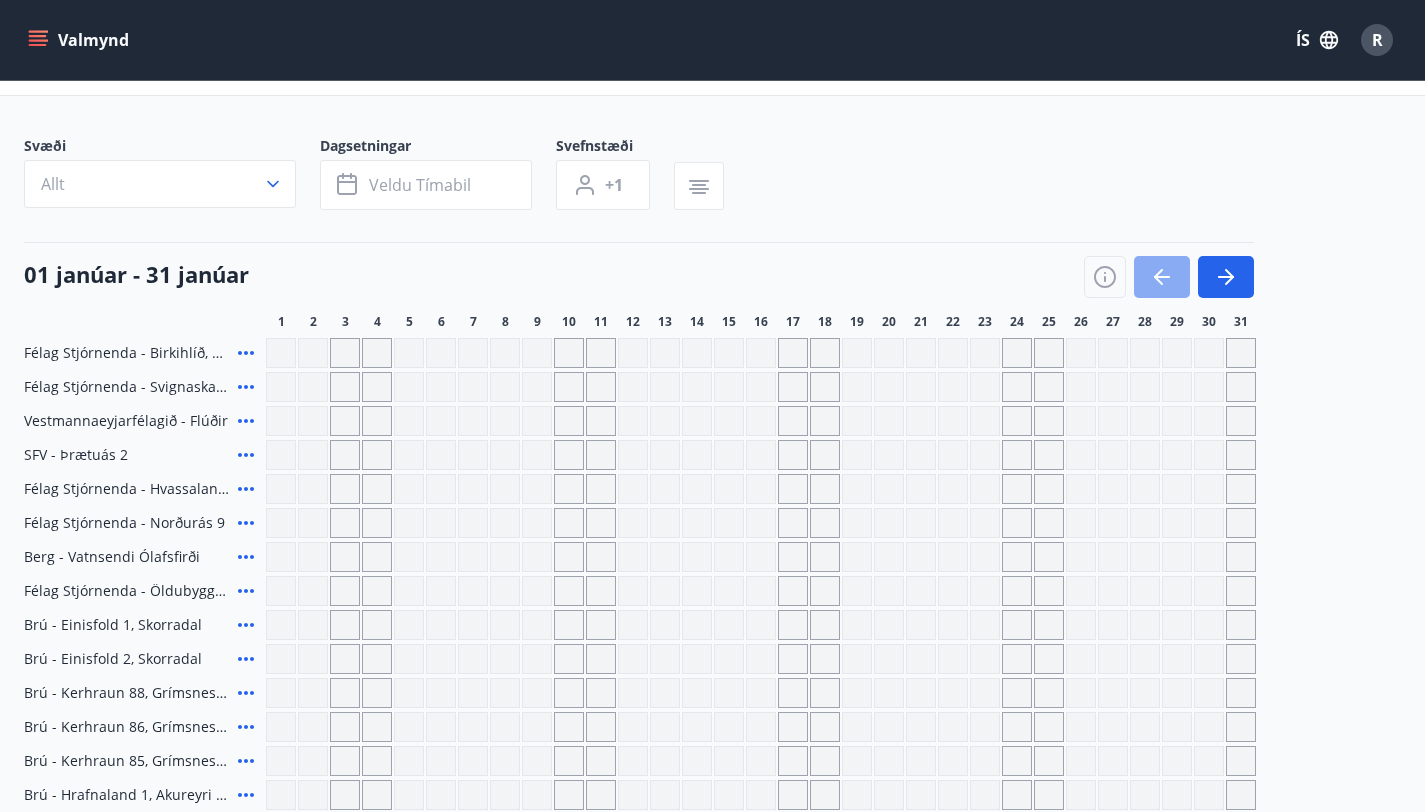 click 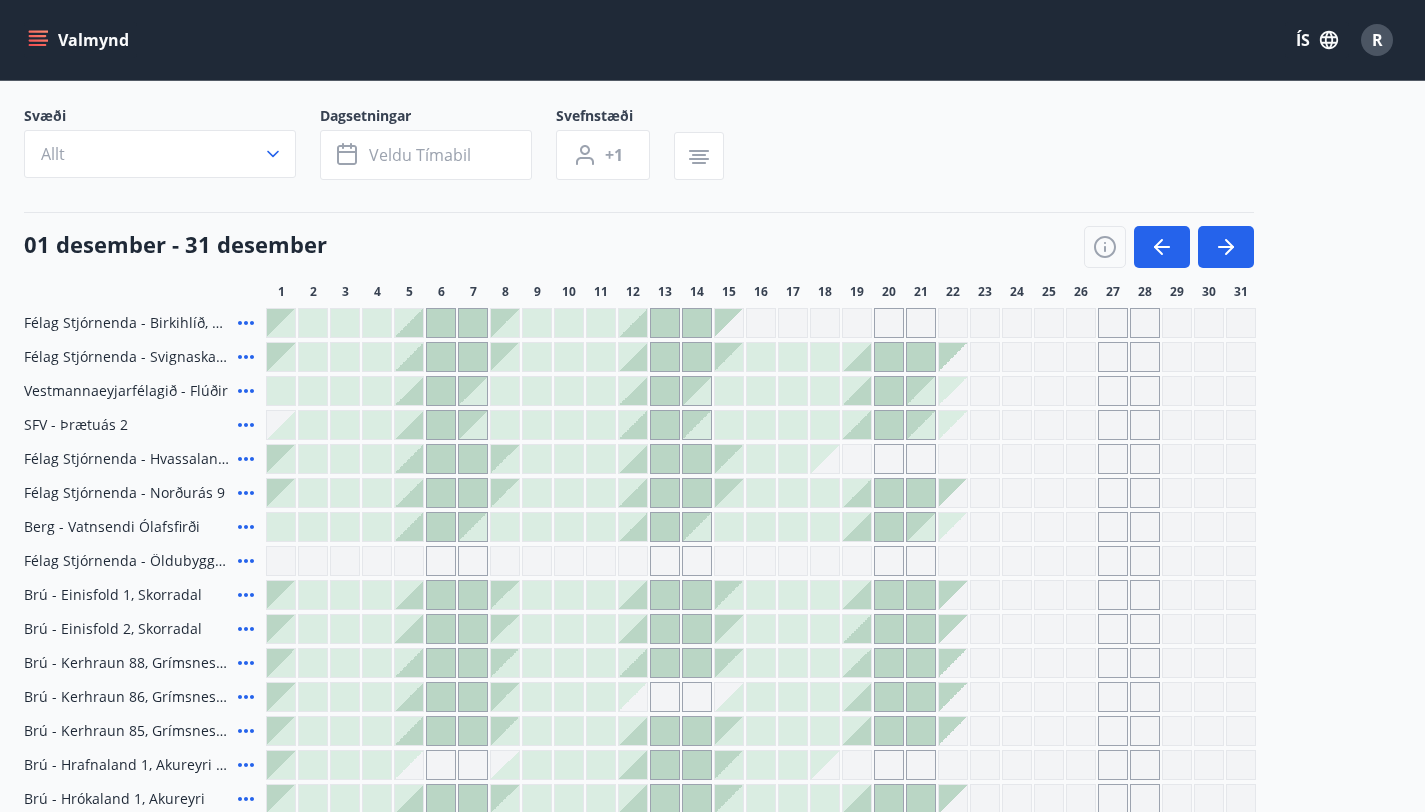 scroll, scrollTop: 13, scrollLeft: 0, axis: vertical 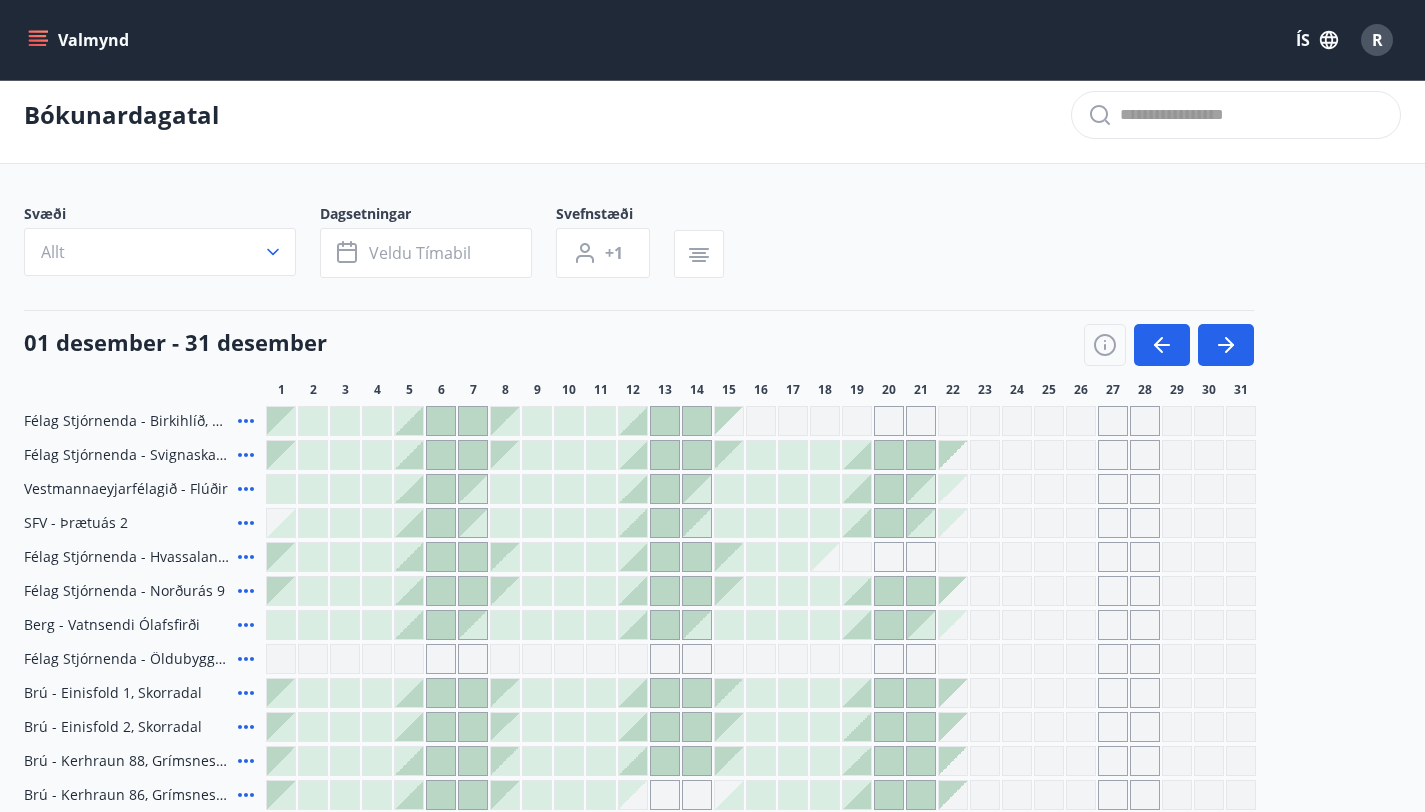 click 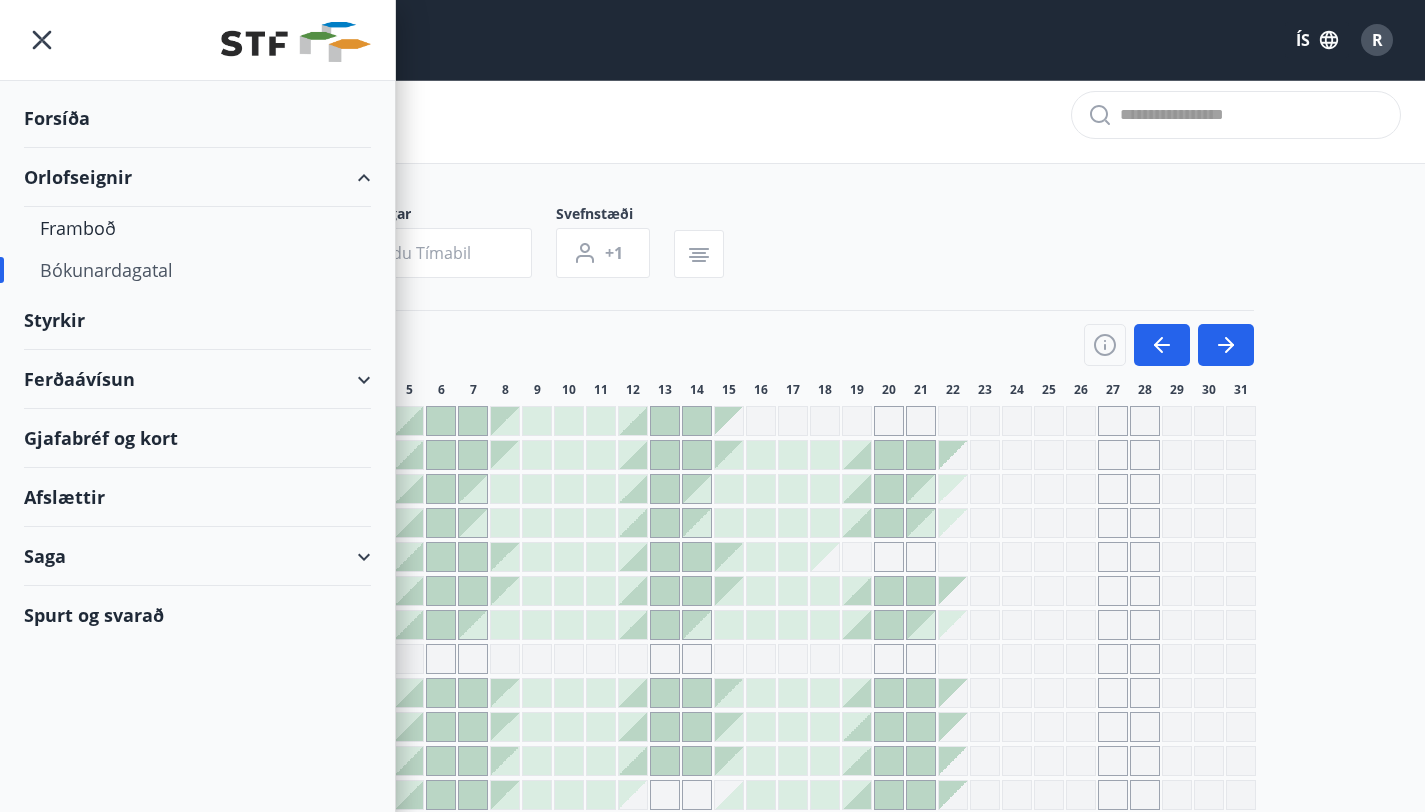 click on "Ferðaávísun" at bounding box center [197, 379] 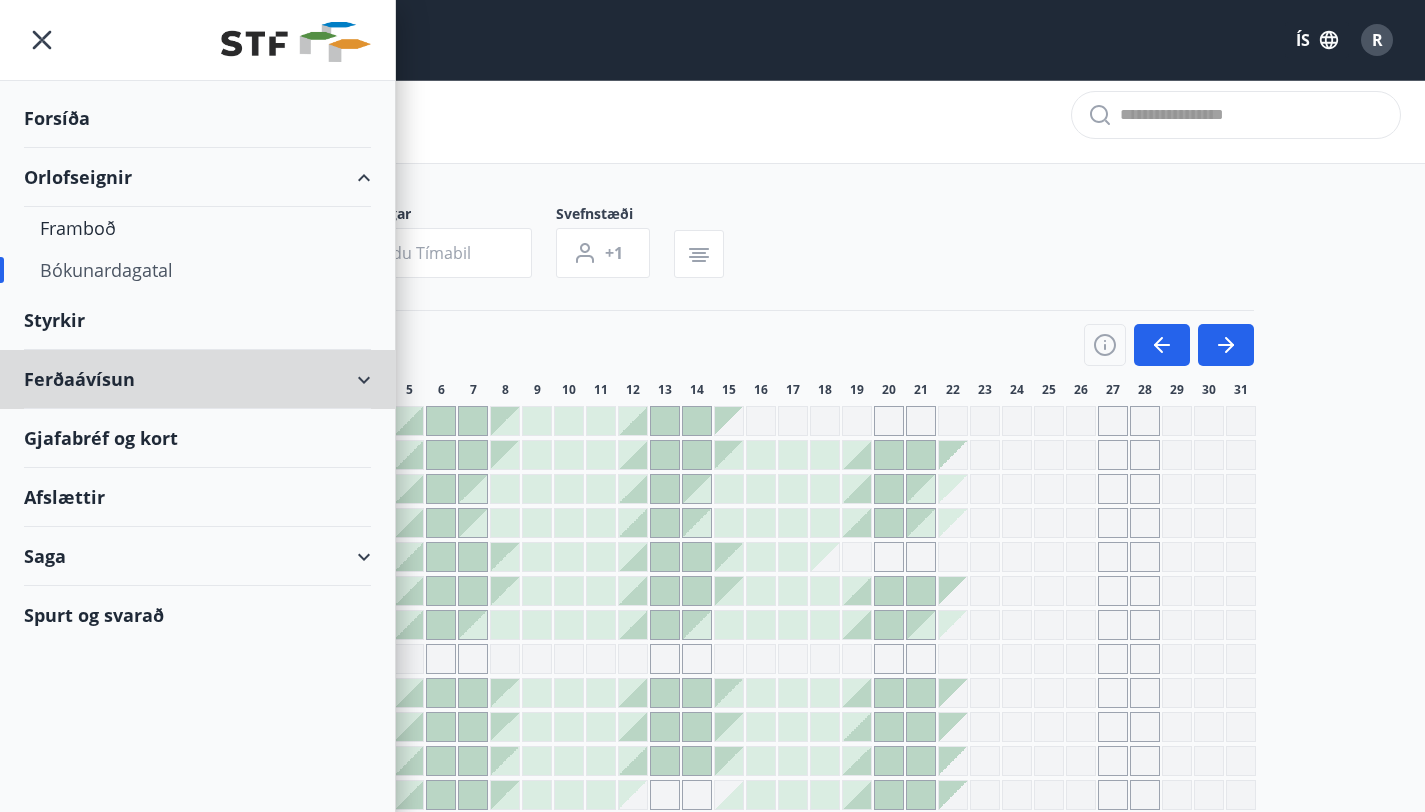 click on "Ferðaávísun" at bounding box center (197, 379) 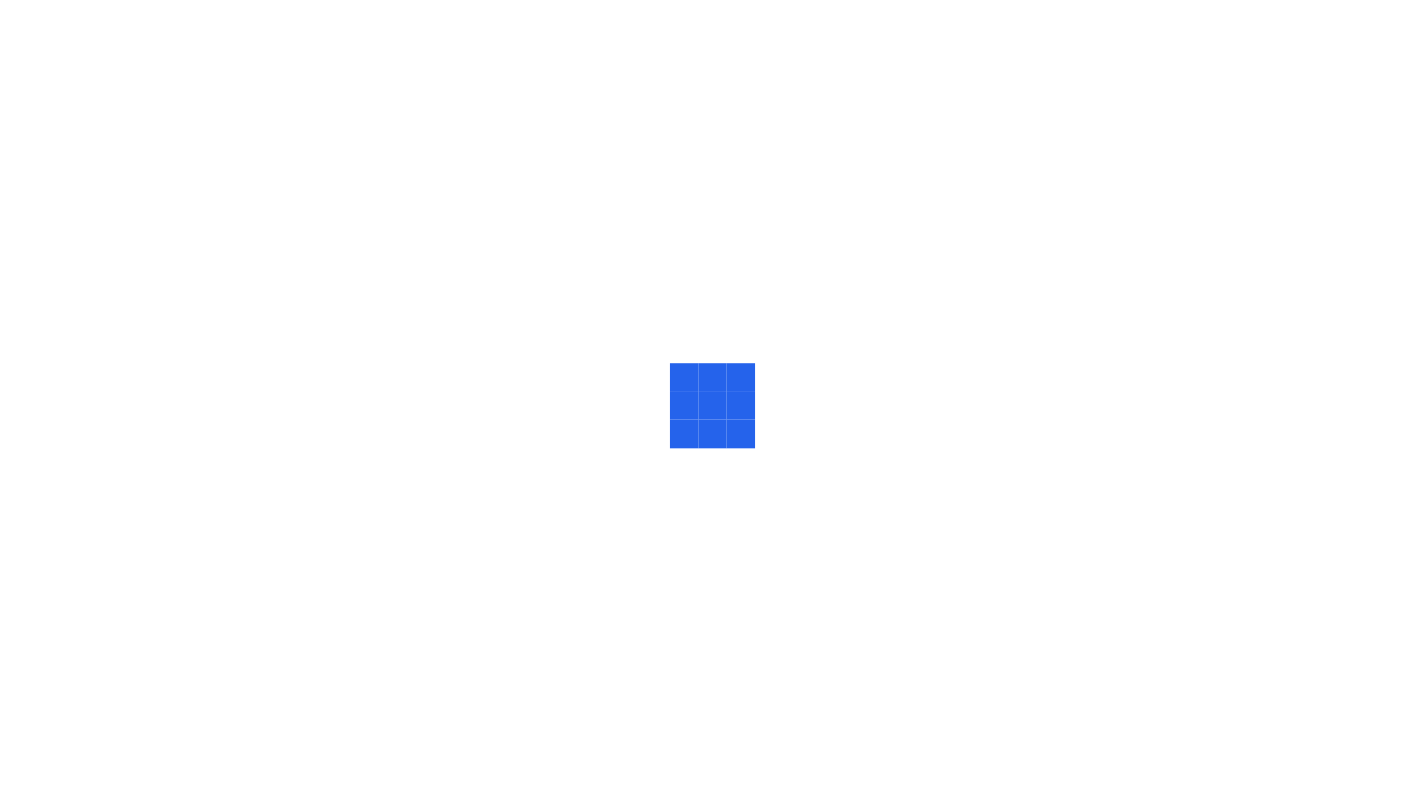 scroll, scrollTop: 0, scrollLeft: 0, axis: both 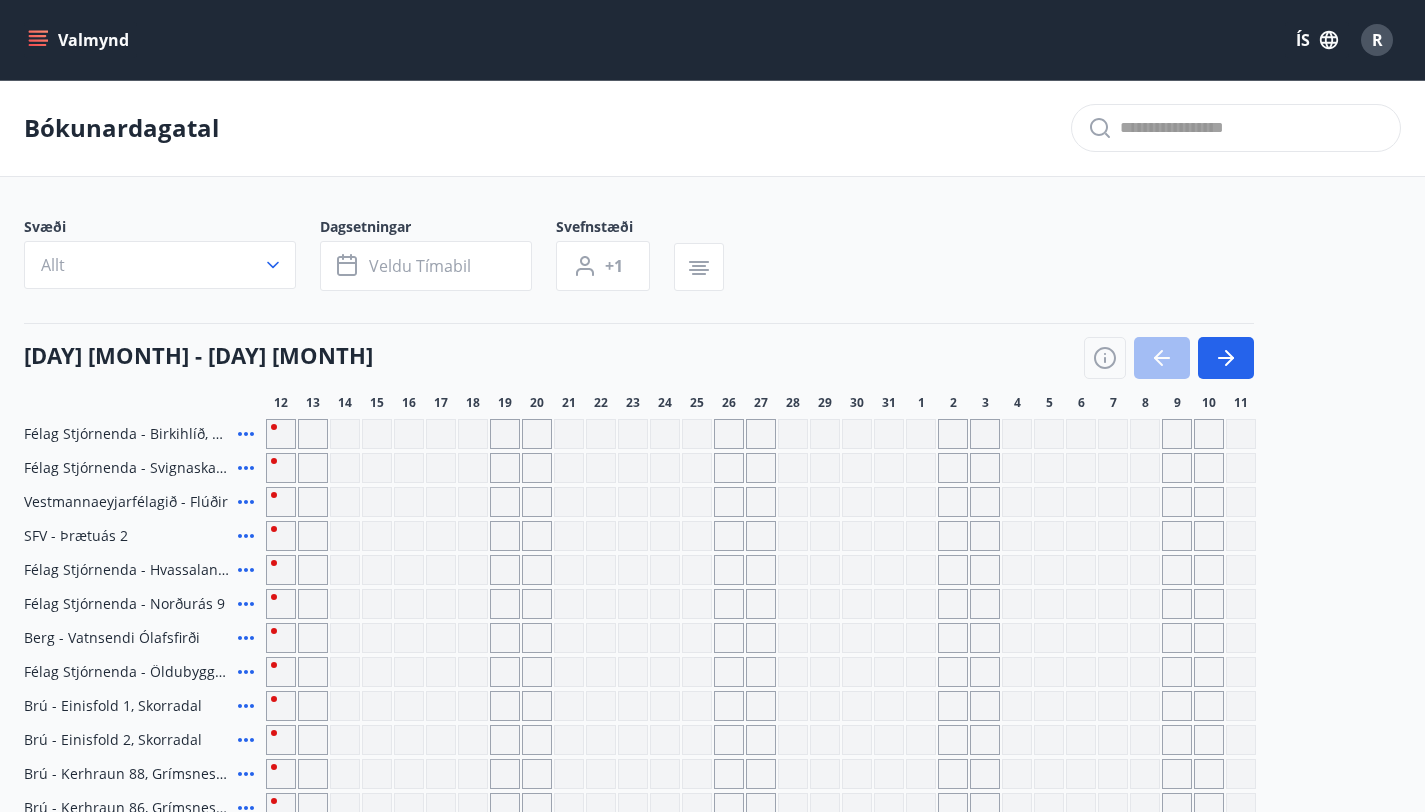 click 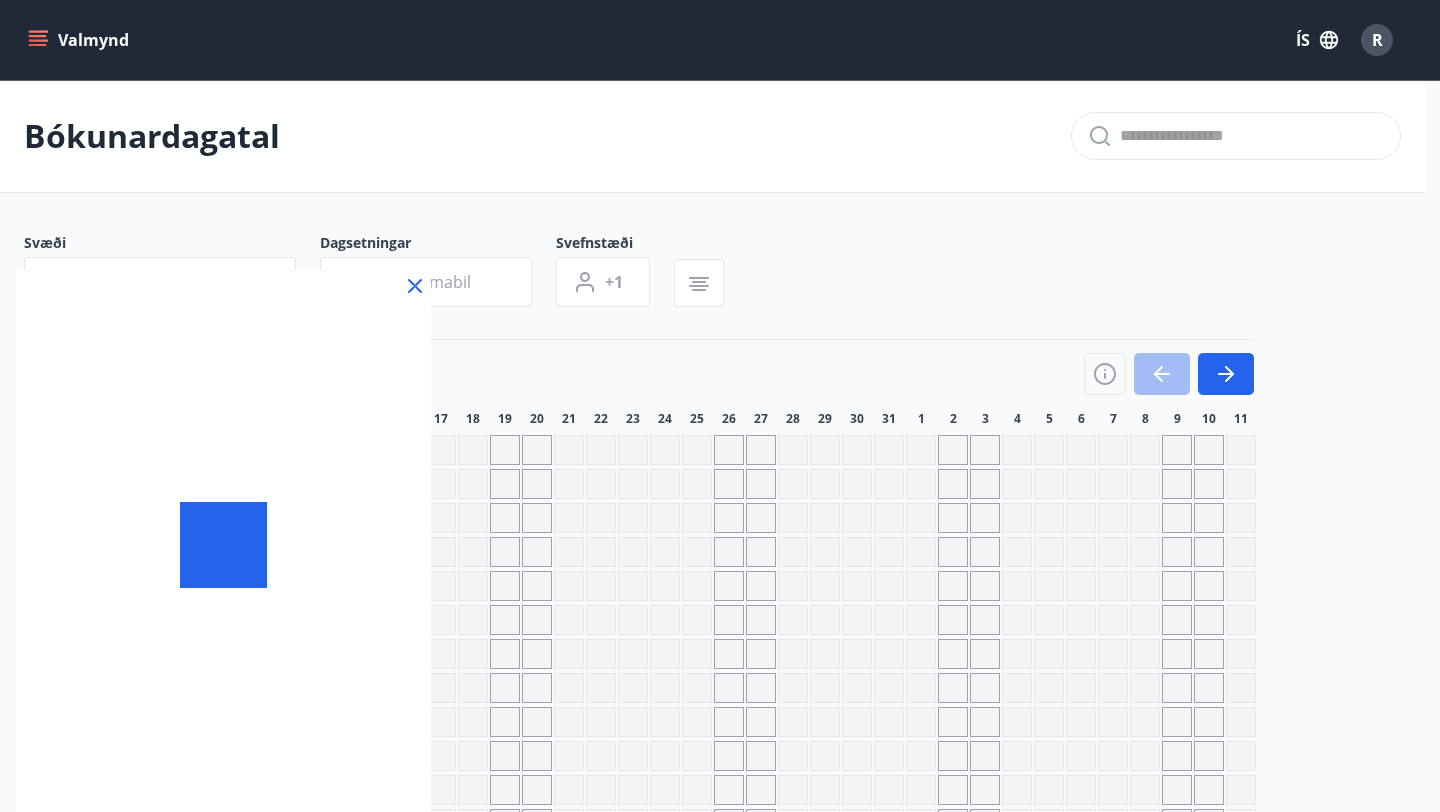 click at bounding box center [720, 406] 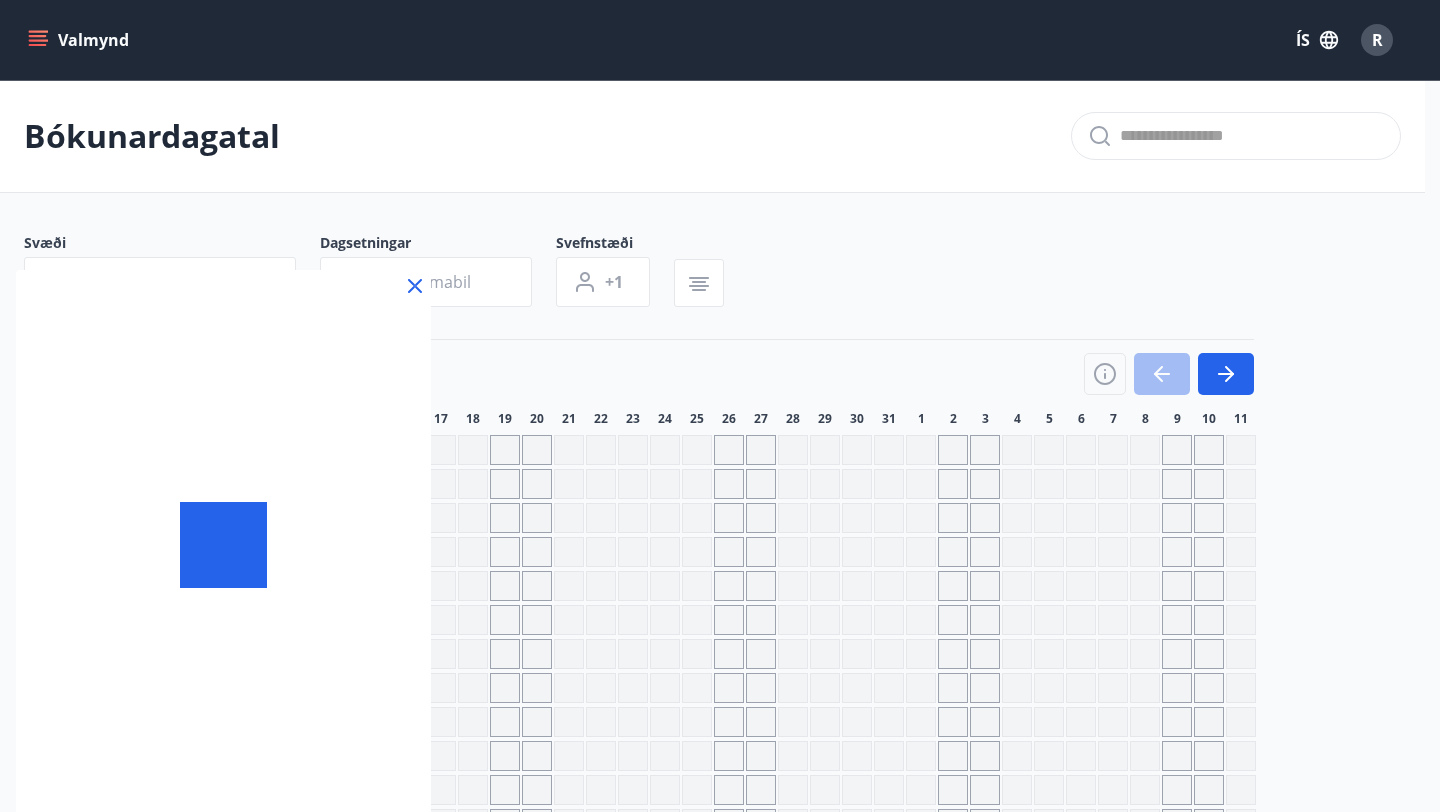 click 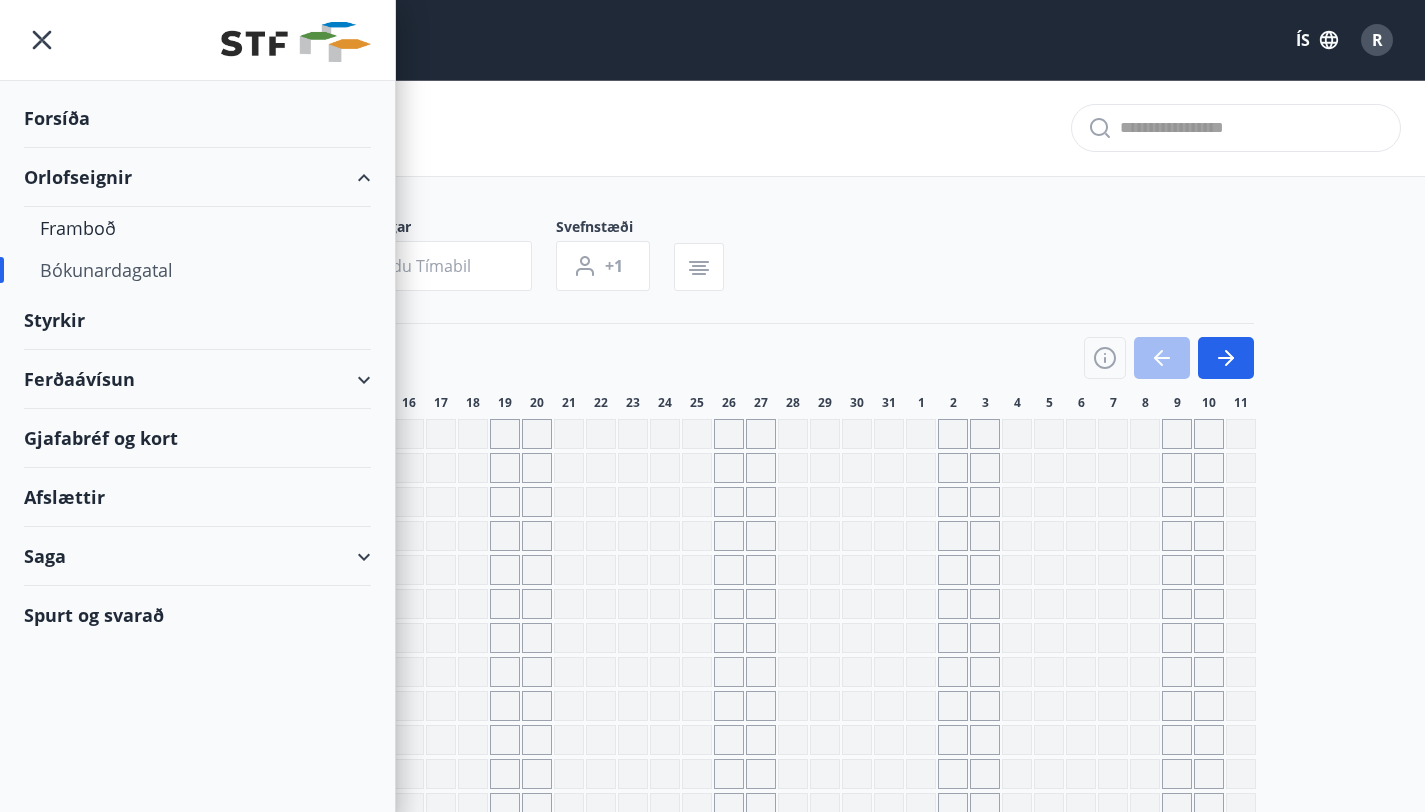 click on "Orlofseignir" at bounding box center [197, 177] 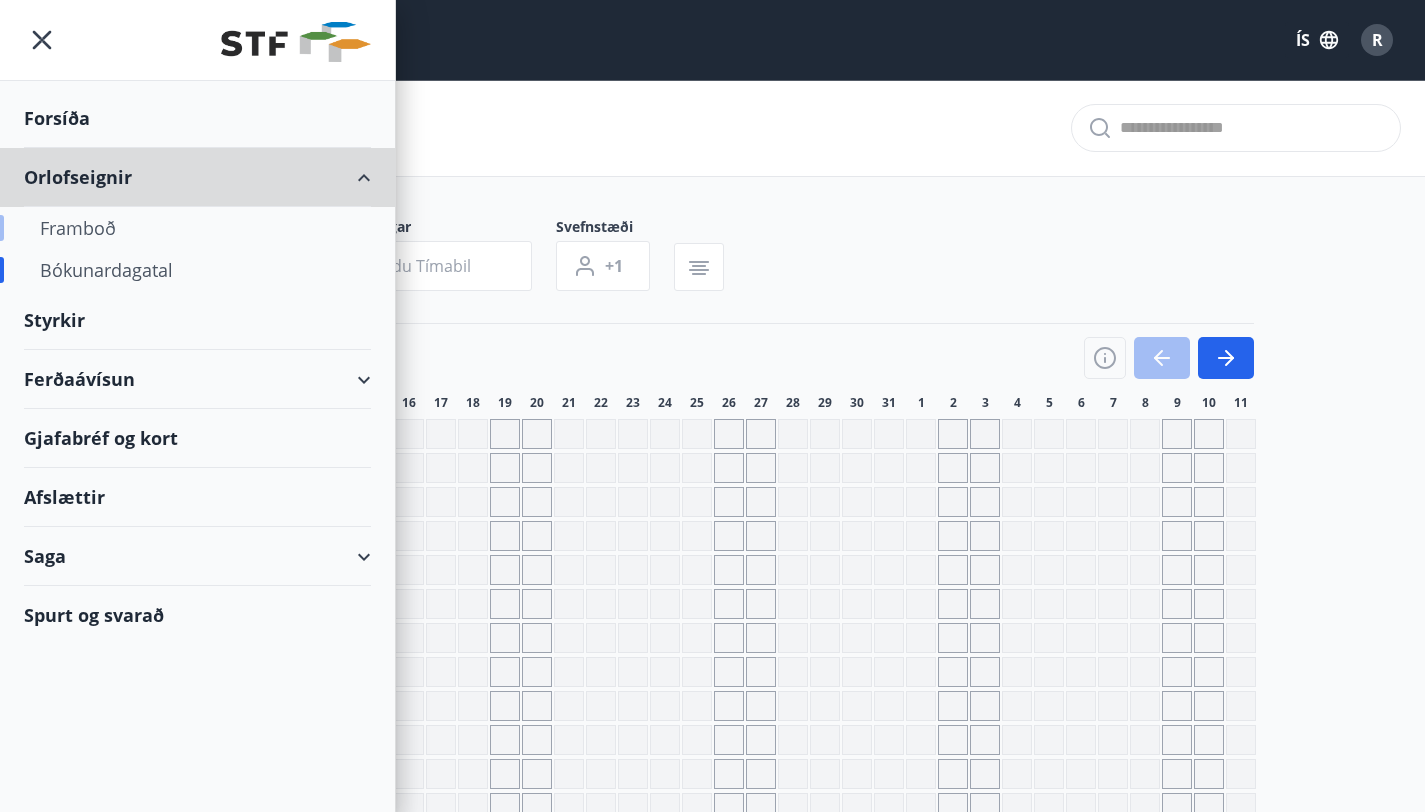 click on "Framboð" at bounding box center (197, 228) 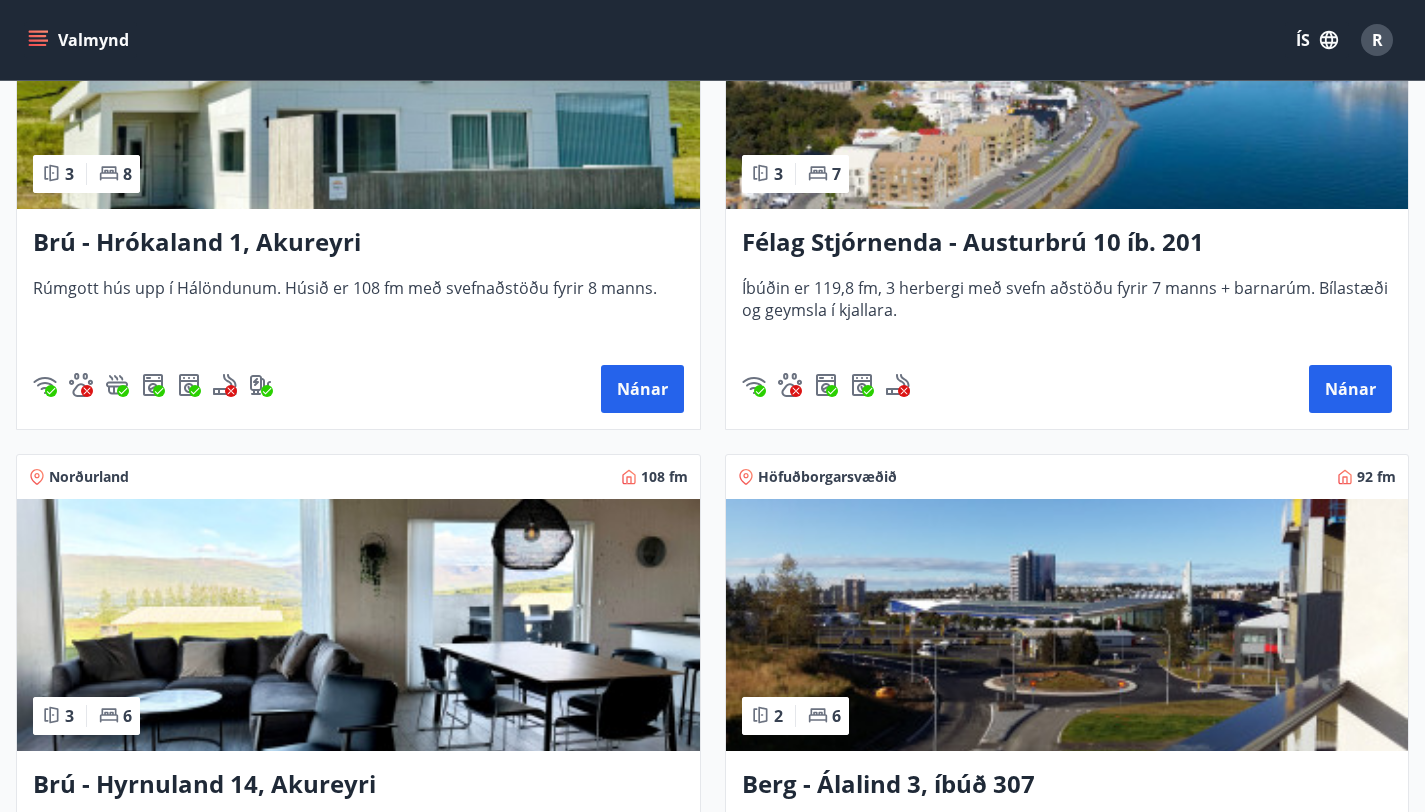 scroll, scrollTop: 478, scrollLeft: 0, axis: vertical 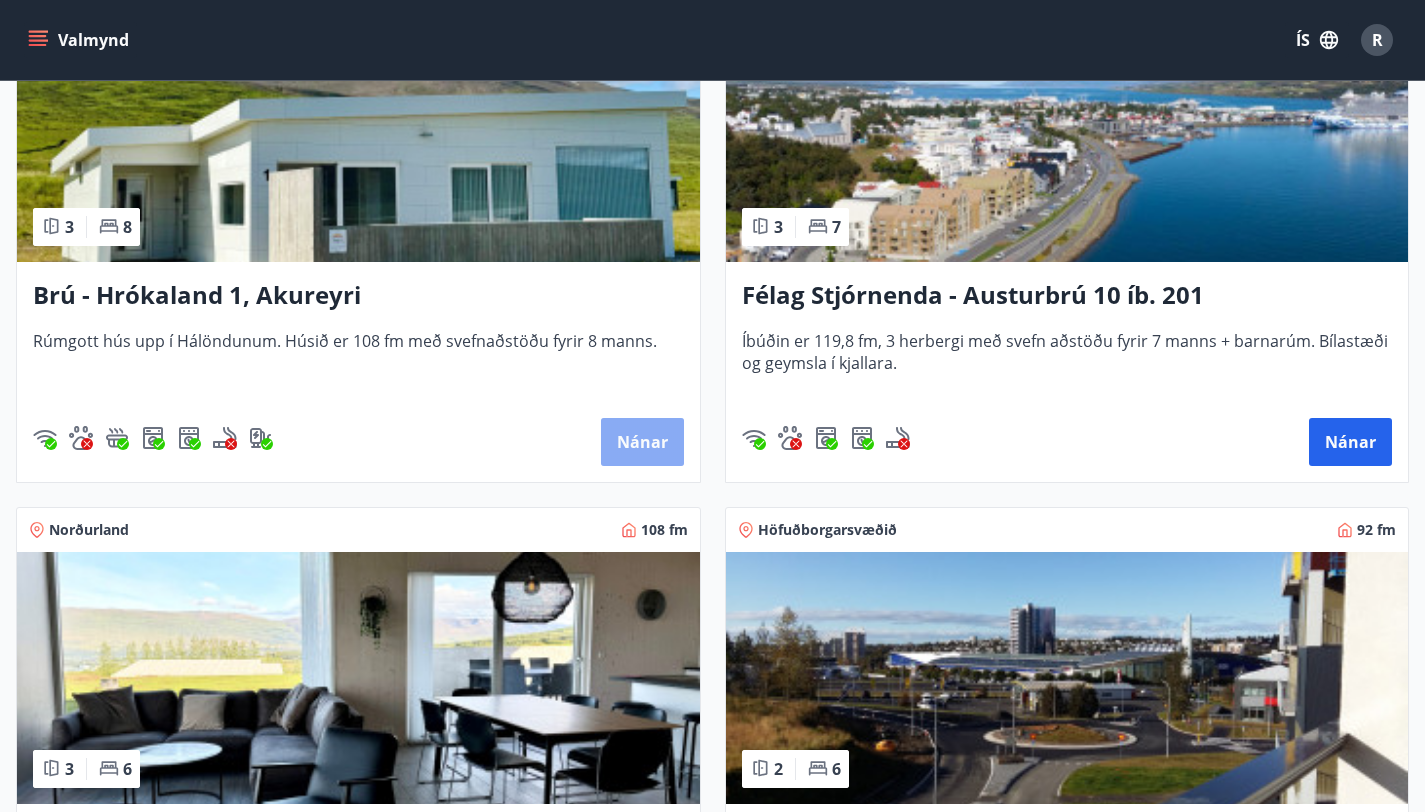 click on "Nánar" at bounding box center (642, 442) 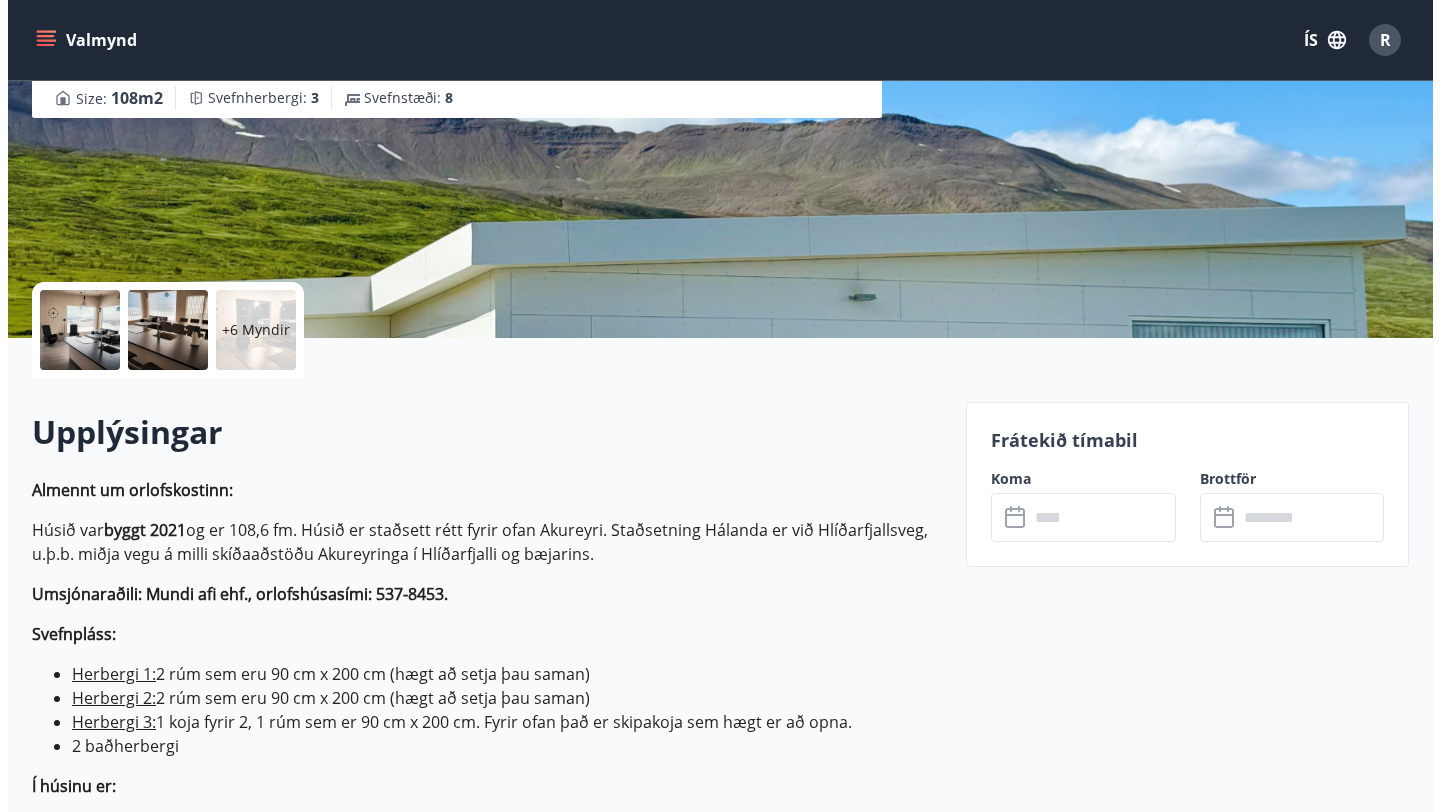 scroll, scrollTop: 240, scrollLeft: 0, axis: vertical 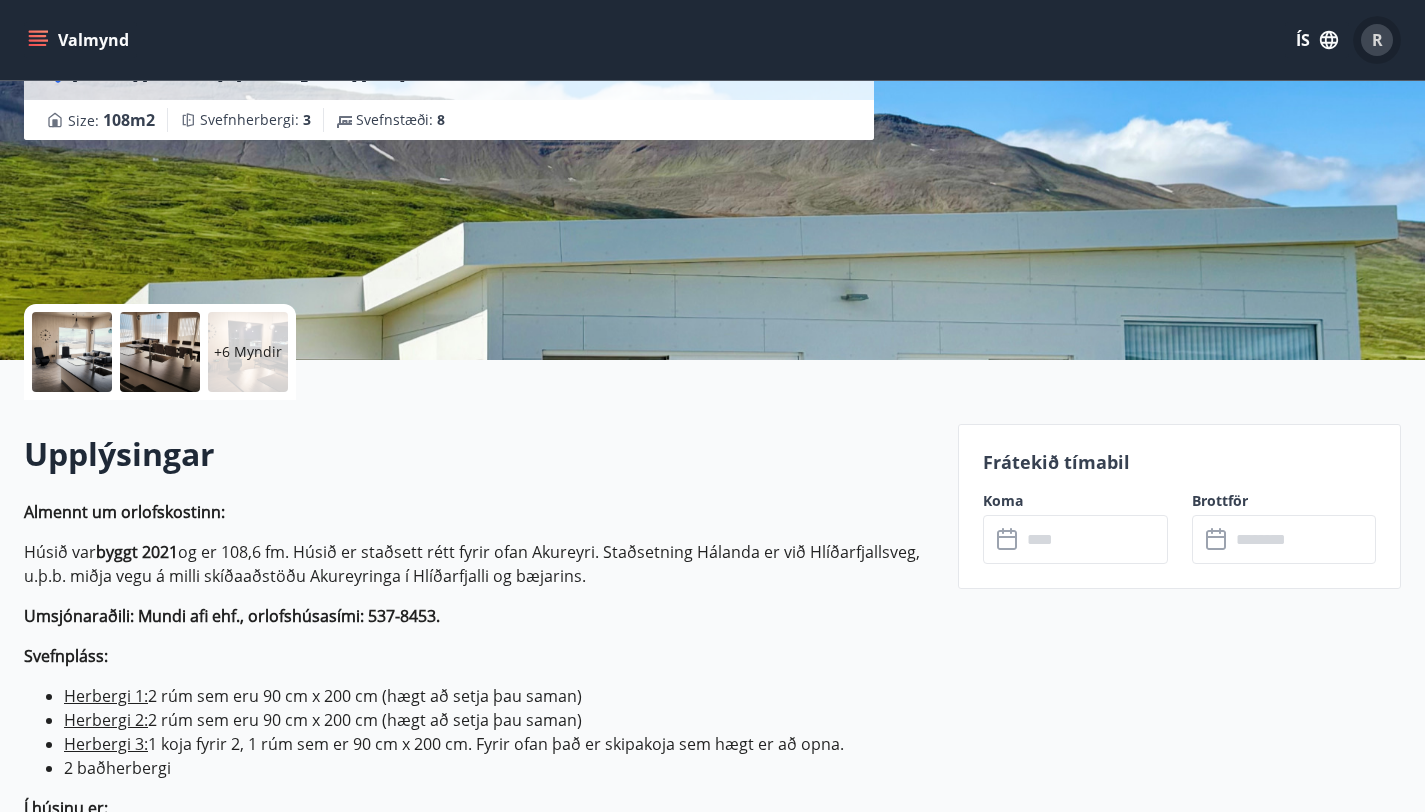 click on "R" at bounding box center (1377, 40) 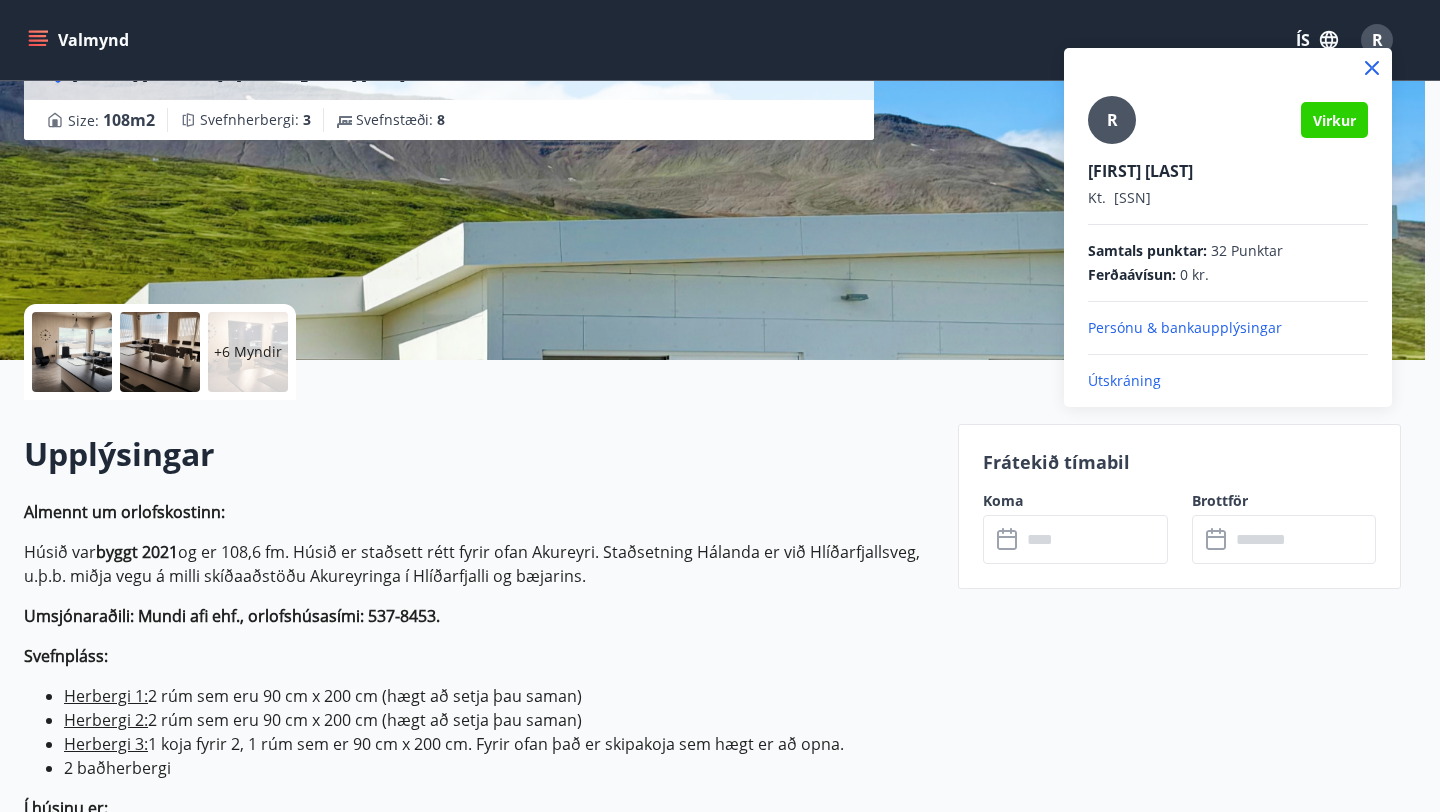 click on "Útskráning" at bounding box center [1228, 381] 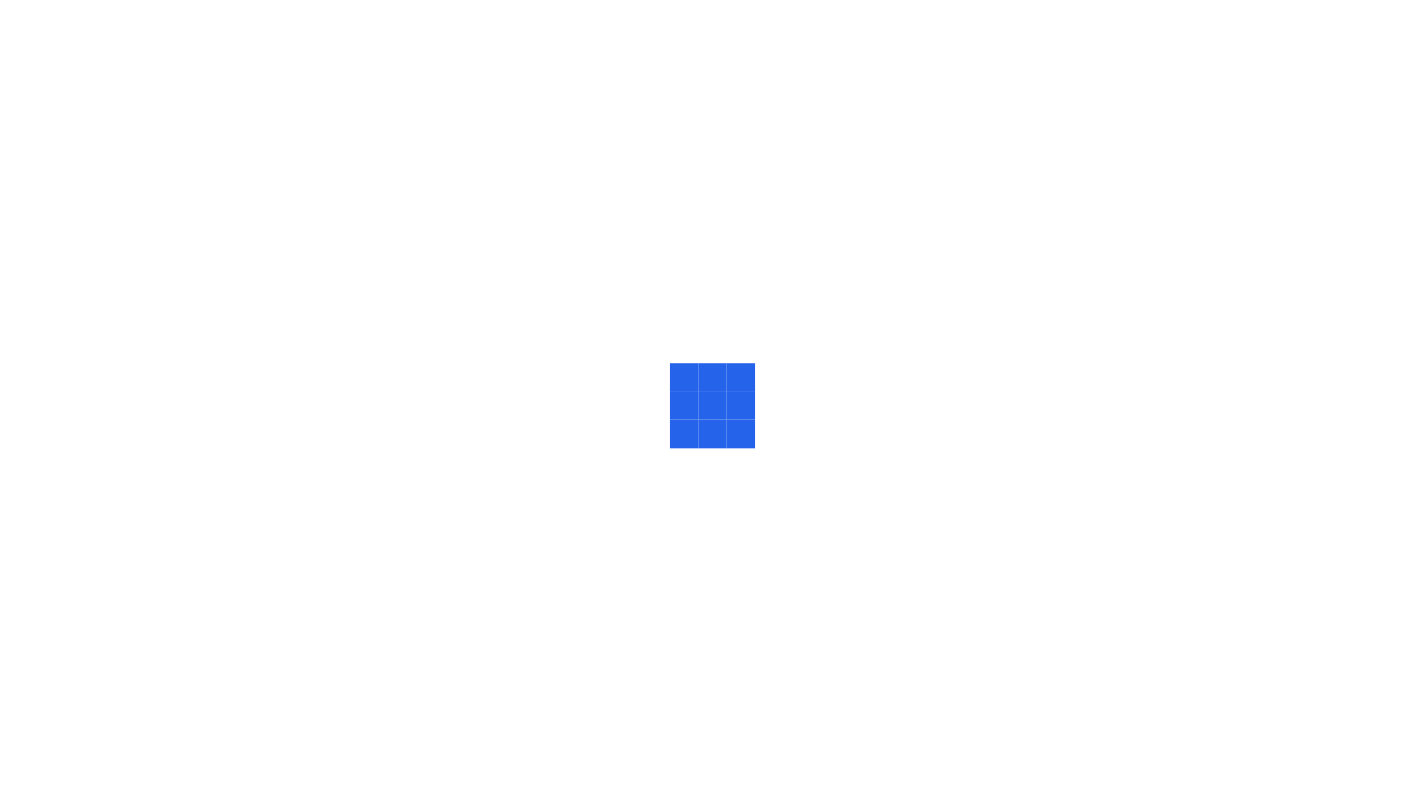 scroll, scrollTop: 0, scrollLeft: 0, axis: both 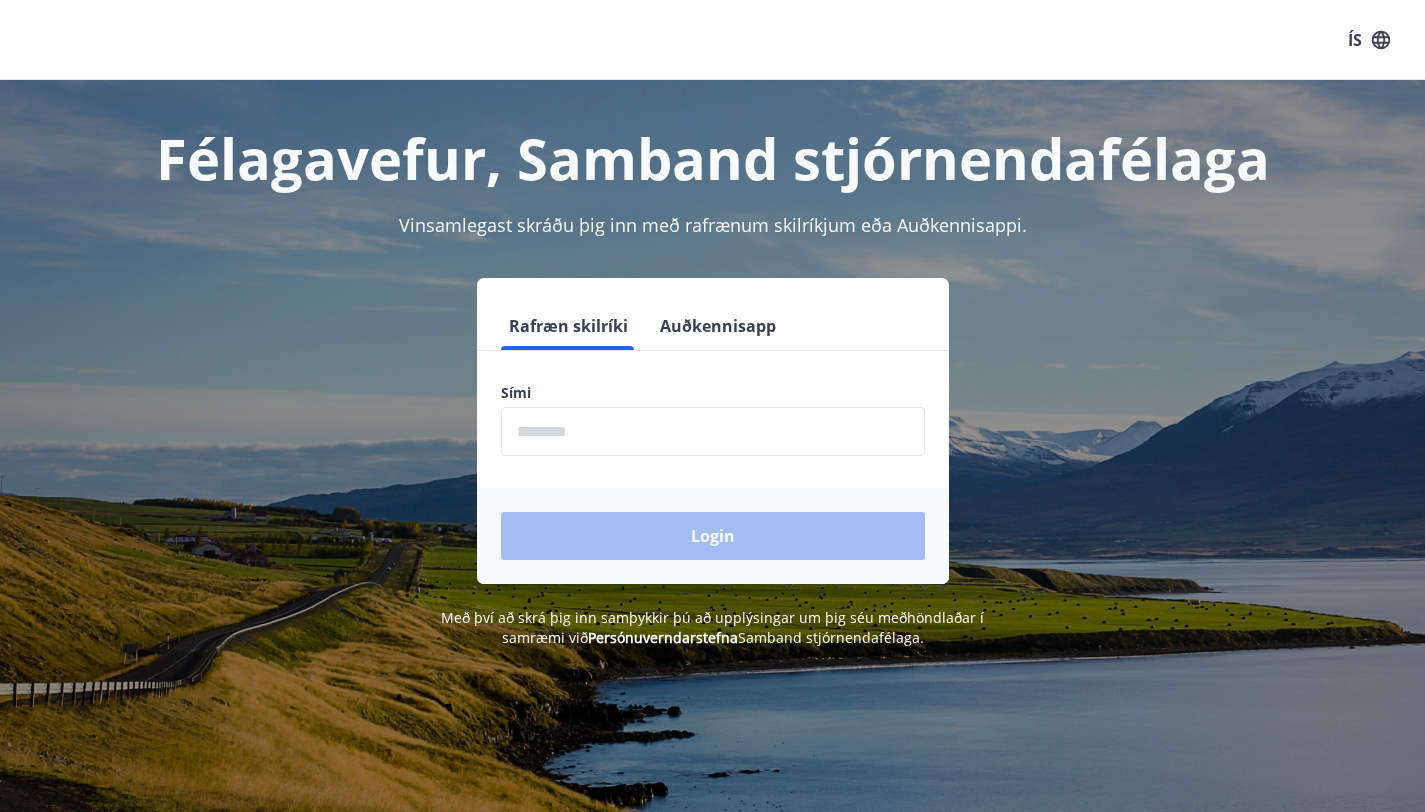 click at bounding box center [713, 431] 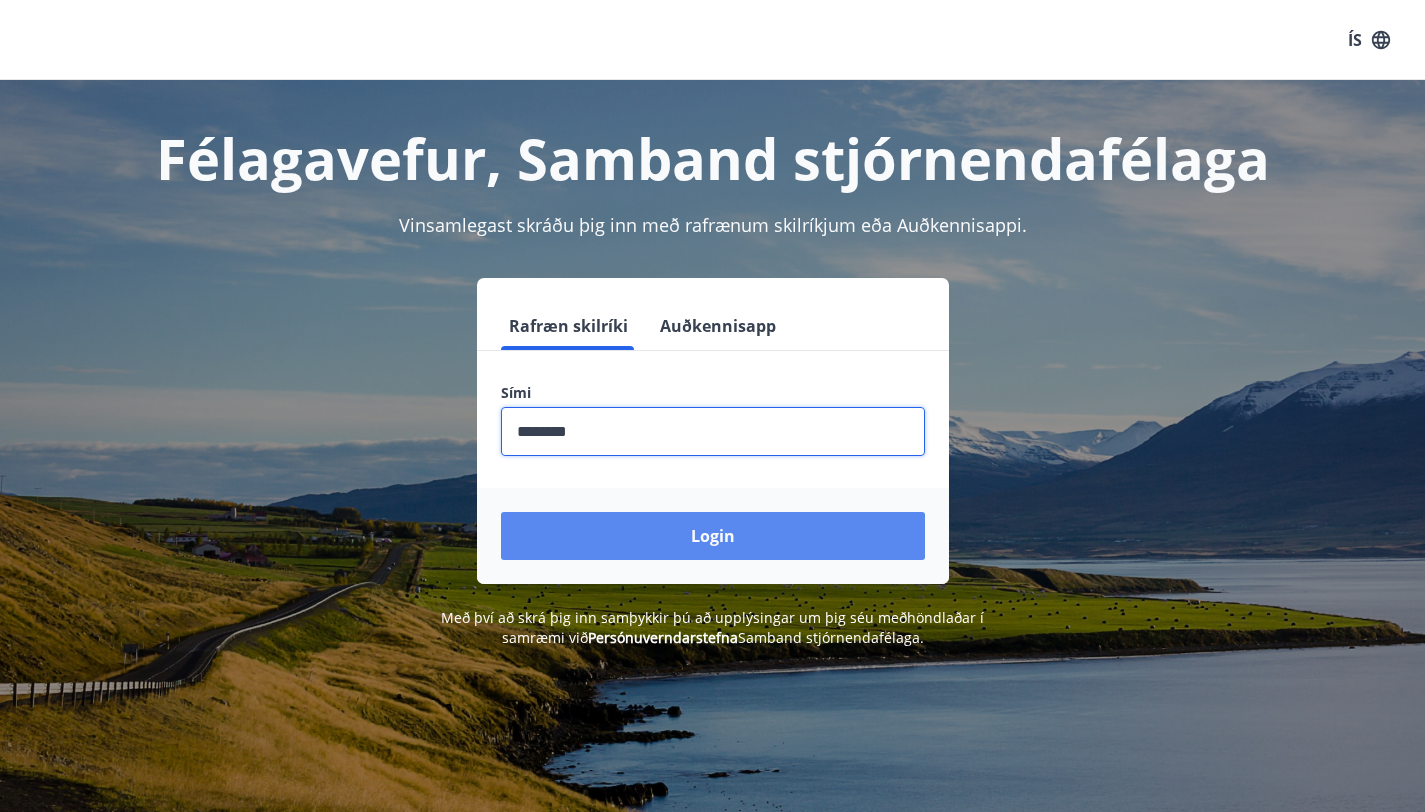 type on "********" 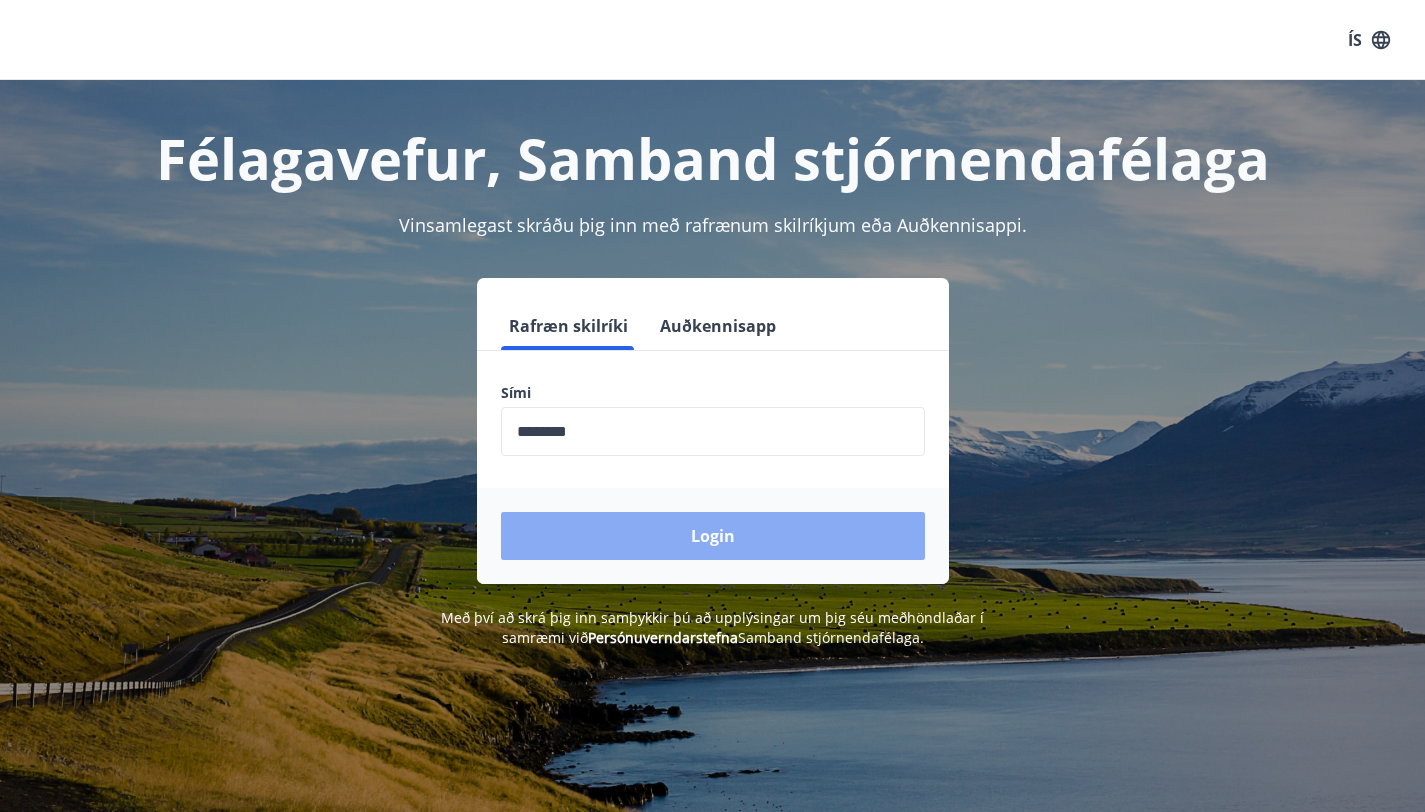 click on "Login" at bounding box center [713, 536] 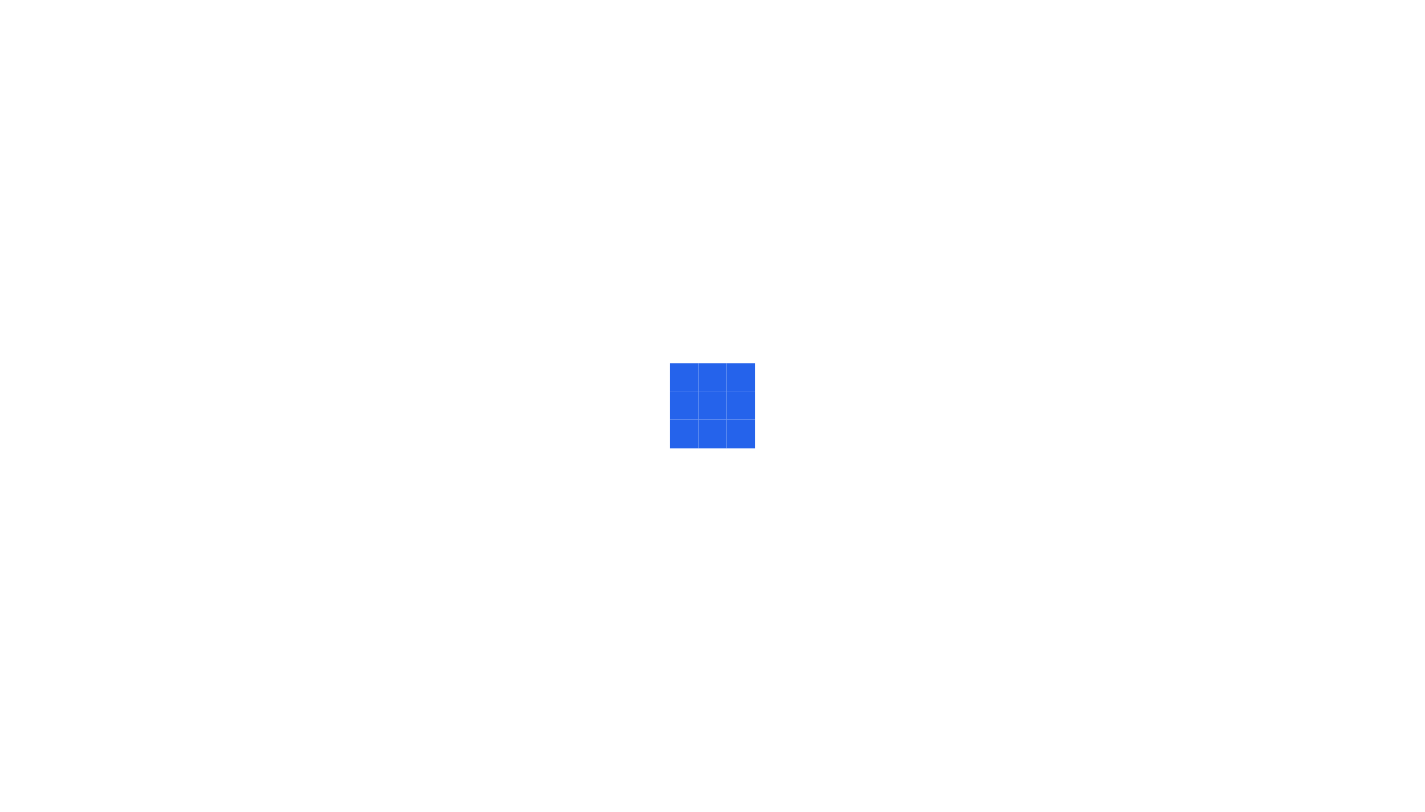 scroll, scrollTop: 0, scrollLeft: 0, axis: both 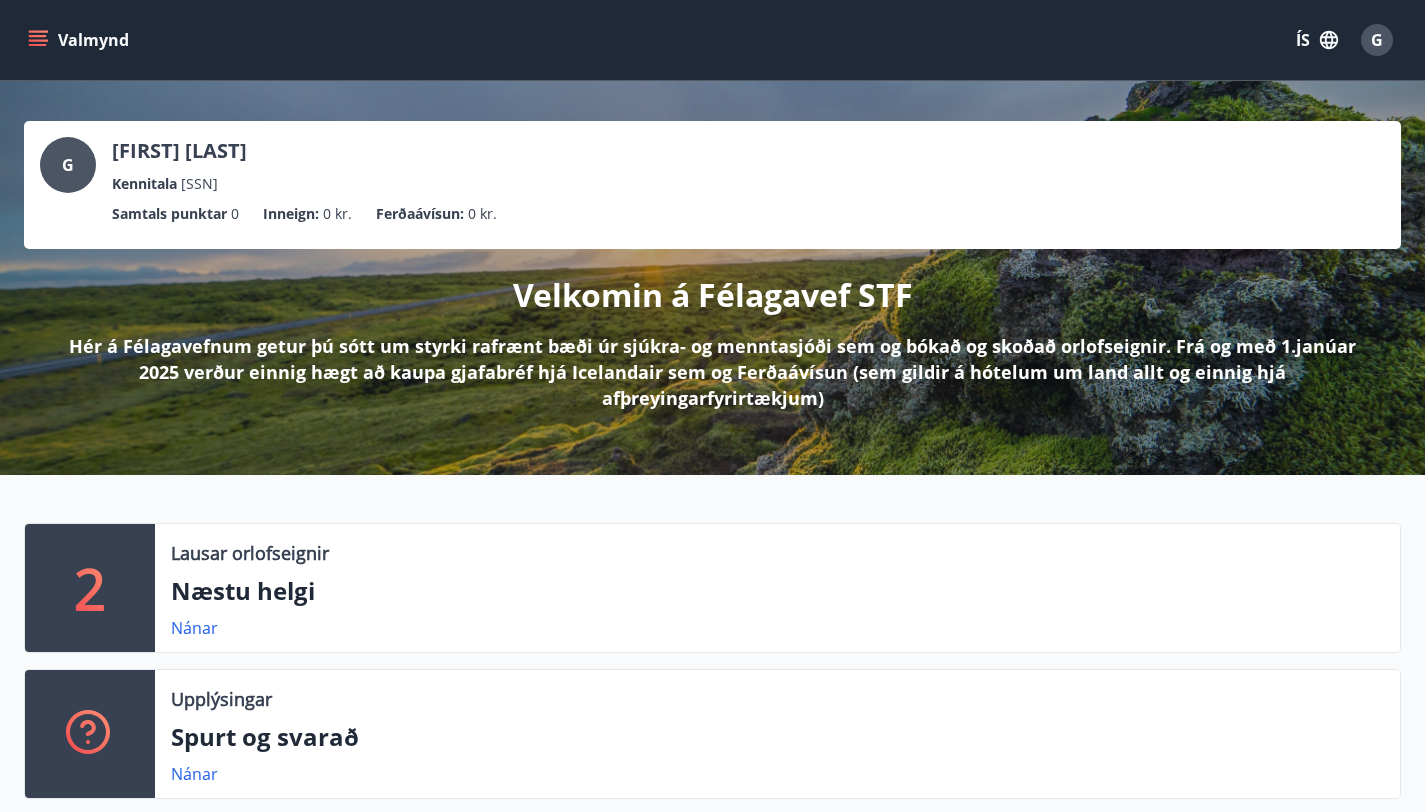 click on "Valmynd ÍS G" at bounding box center (712, 40) 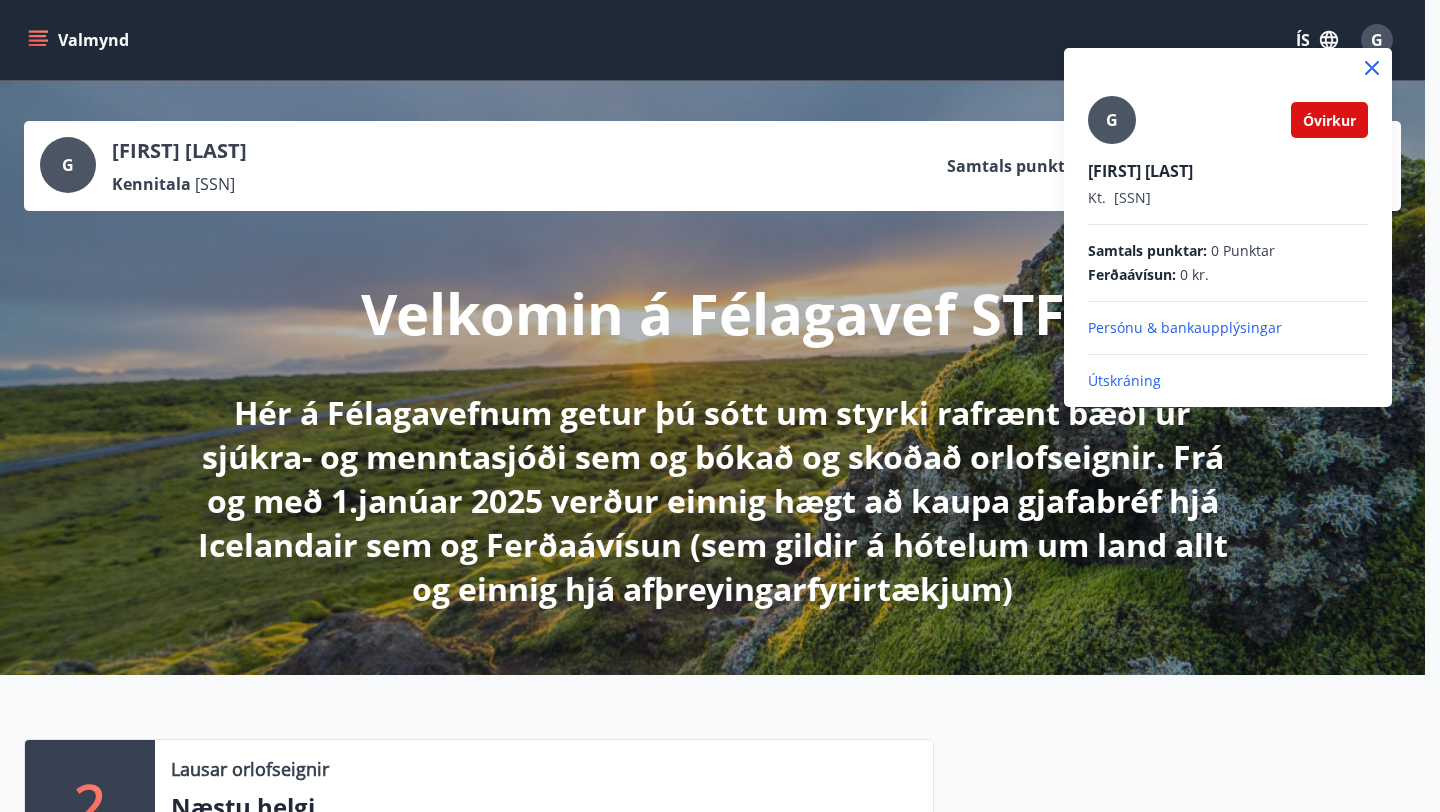 click on "Útskráning" at bounding box center [1228, 381] 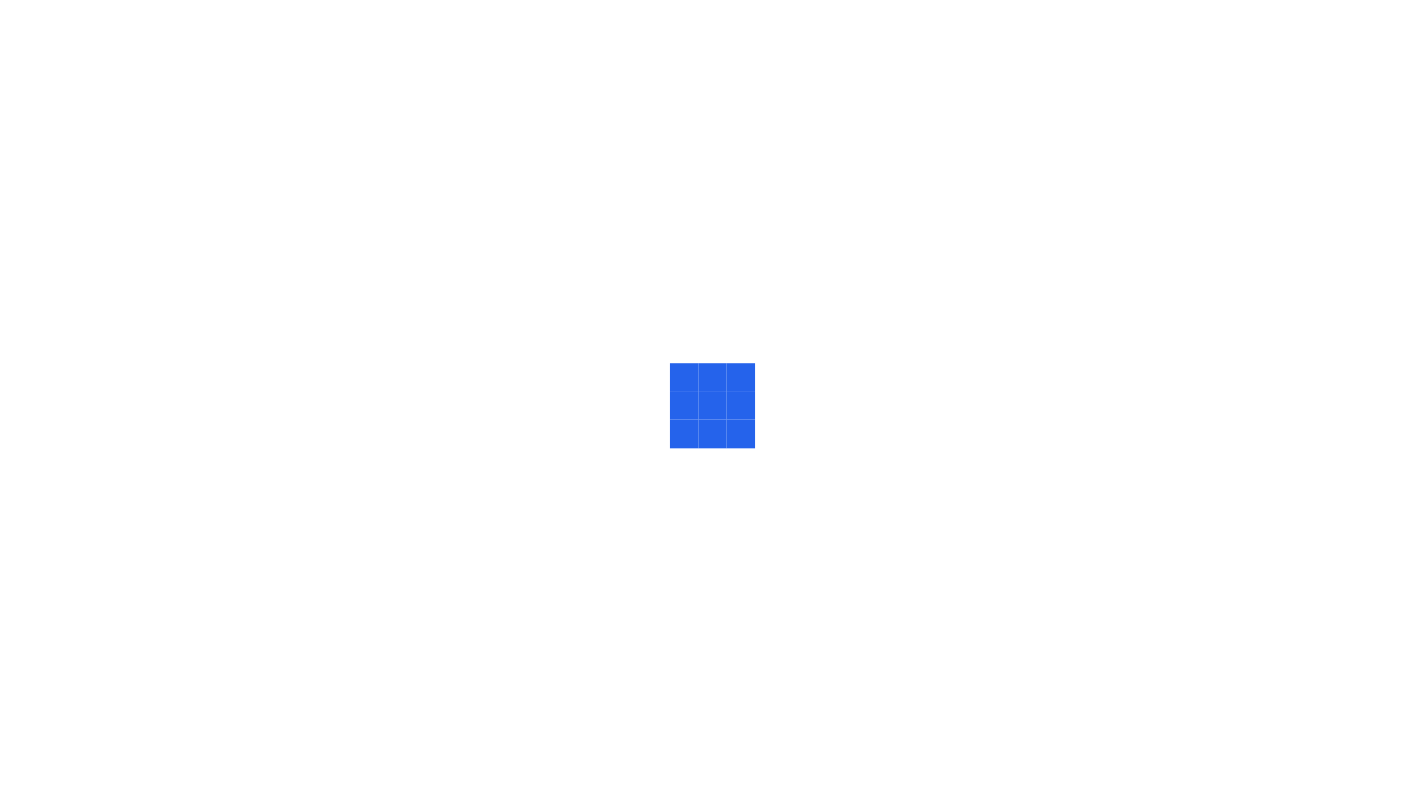 scroll, scrollTop: 0, scrollLeft: 0, axis: both 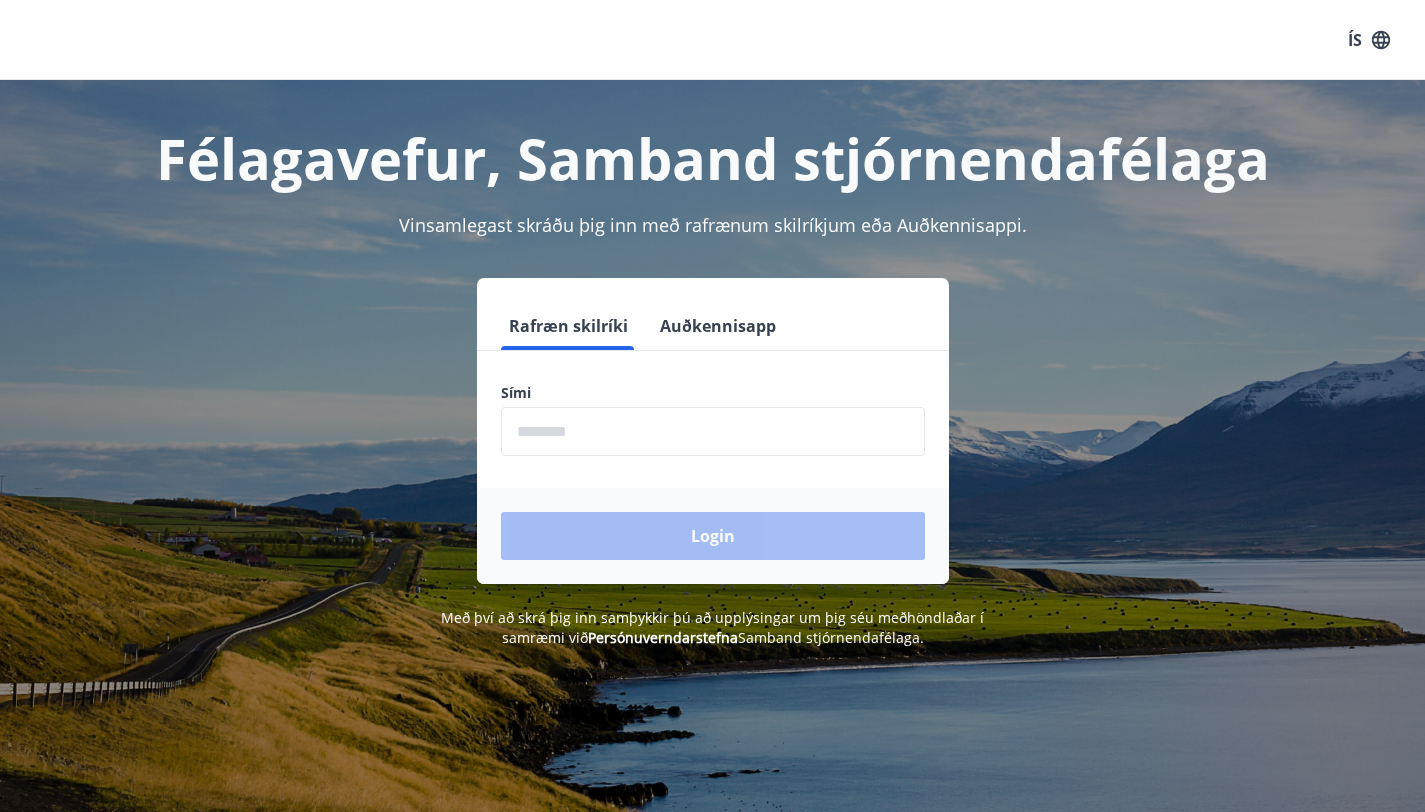 click at bounding box center [713, 431] 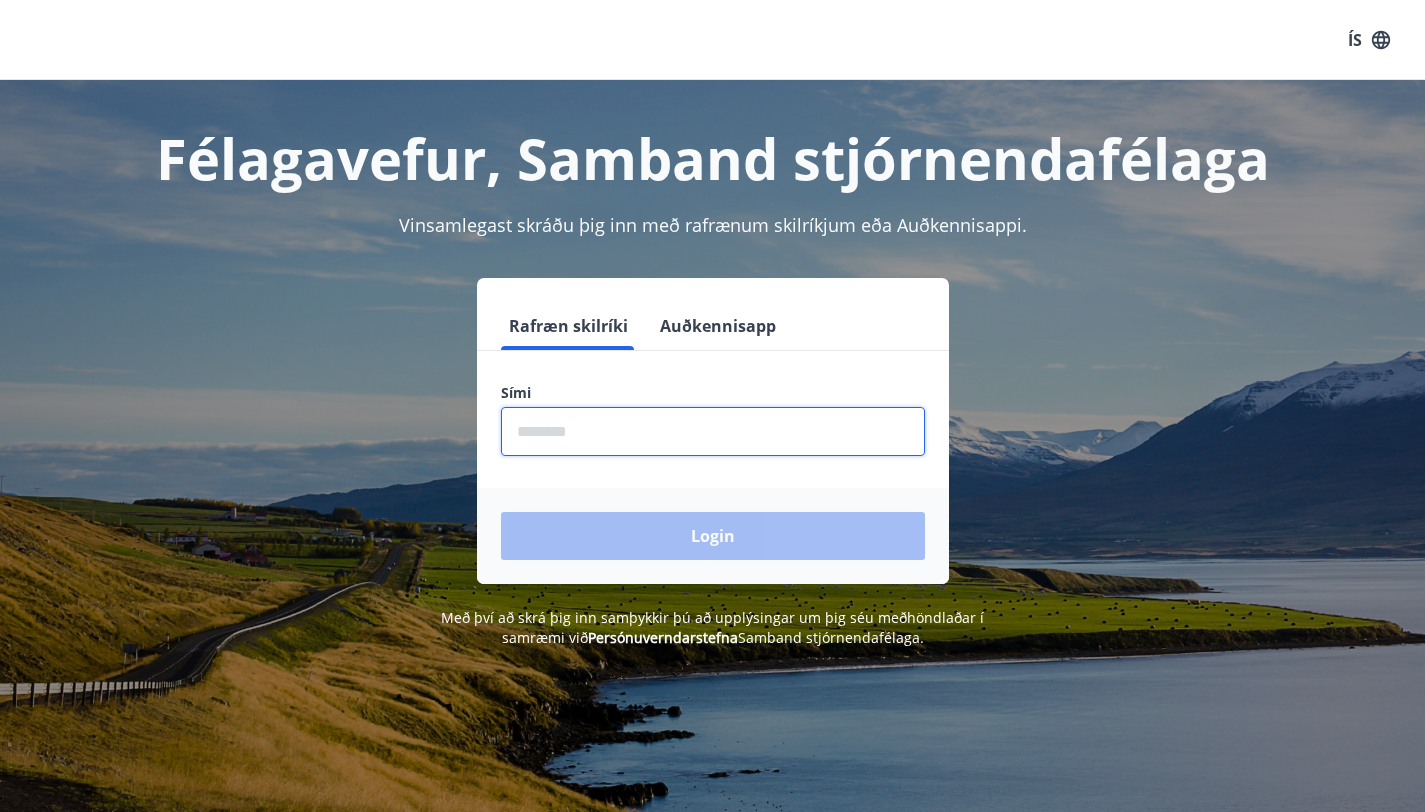 type on "********" 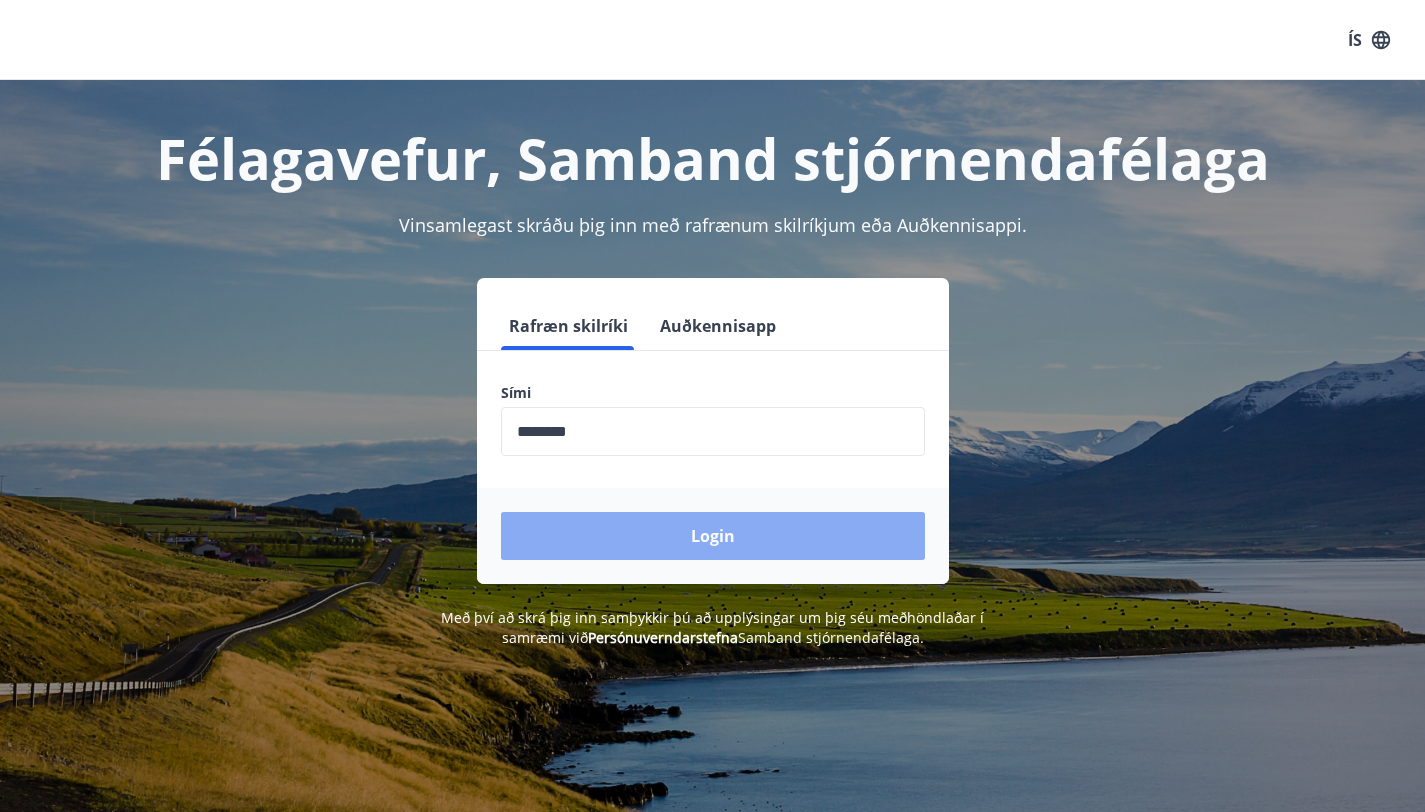 click on "Login" at bounding box center (713, 536) 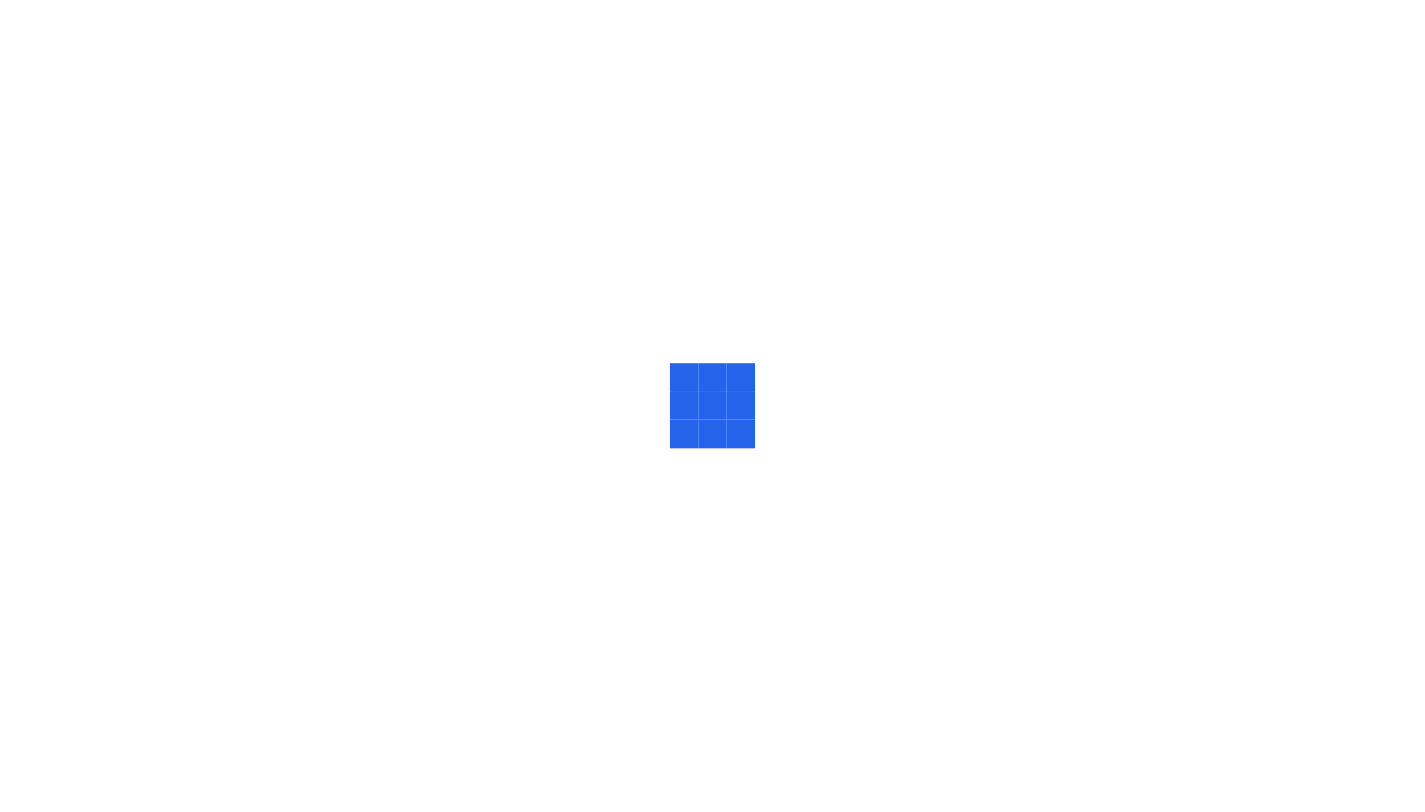scroll, scrollTop: 0, scrollLeft: 0, axis: both 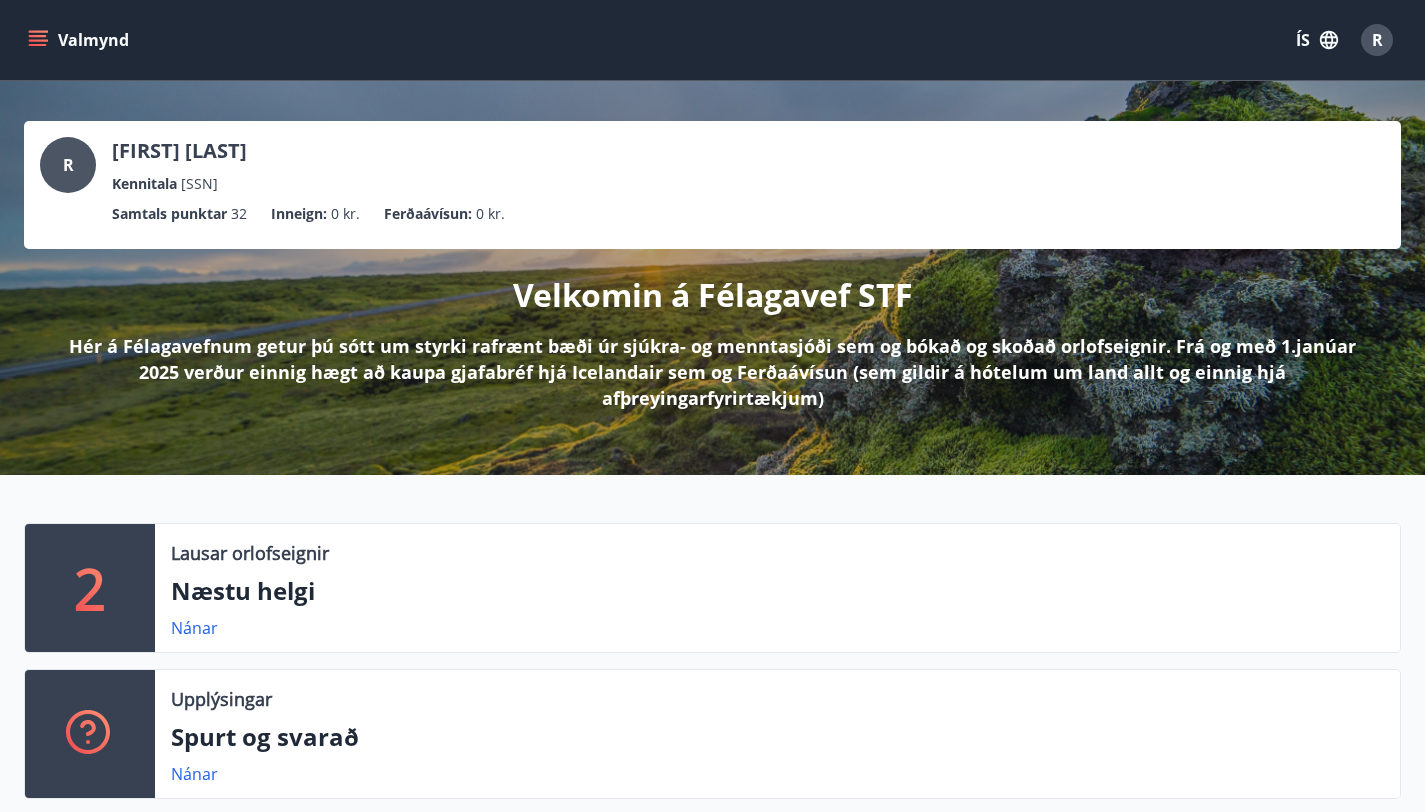 click on "Velkomin á Félagavef STF Hér á Félagavefnum getur þú sótt um styrki rafrænt bæði úr sjúkra- og menntasjóði sem og bókað og skoðað orlofseignir.
Frá og með 1.janúar 2025 verður einnig hægt að kaupa gjafabréf hjá Icelandair sem og Ferðaávísun (sem gildir á hótelum um land allt og einnig hjá afþreyingarfyrirtækjum)" at bounding box center [712, 330] 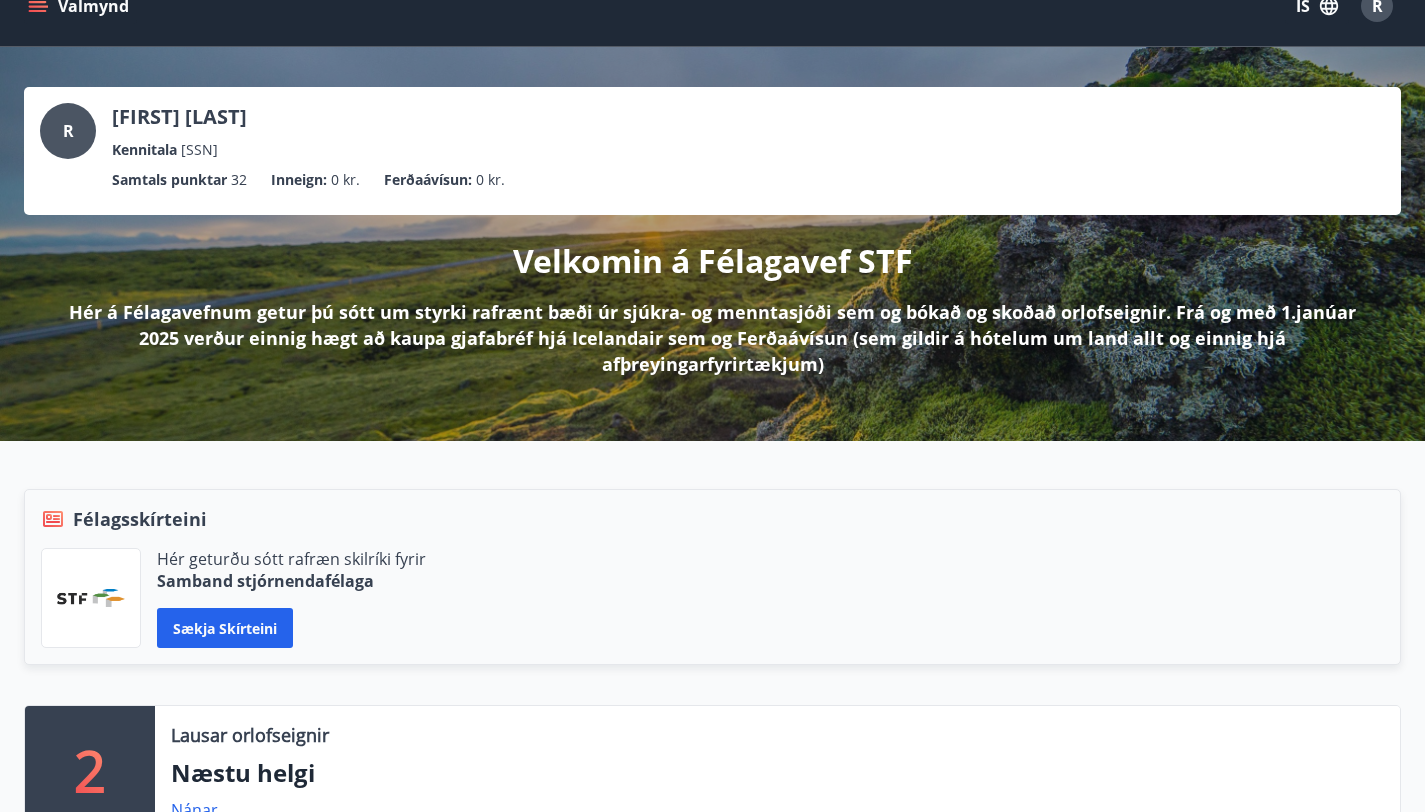 scroll, scrollTop: 0, scrollLeft: 0, axis: both 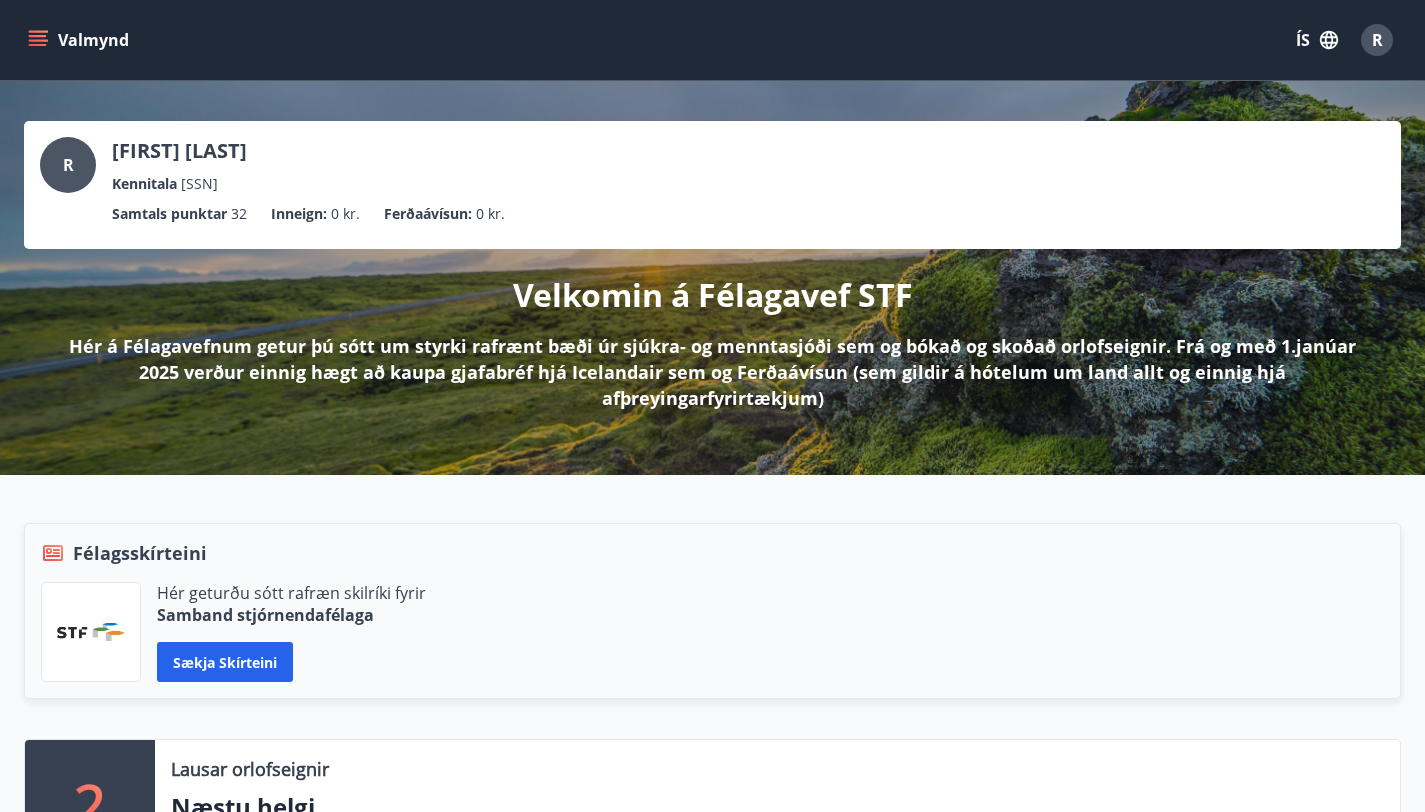 click 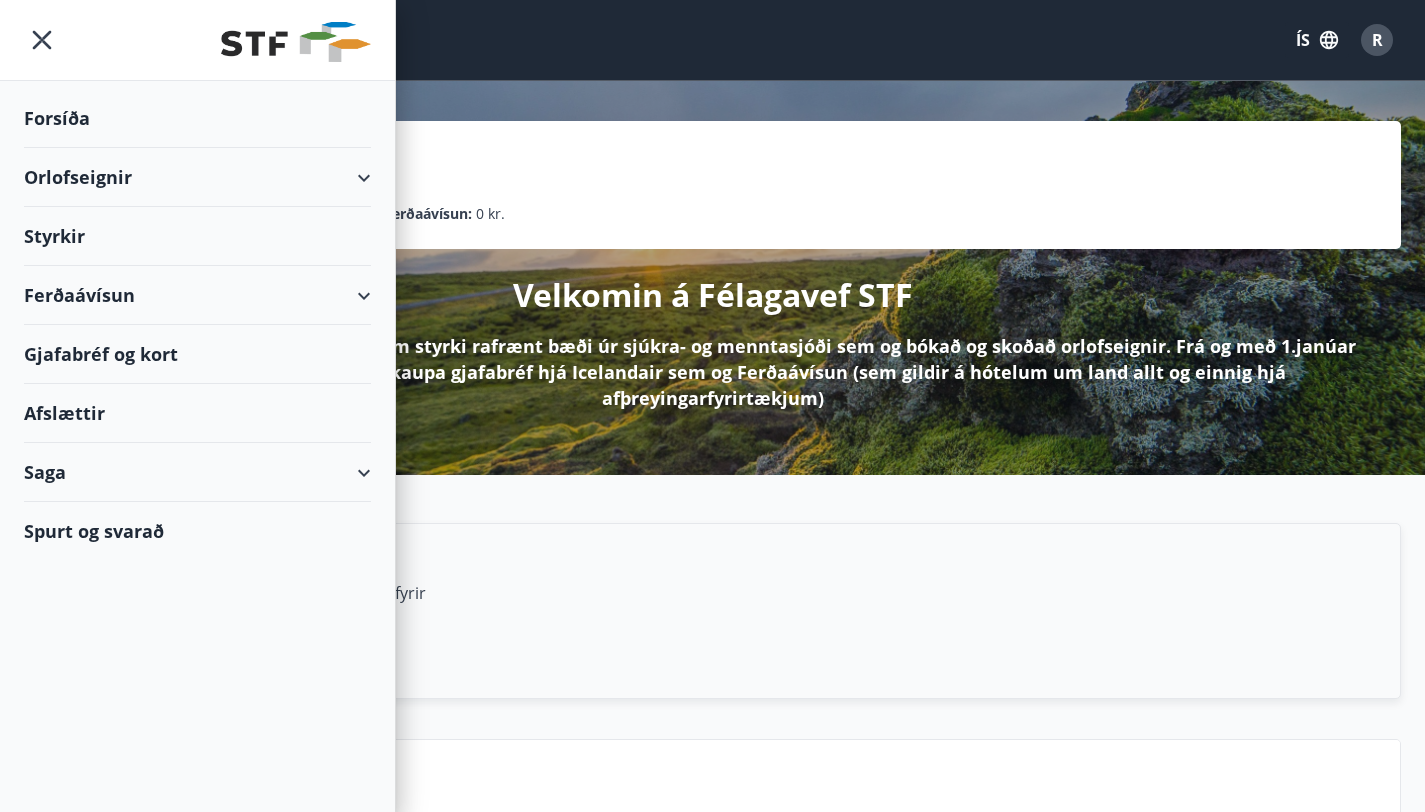 click on "Orlofseignir" at bounding box center [197, 177] 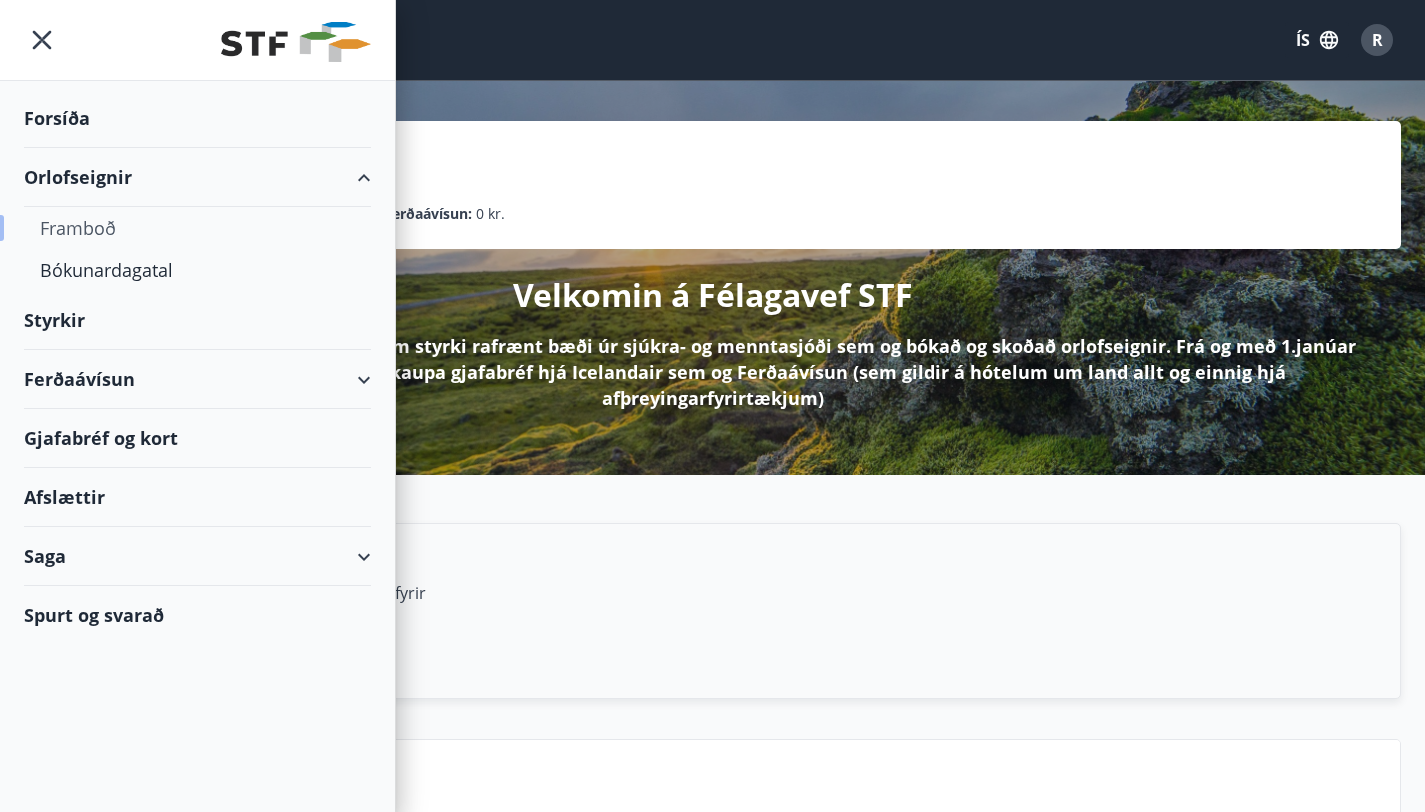 click on "Framboð" at bounding box center (197, 228) 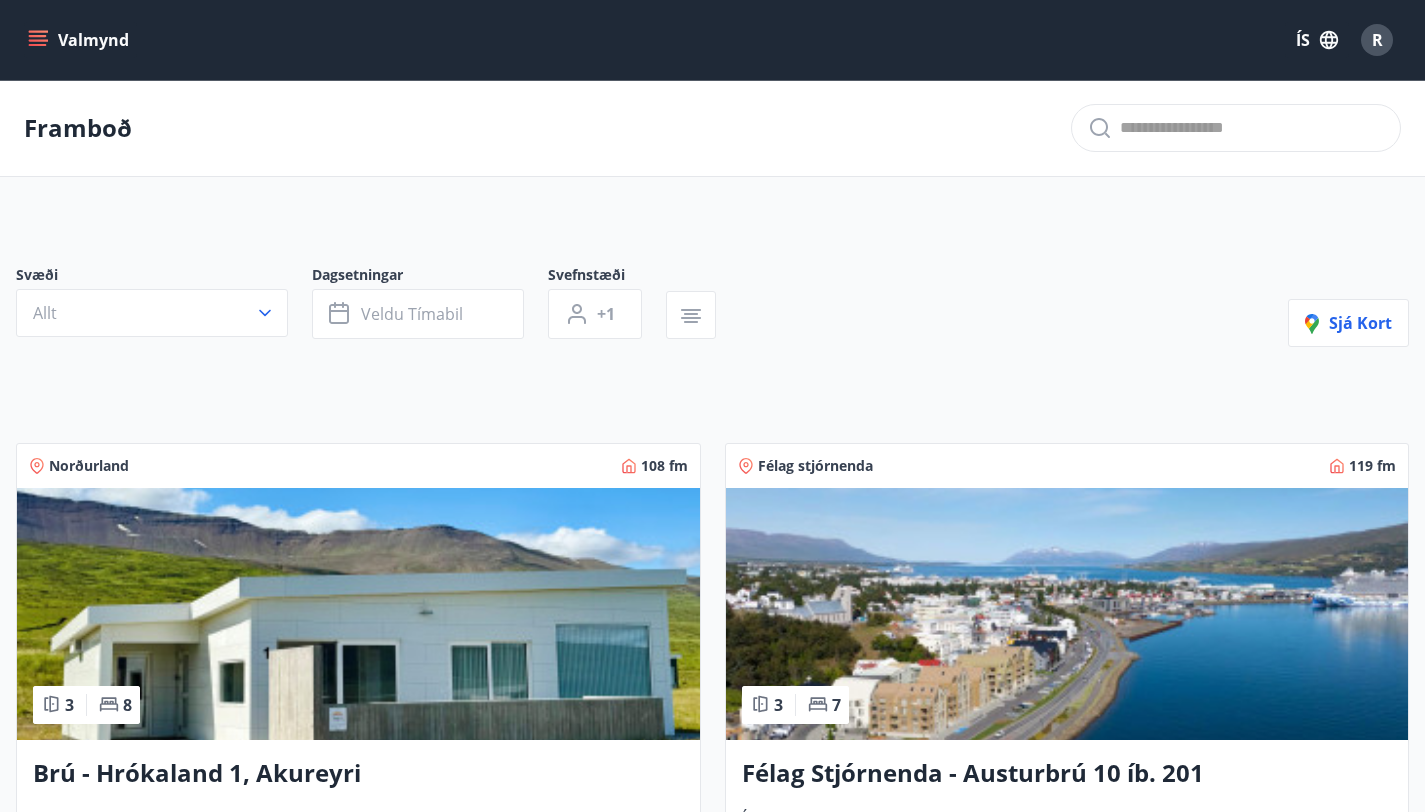 click on "Svæði Allt Dagsetningar Veldu tímabil Svefnstæði +1 Sjá kort" at bounding box center (712, 306) 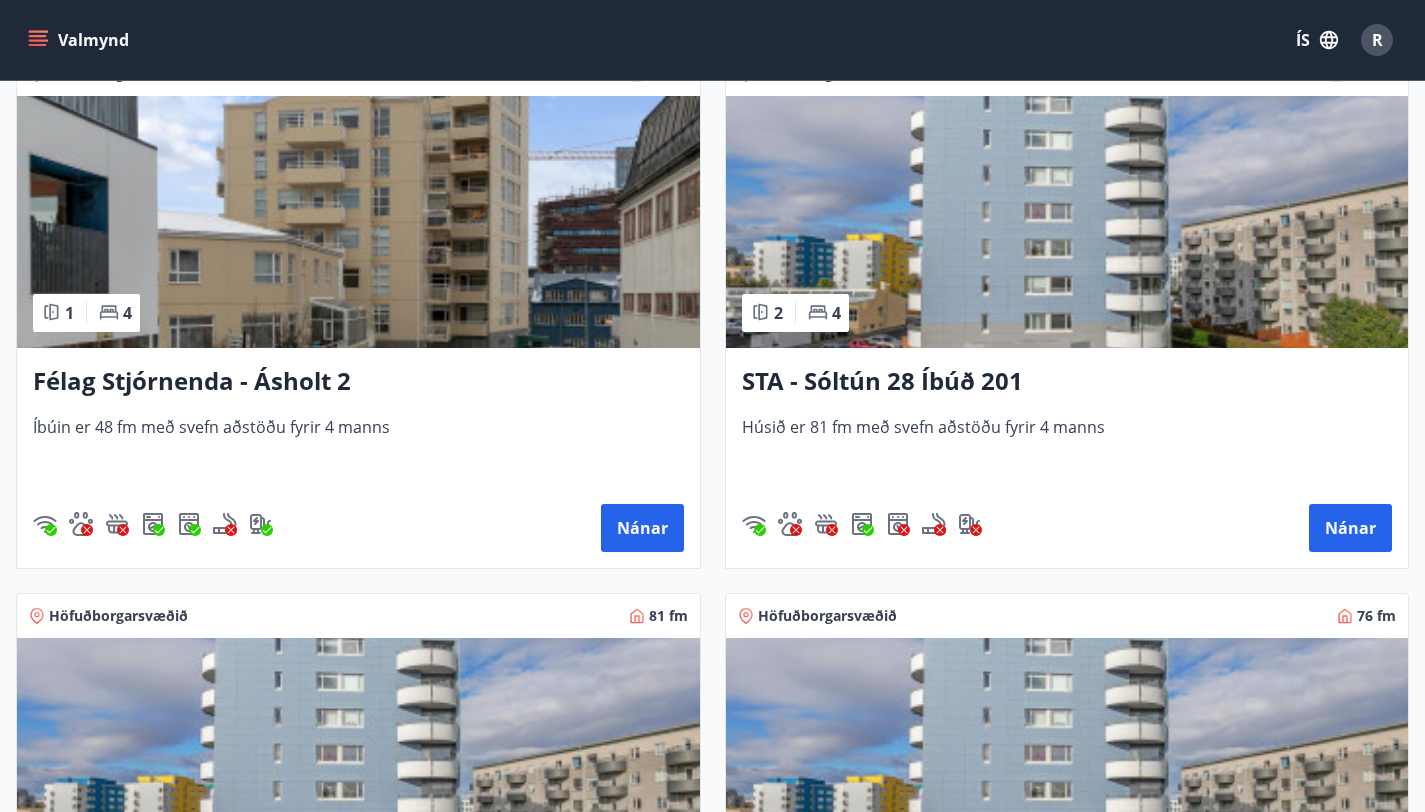 scroll, scrollTop: 2600, scrollLeft: 0, axis: vertical 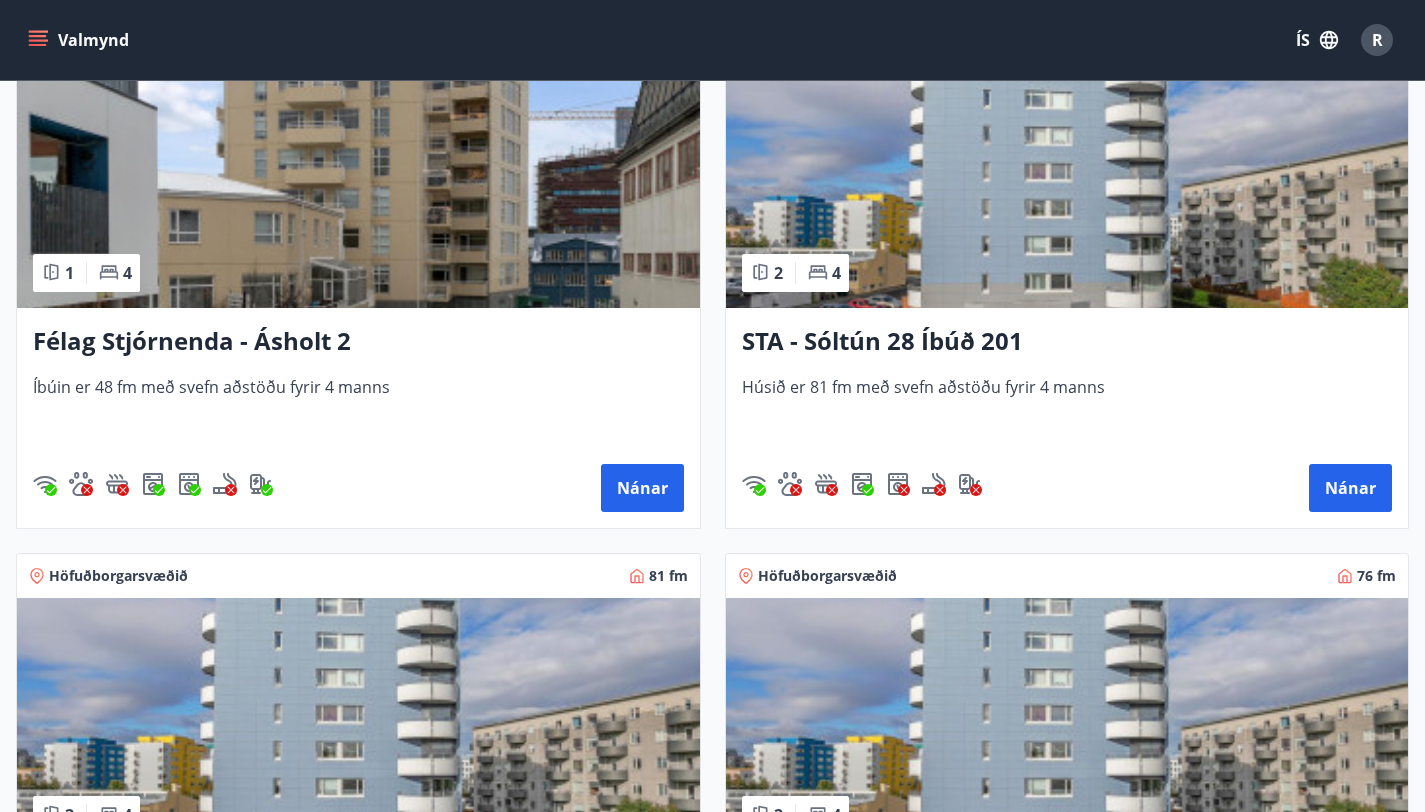 click on "Nánar" at bounding box center [642, 1572] 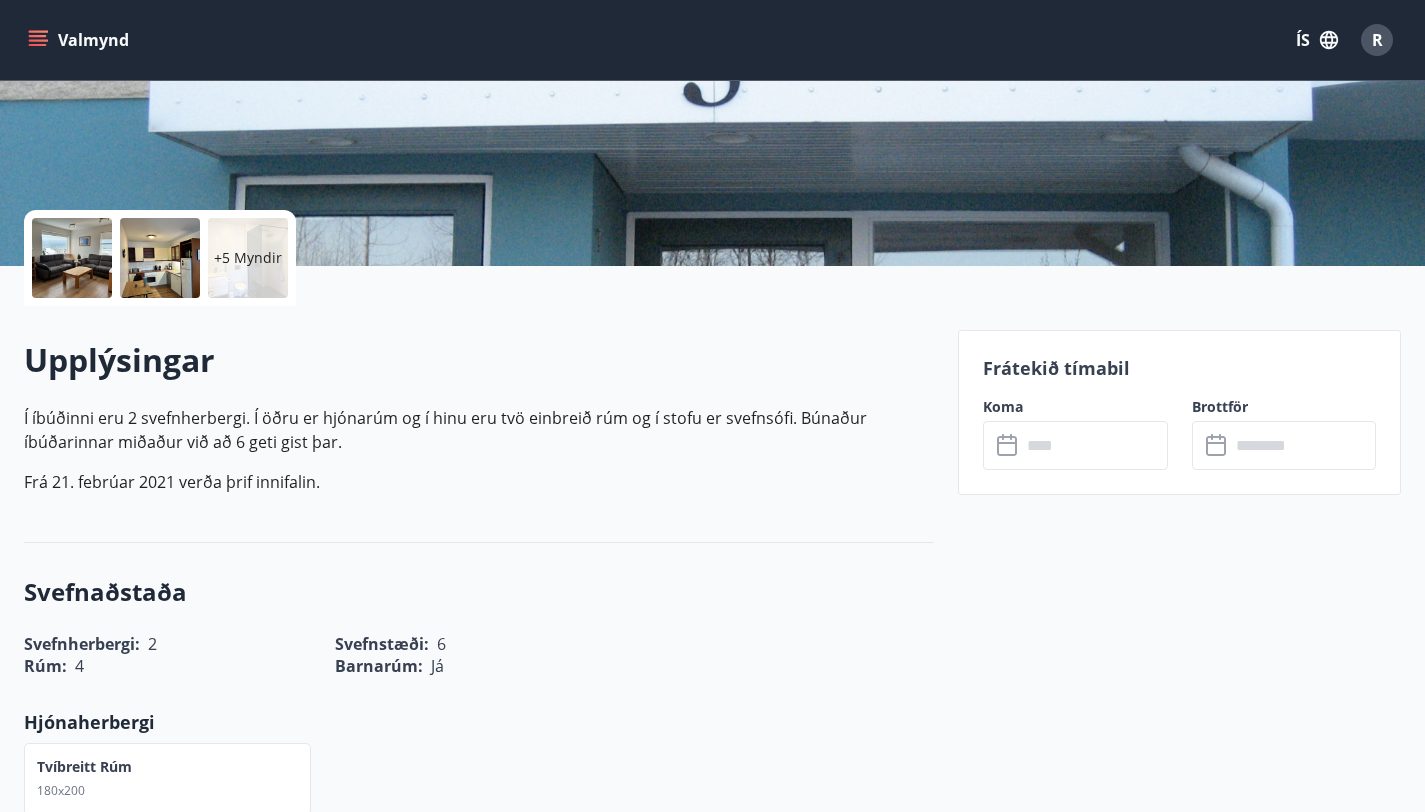 scroll, scrollTop: 320, scrollLeft: 0, axis: vertical 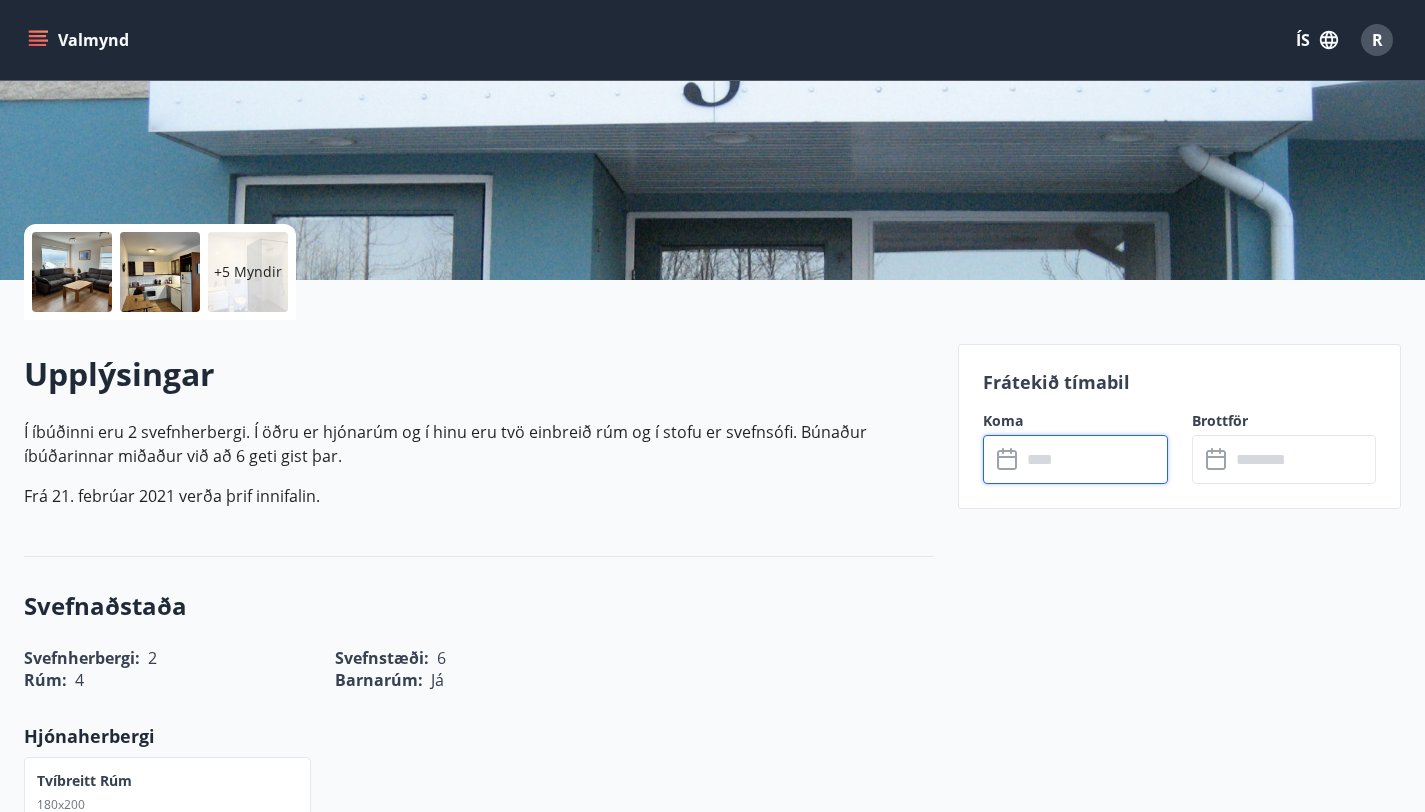 click at bounding box center (1094, 459) 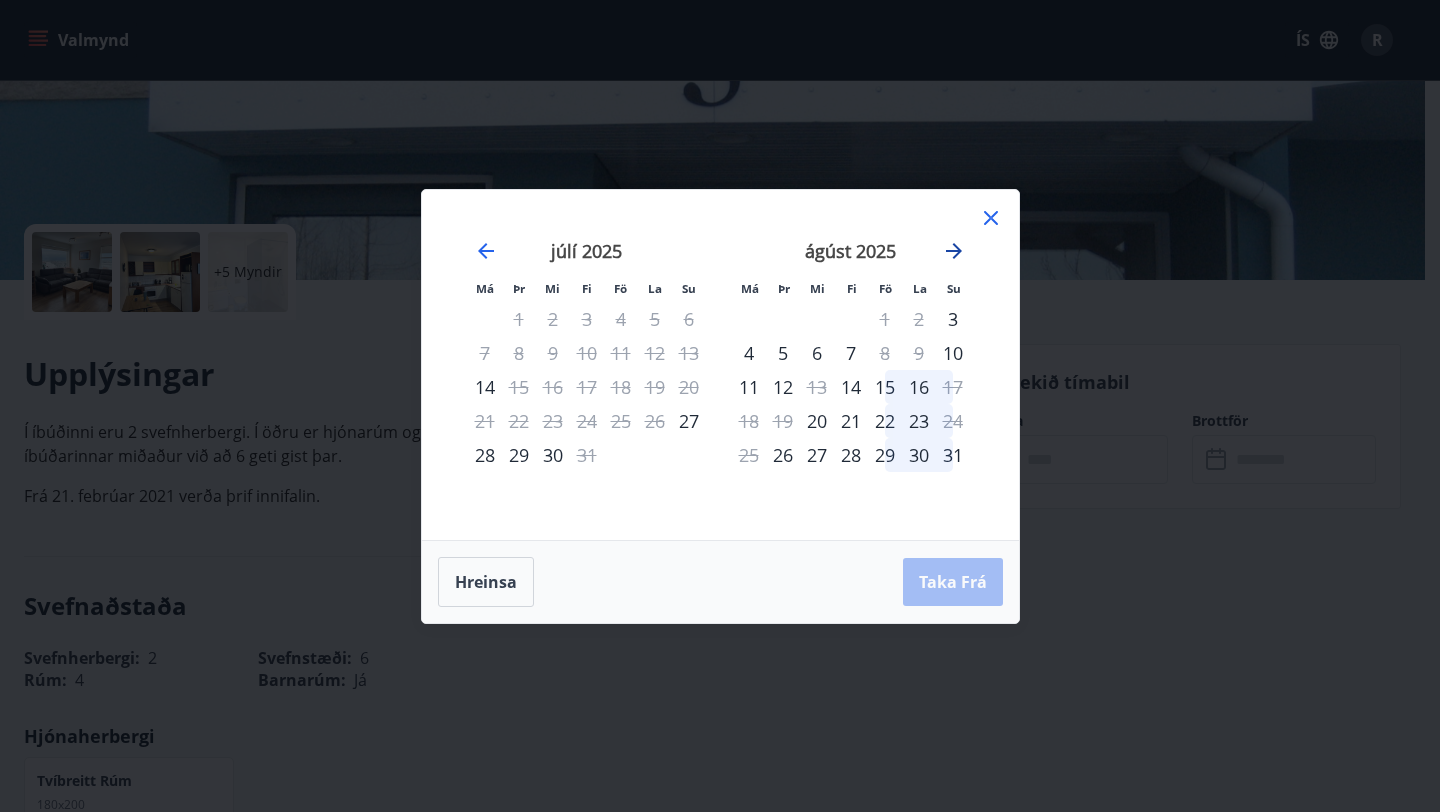click 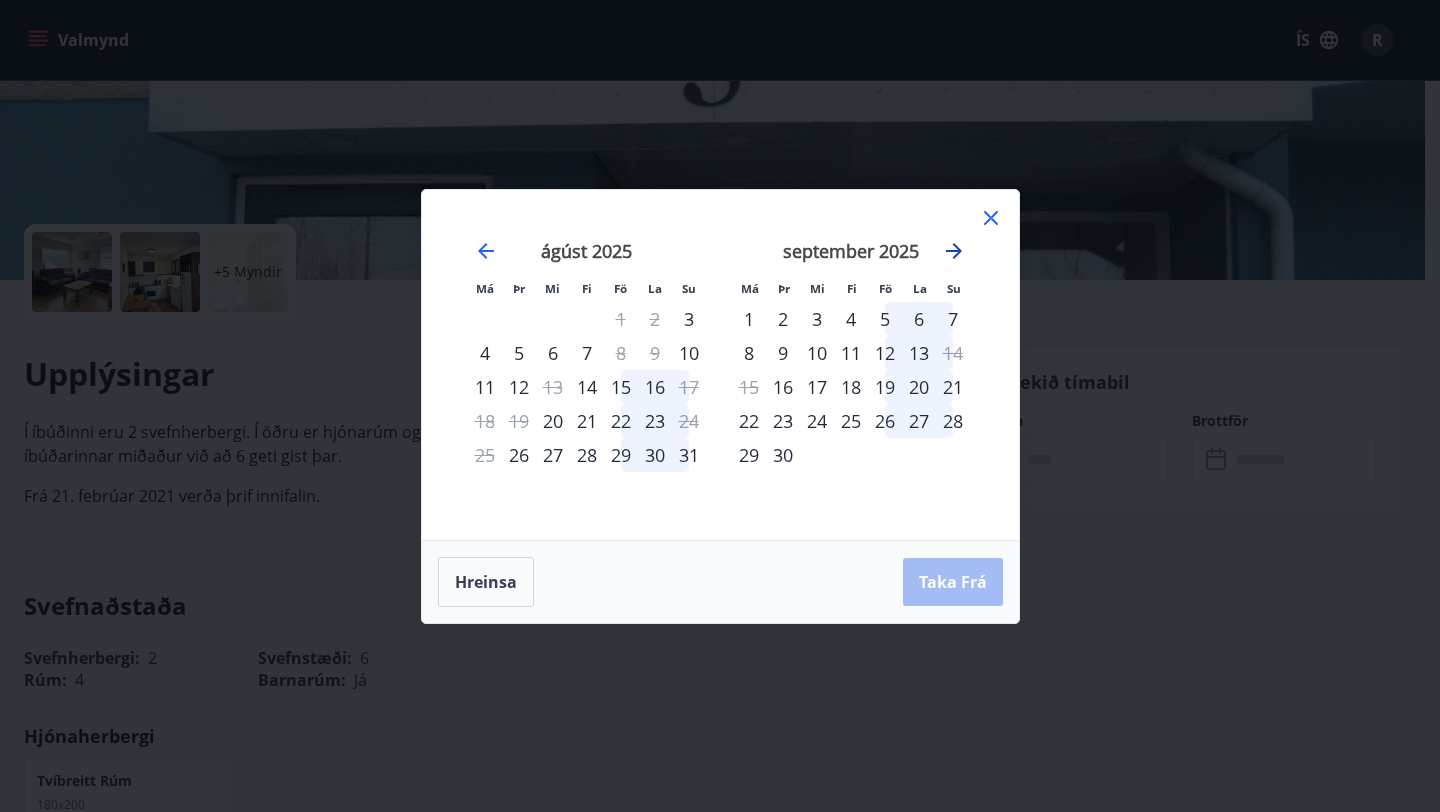 click 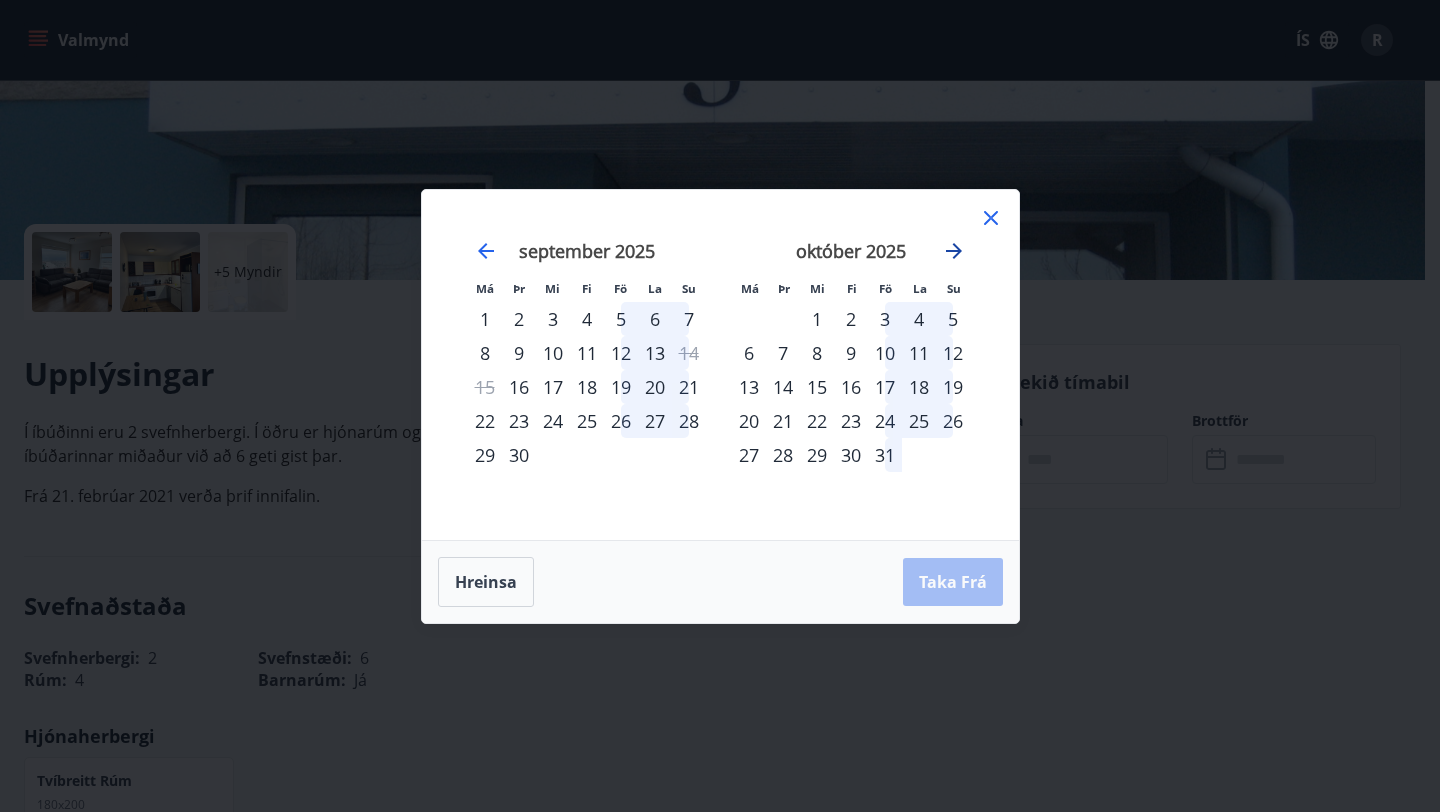click 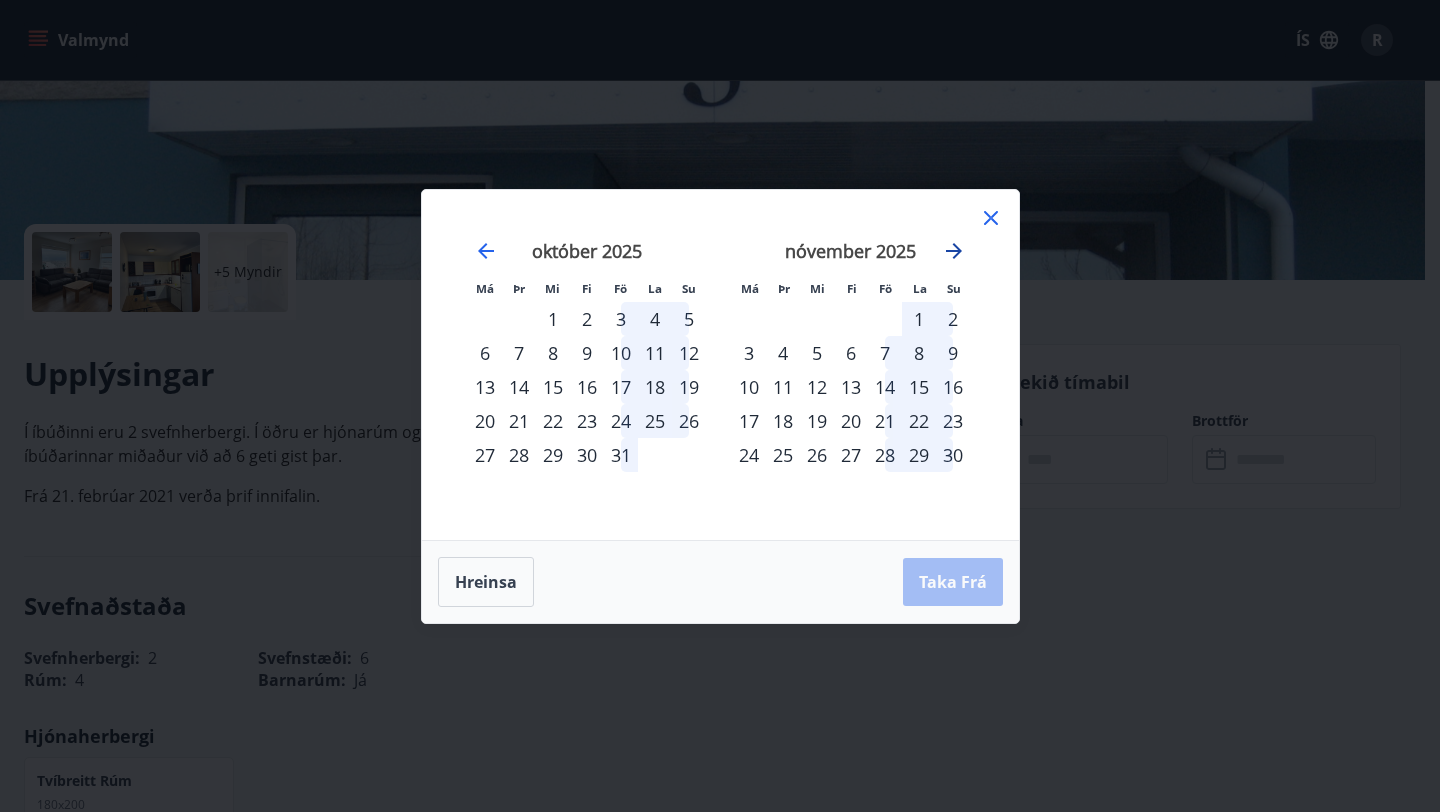 click 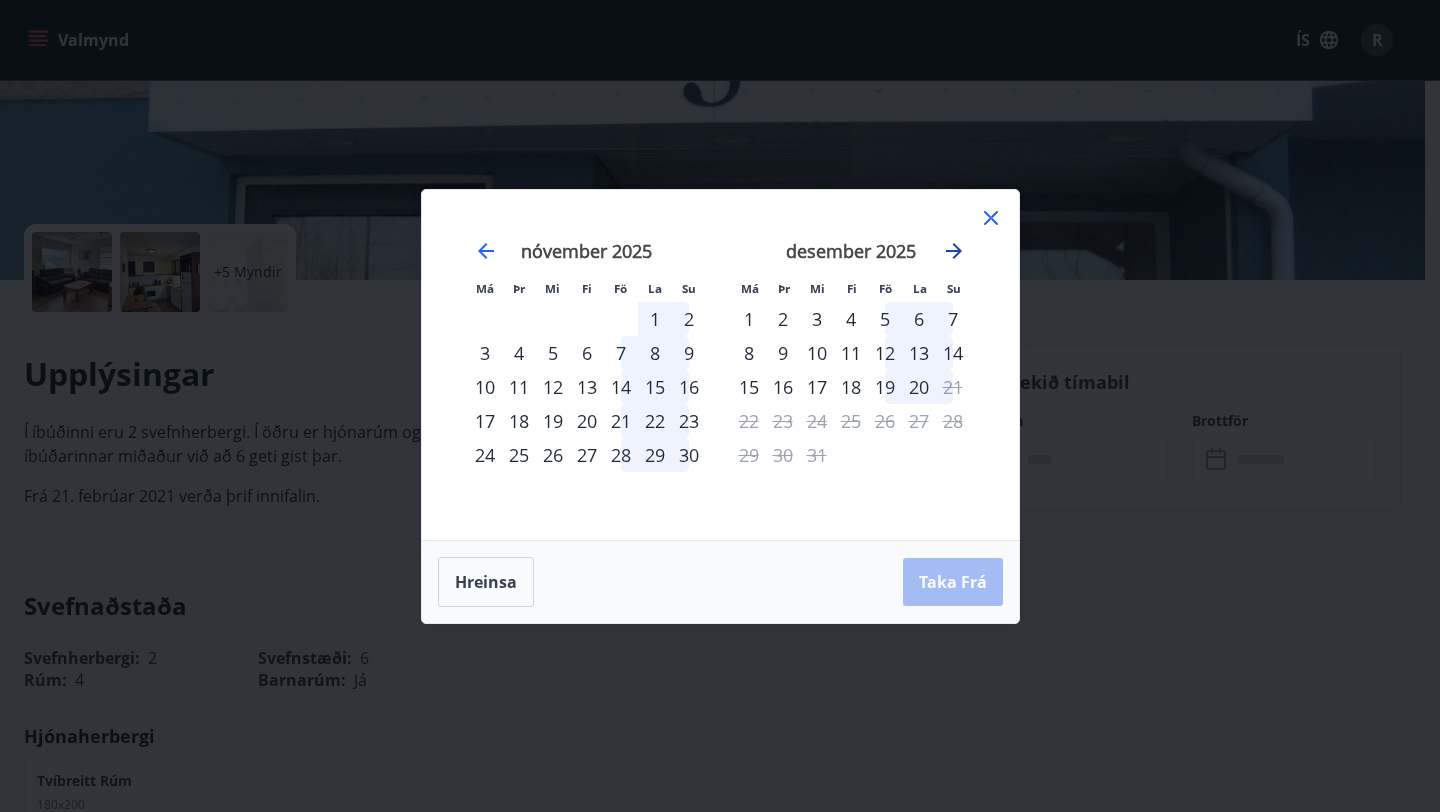 click 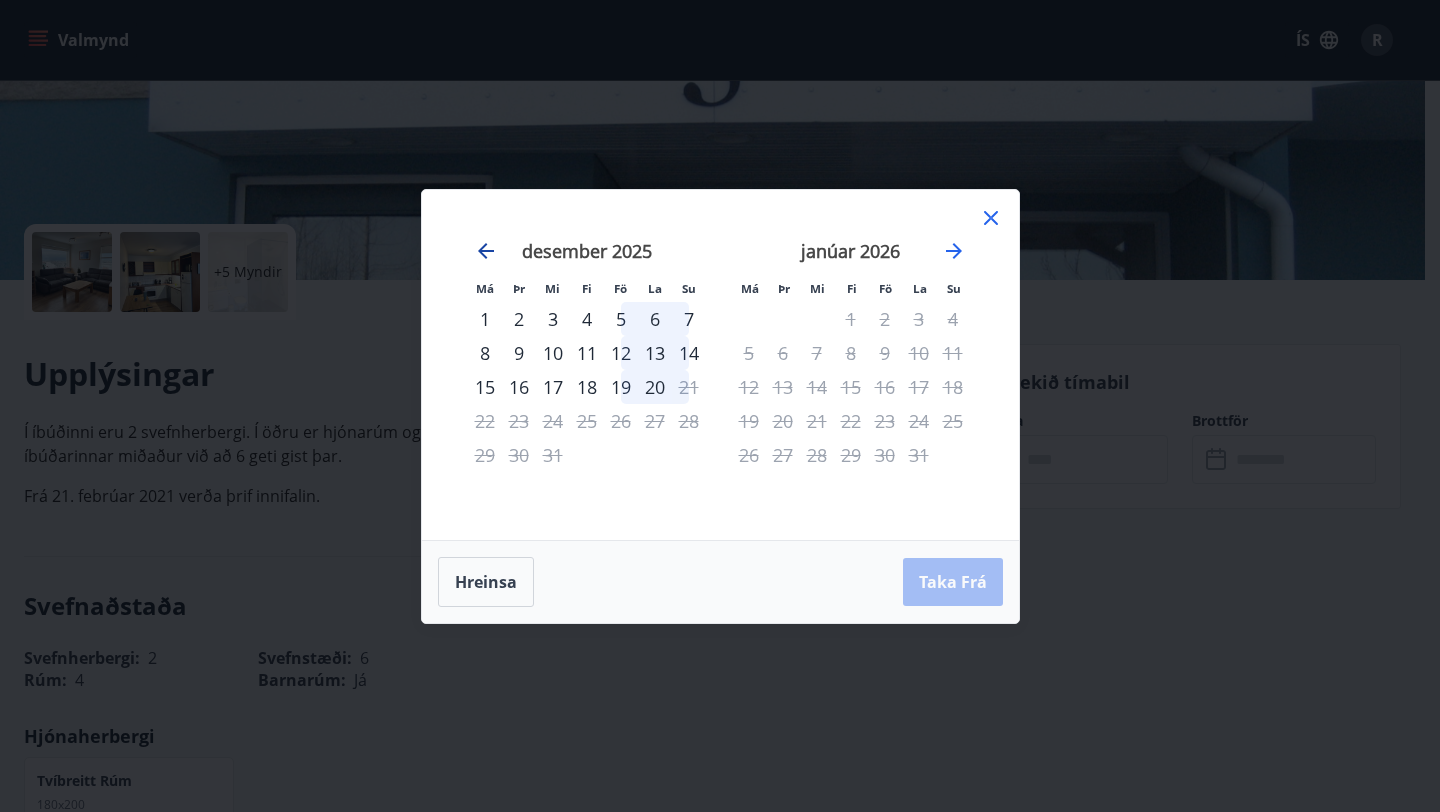 click 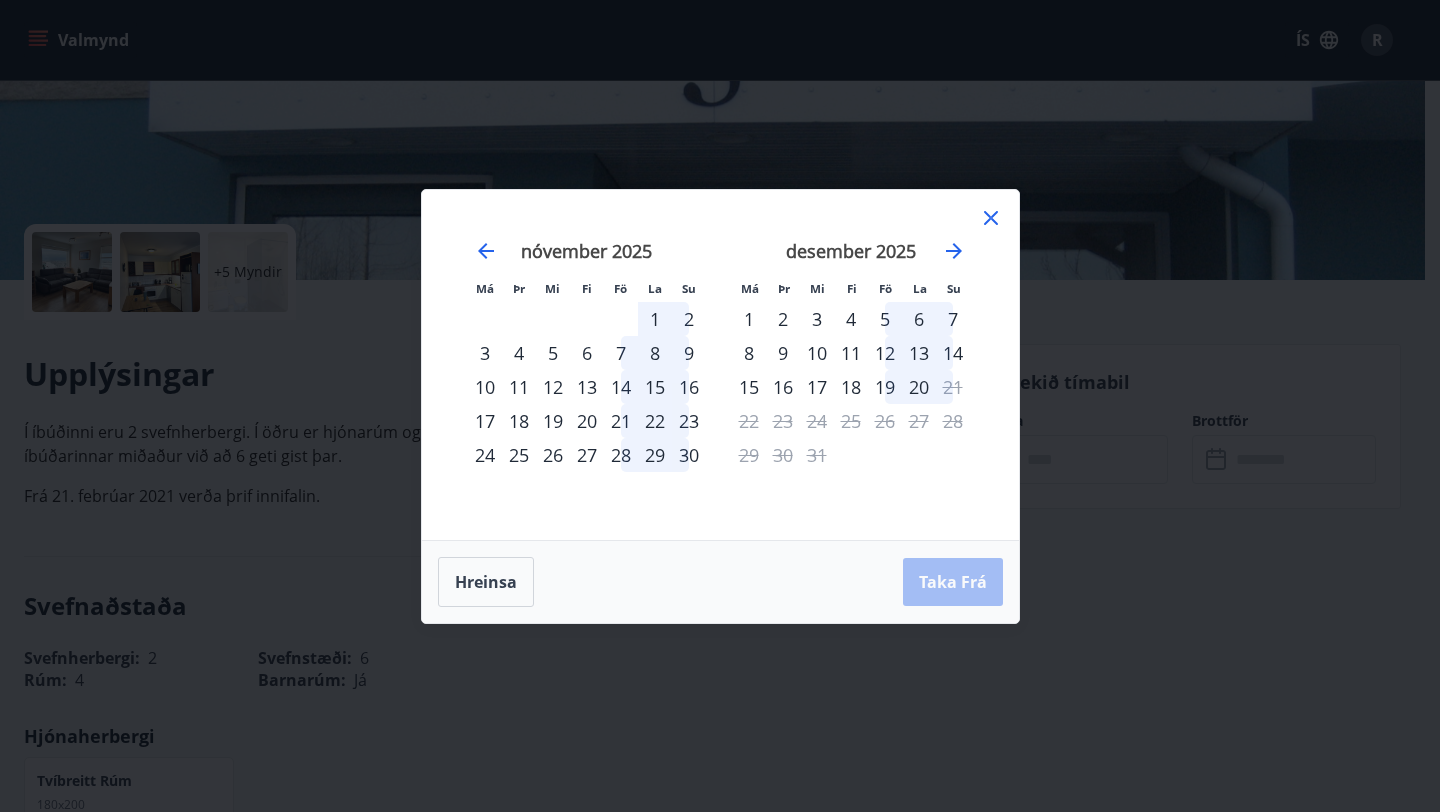 click on "19" at bounding box center [885, 387] 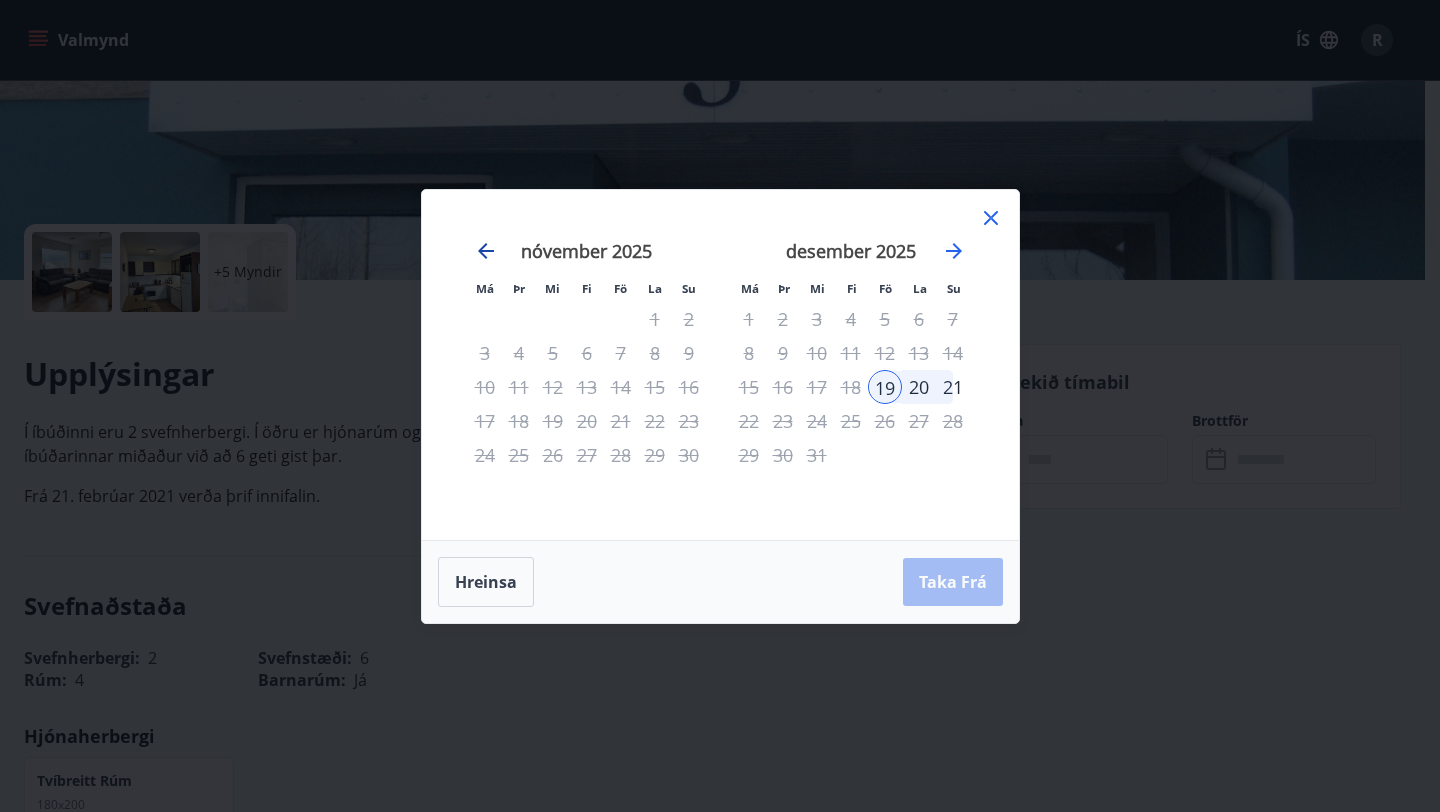 click 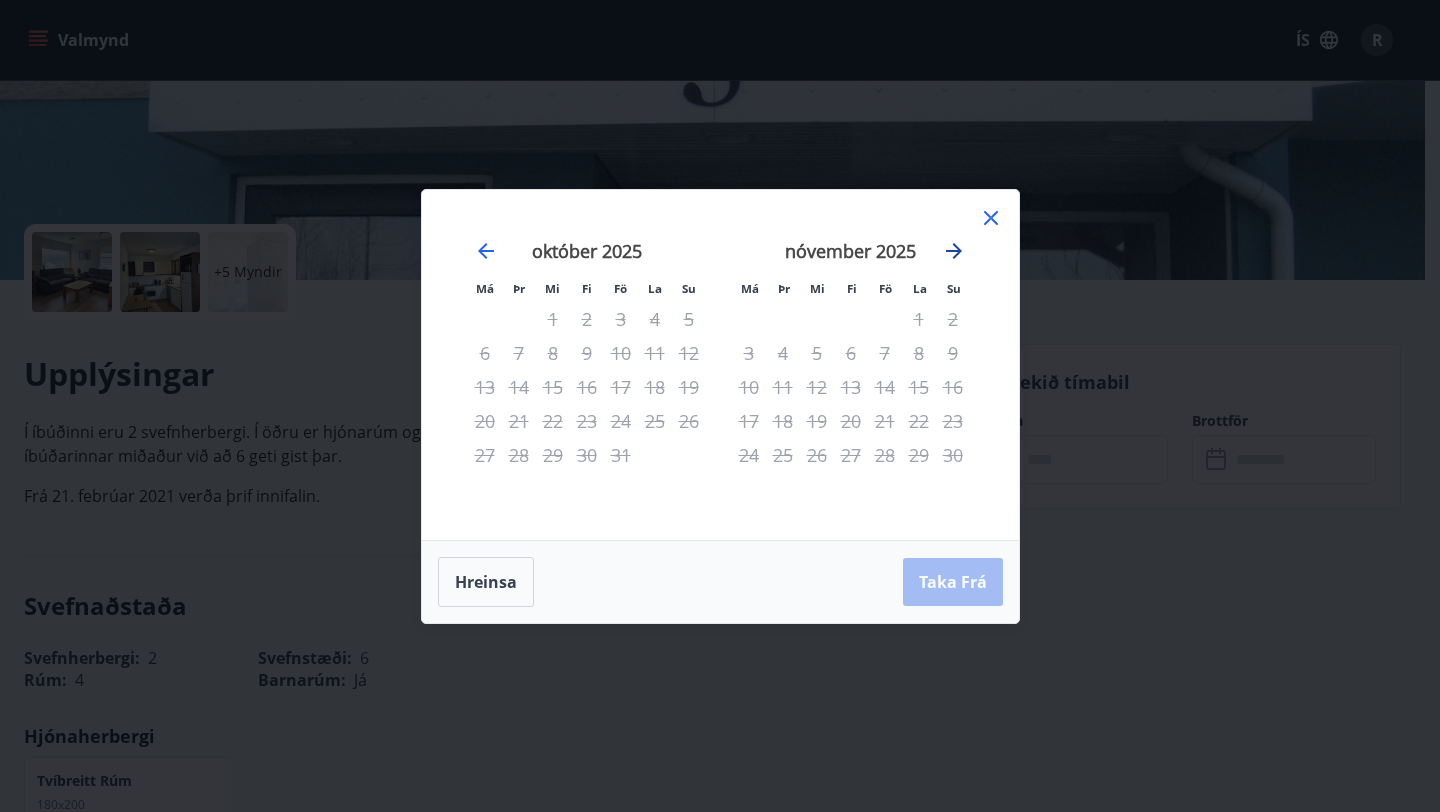 click 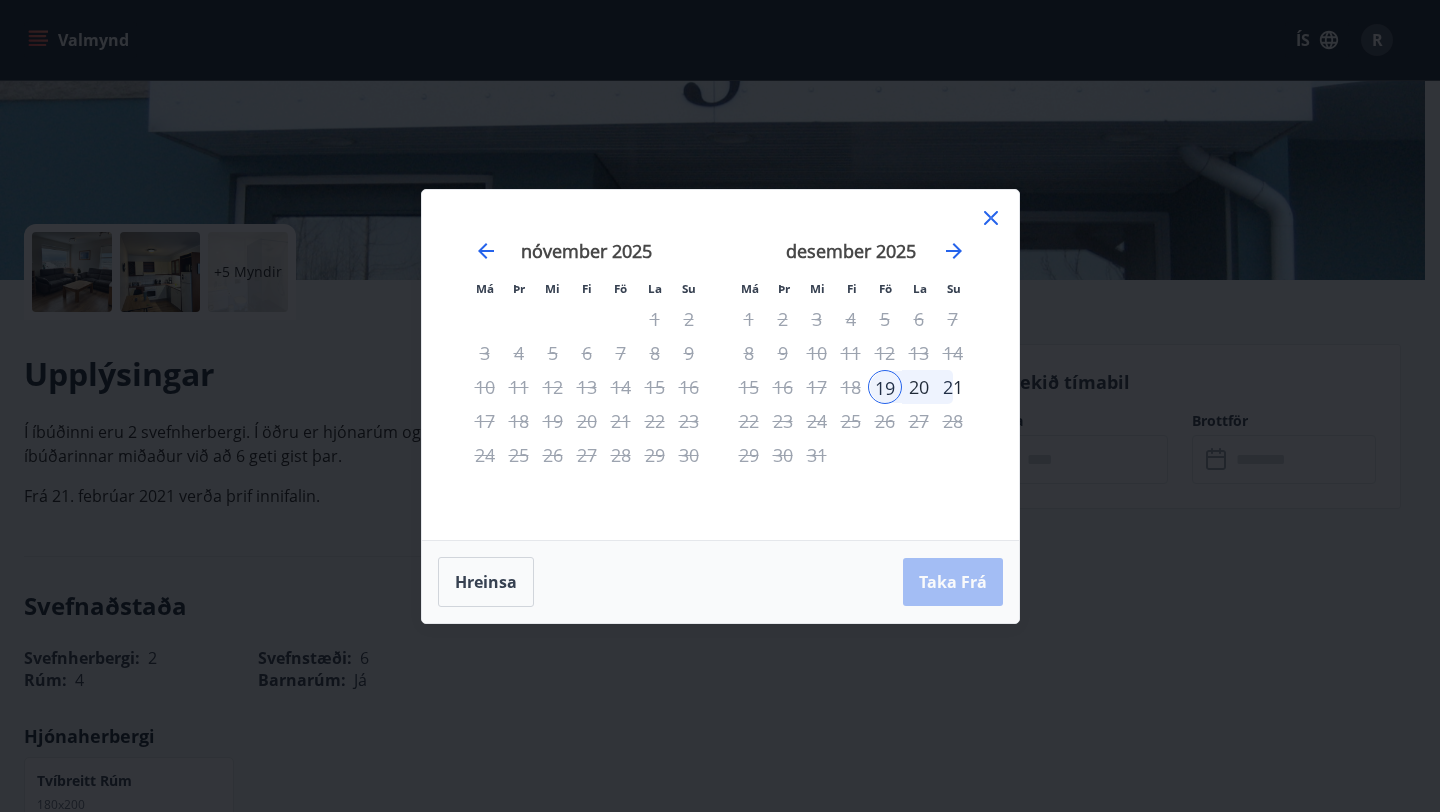 click 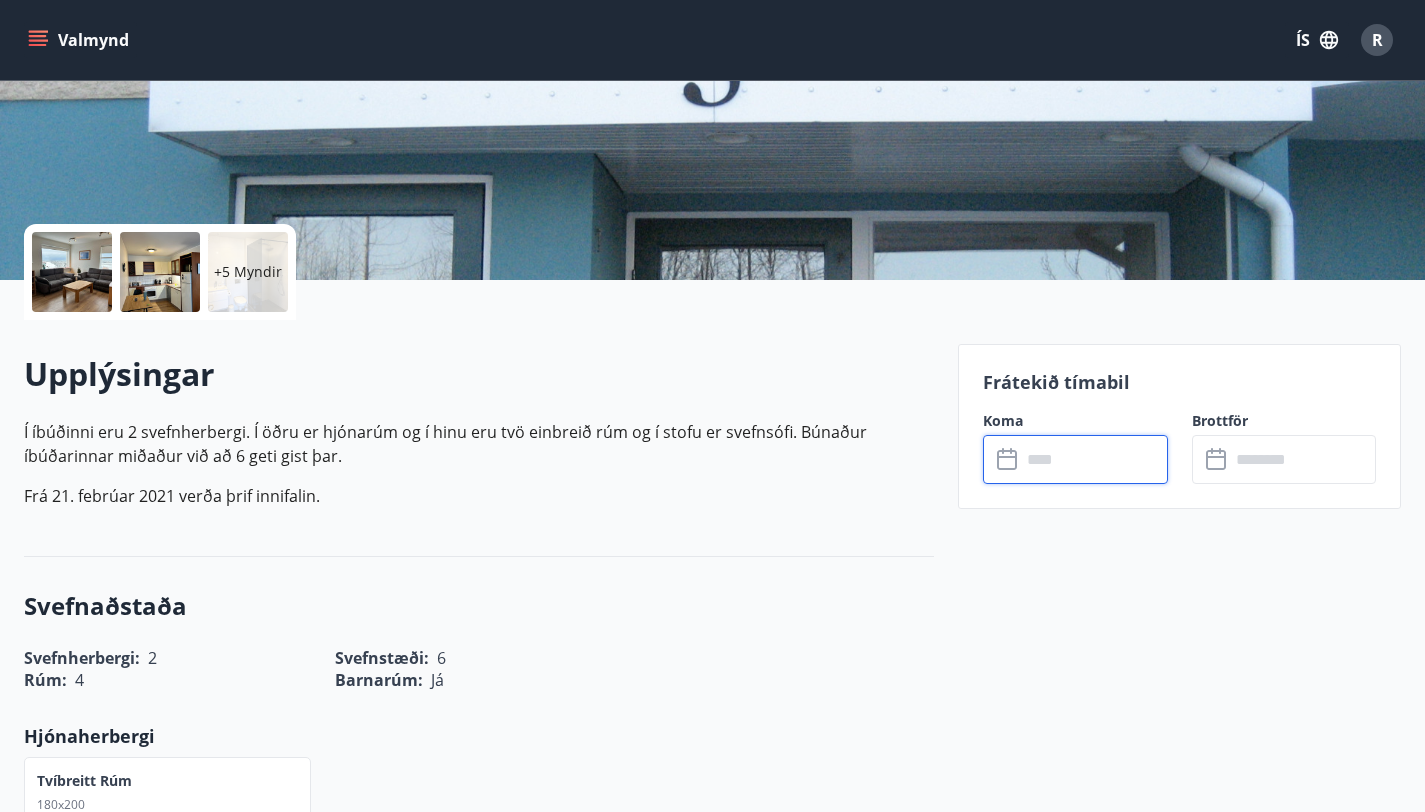 click at bounding box center (1094, 459) 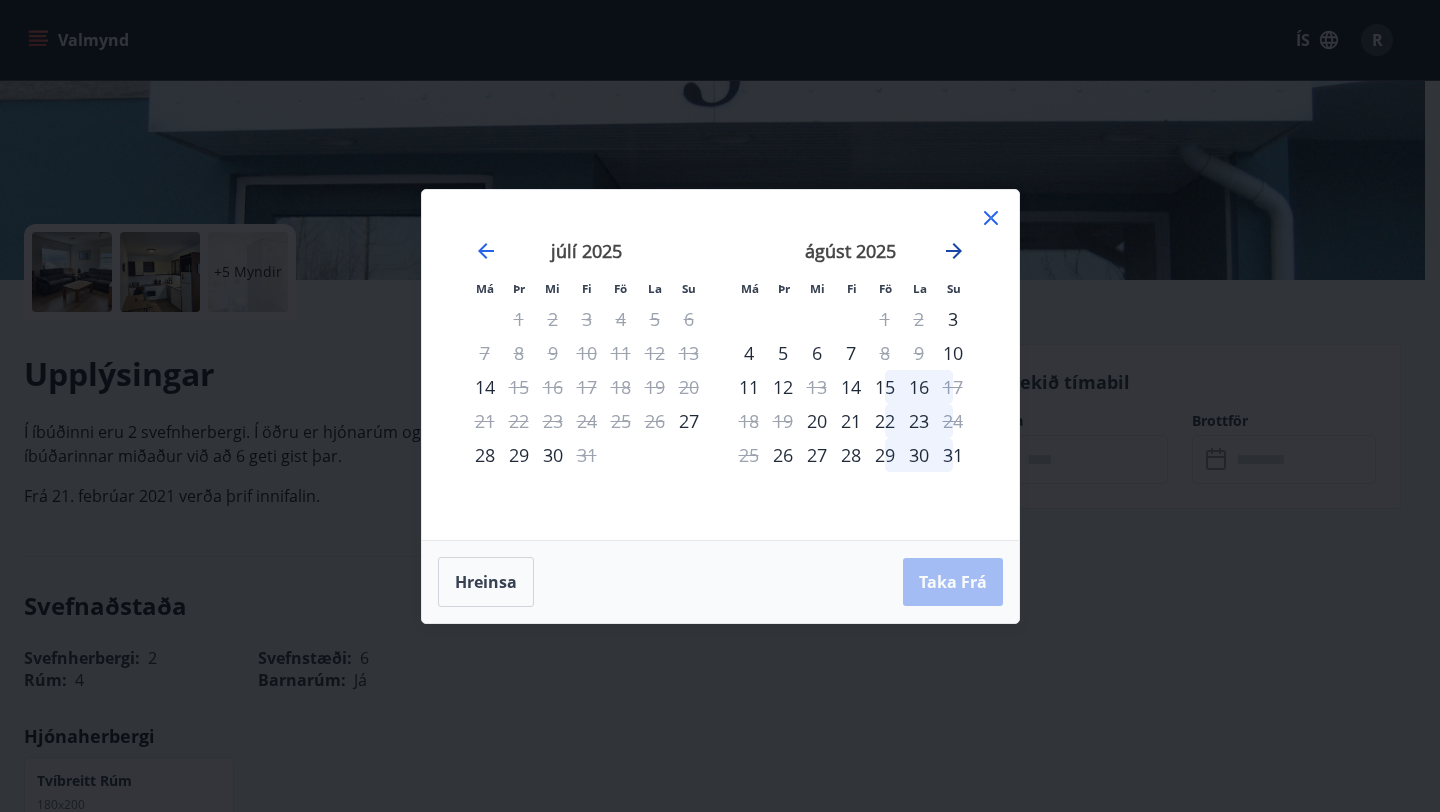 click 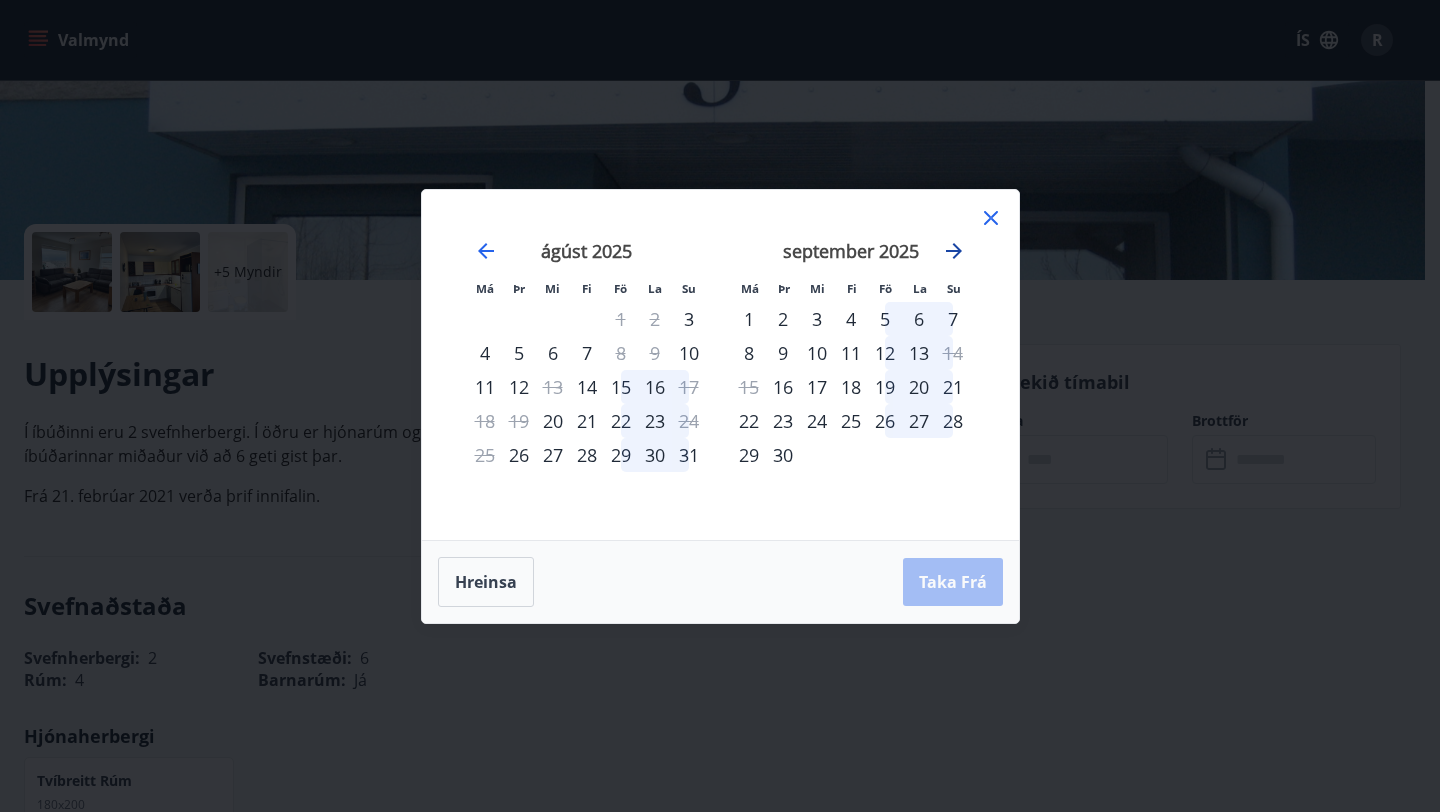 click 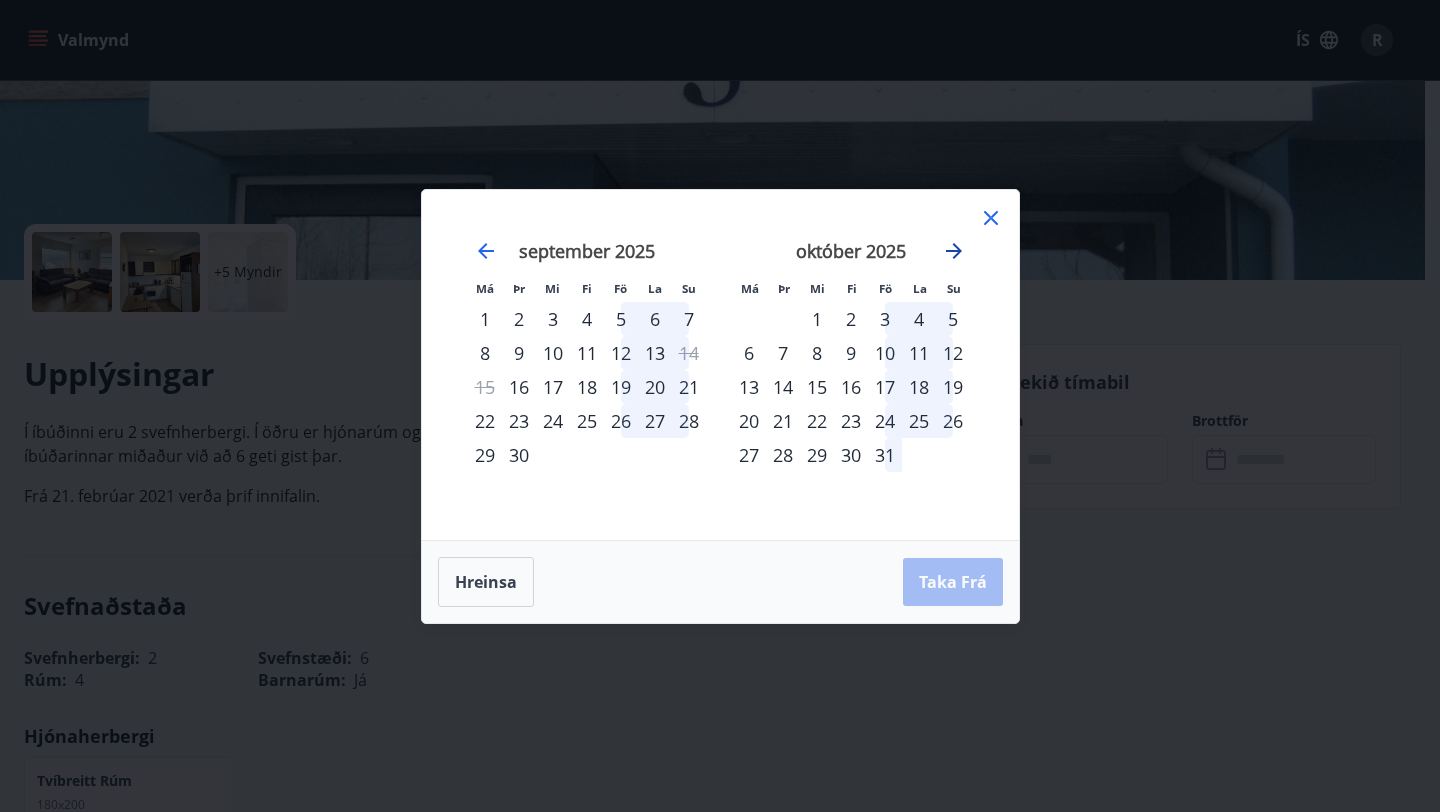 click 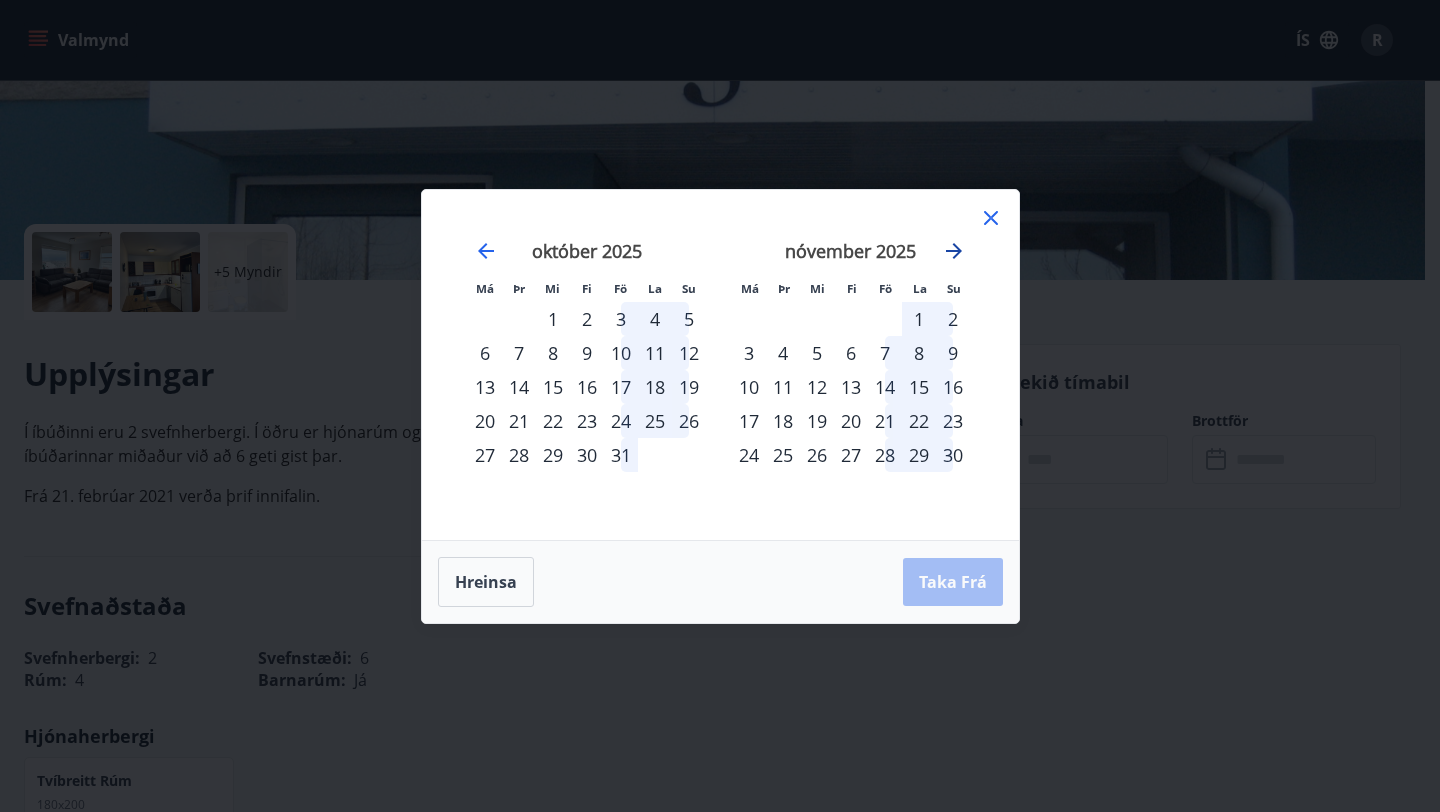 click 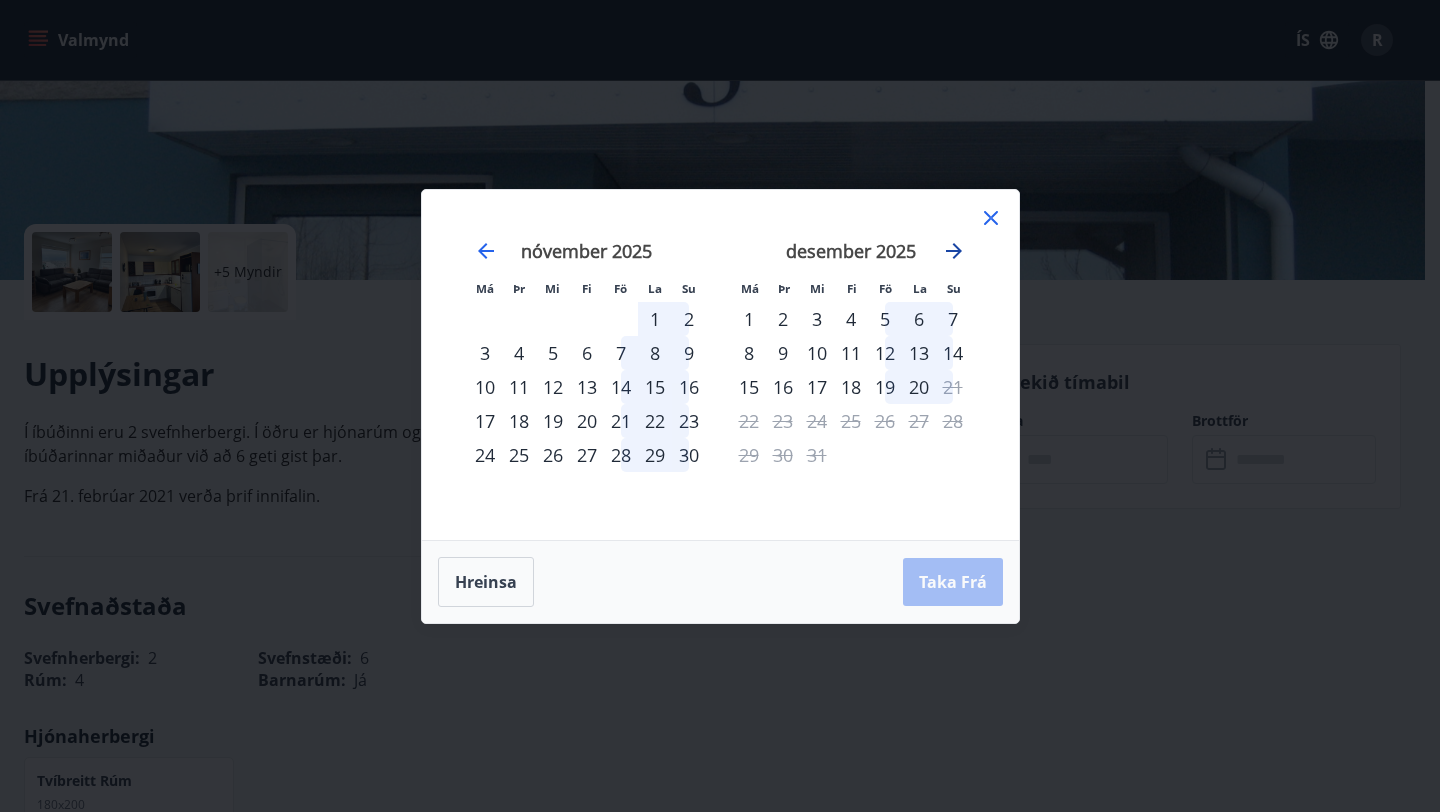click 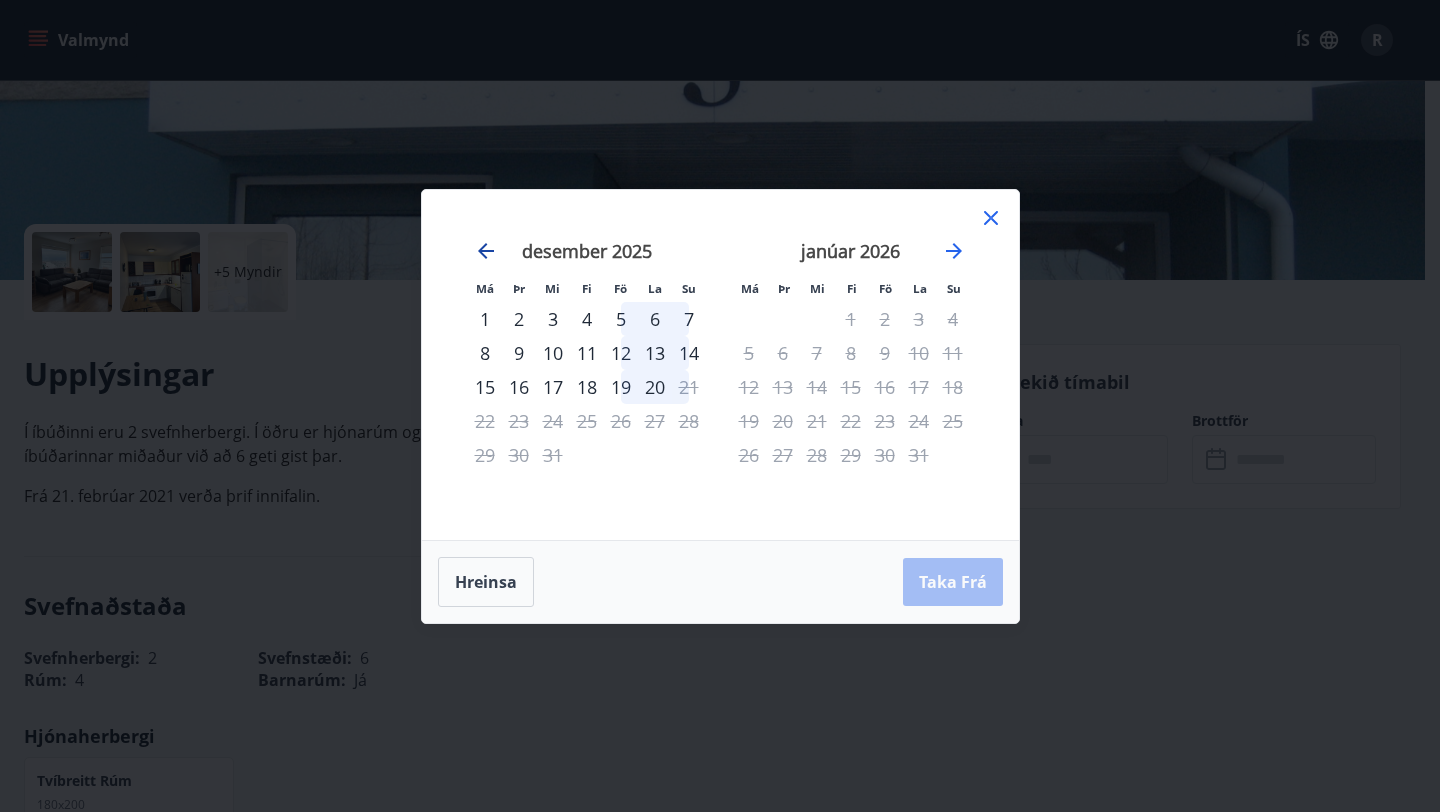 click 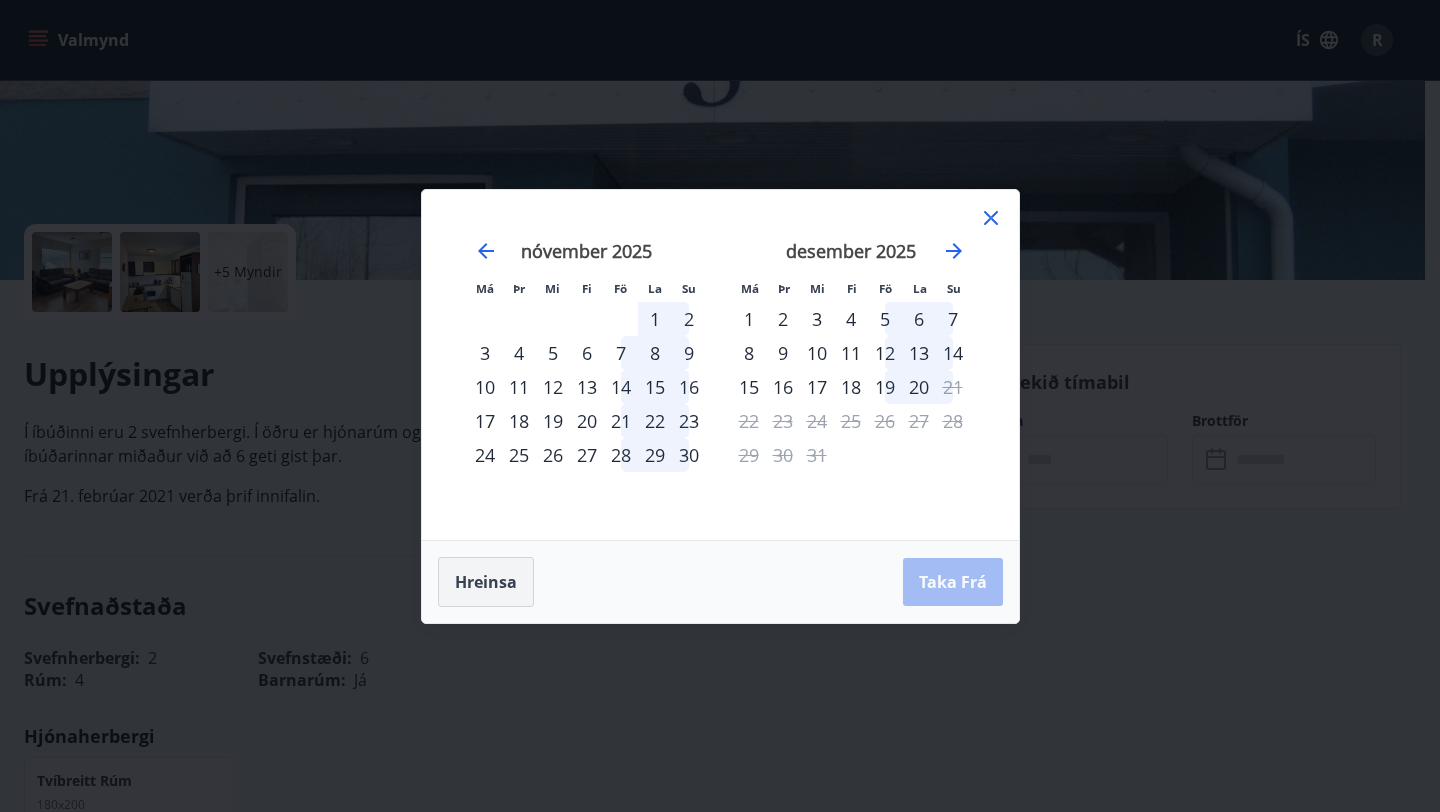 click on "Hreinsa" at bounding box center (486, 582) 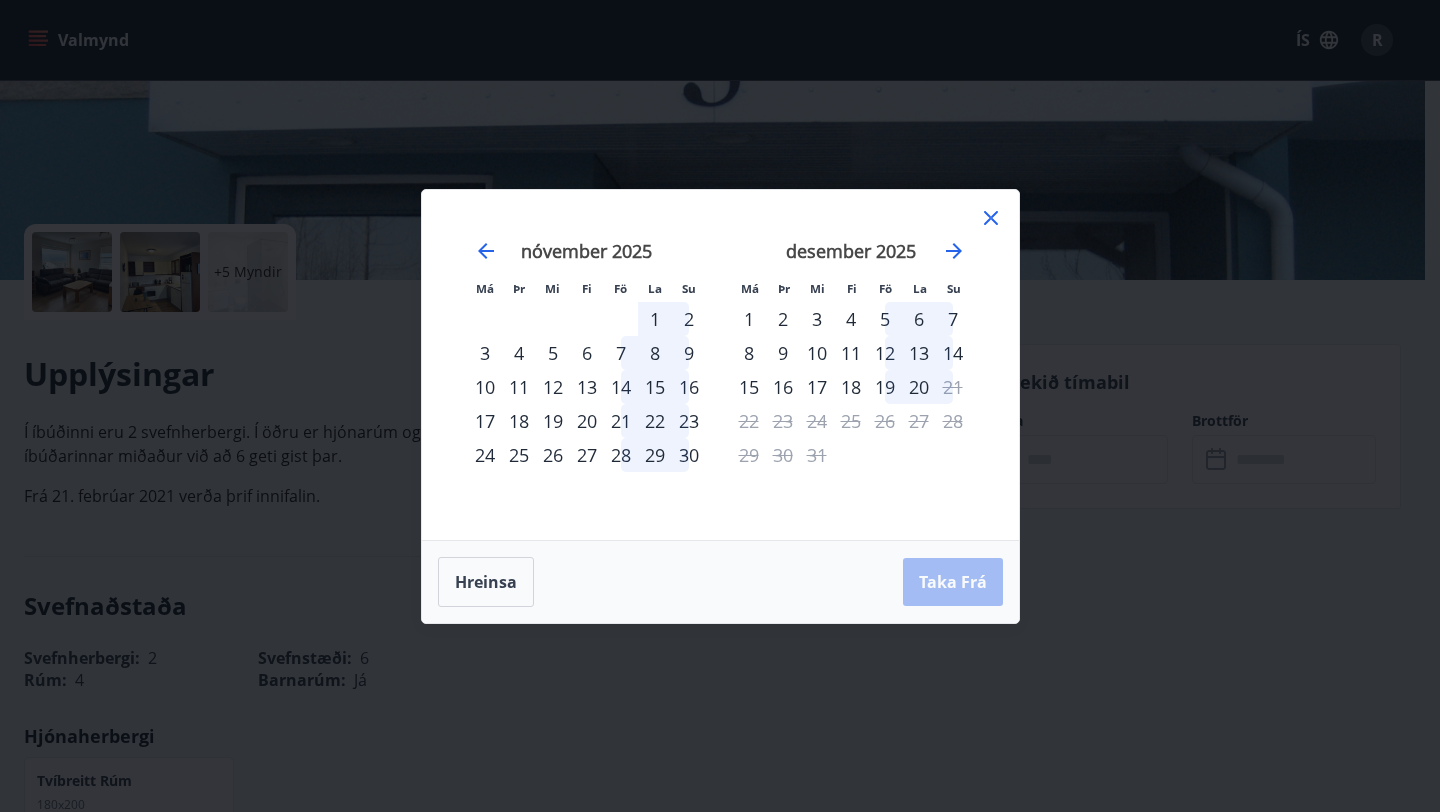 click 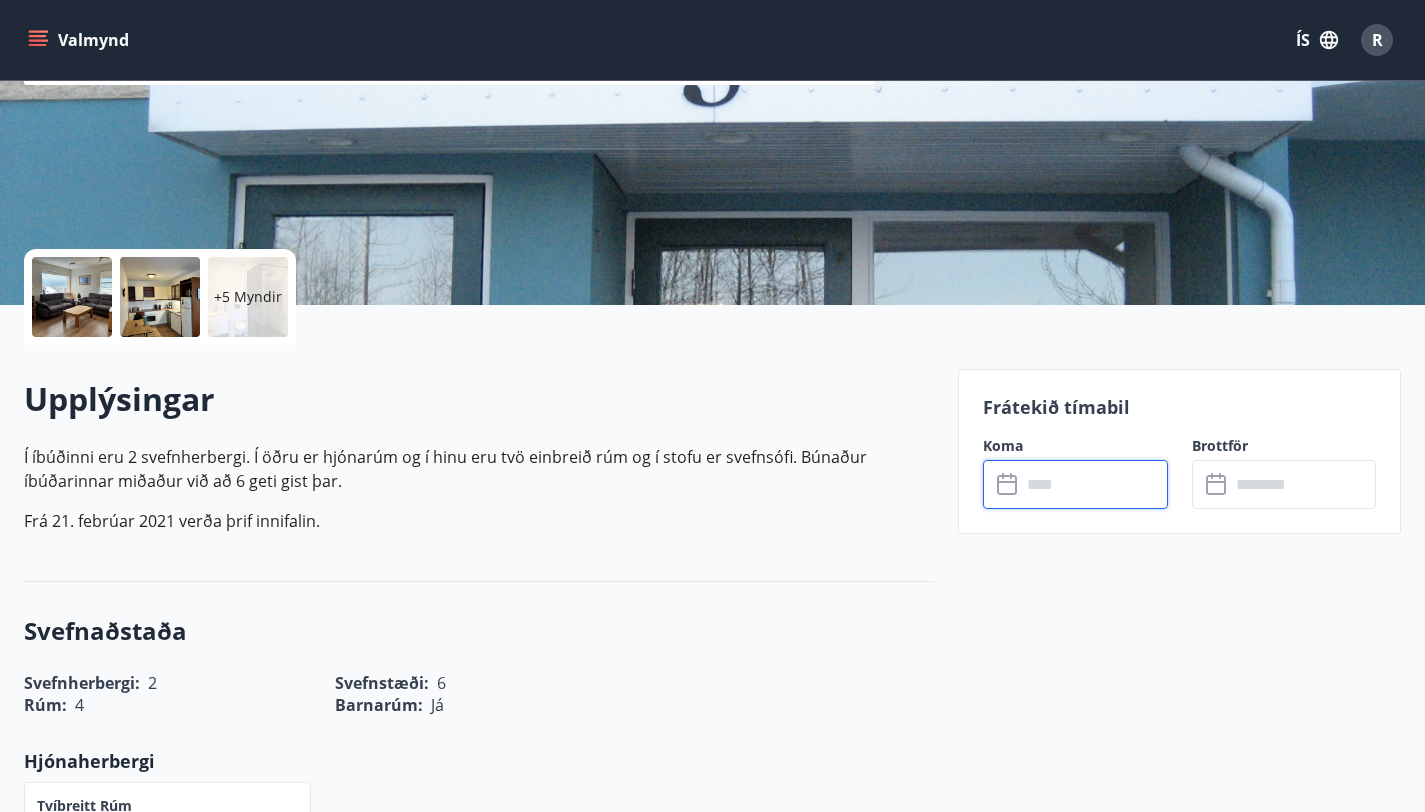 scroll, scrollTop: 280, scrollLeft: 0, axis: vertical 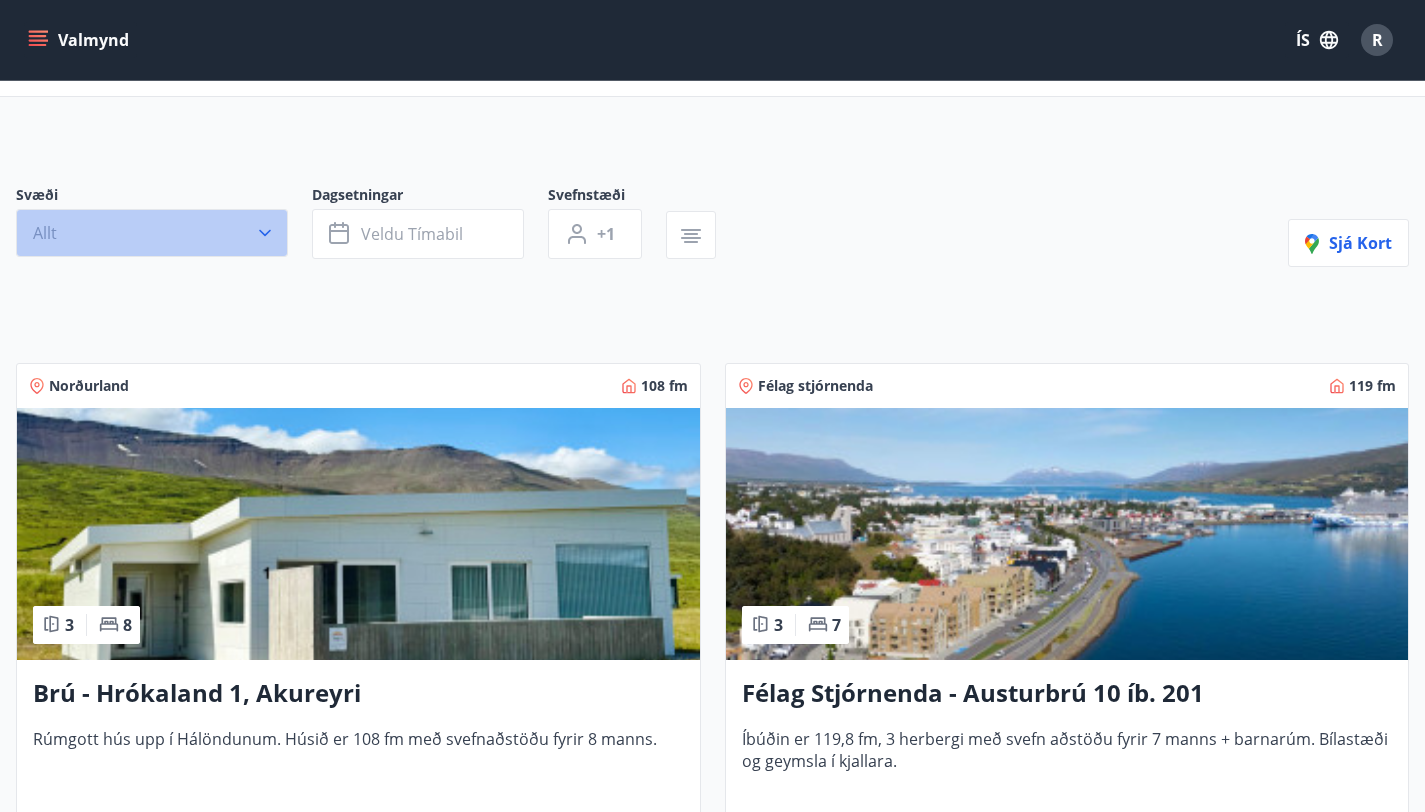 click 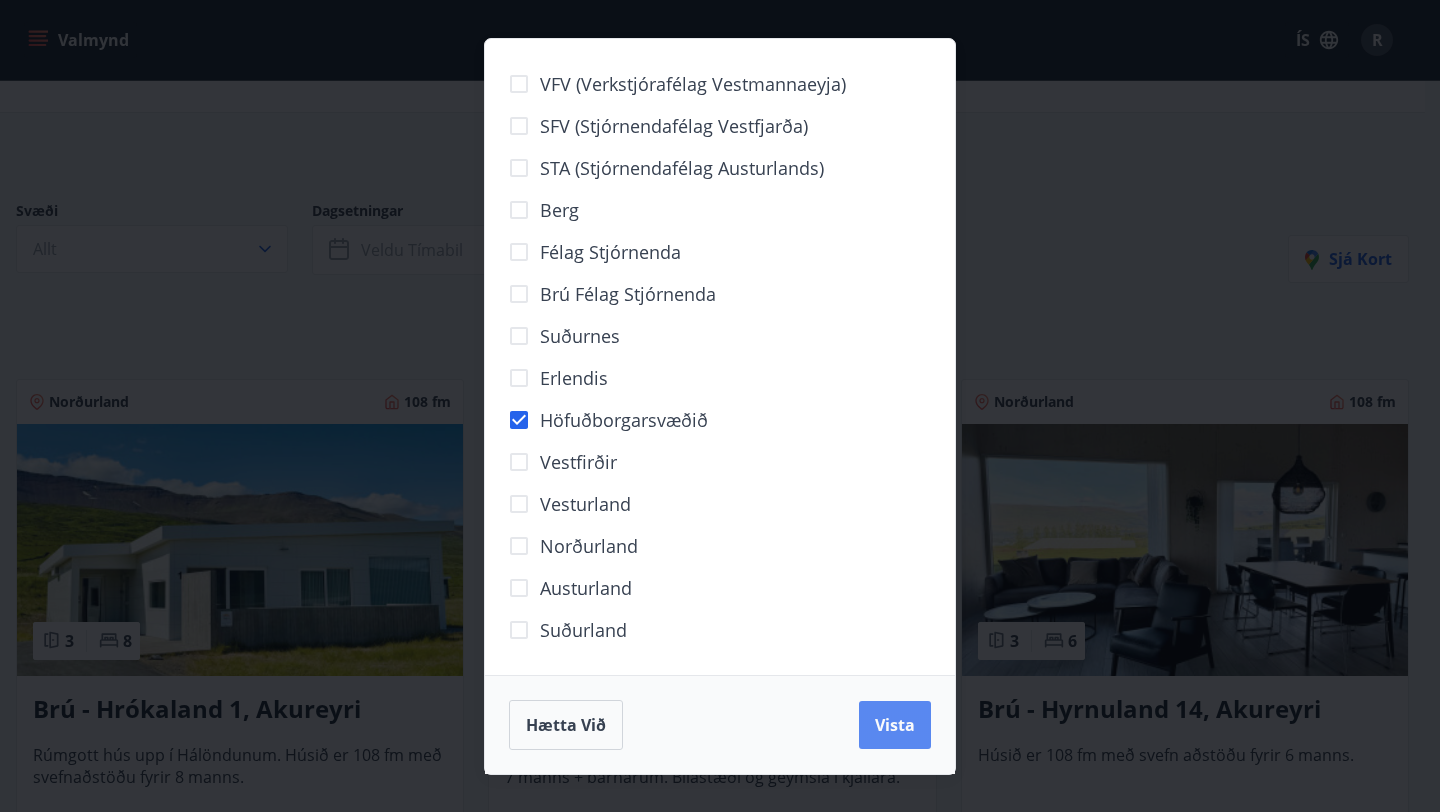 click on "Vista" at bounding box center [895, 725] 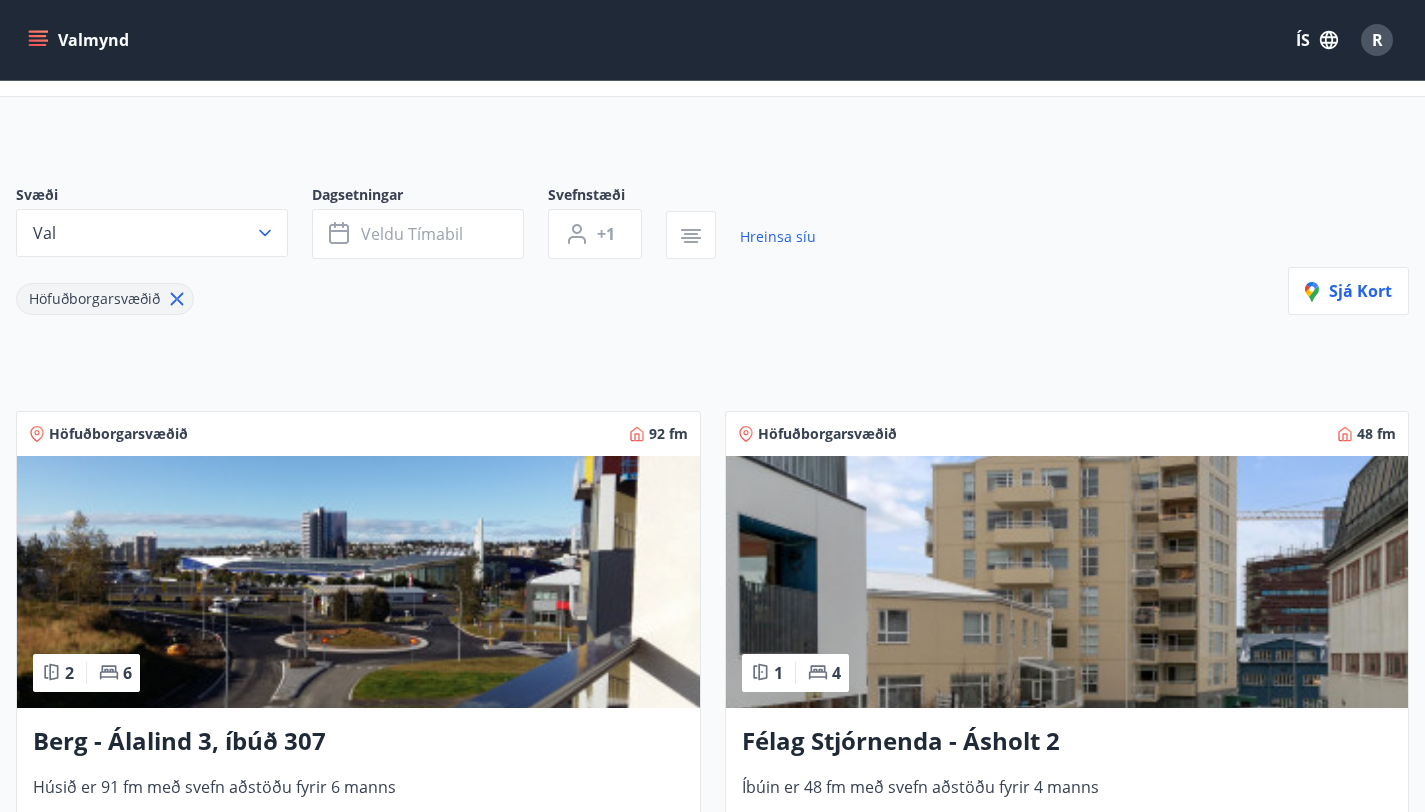 type 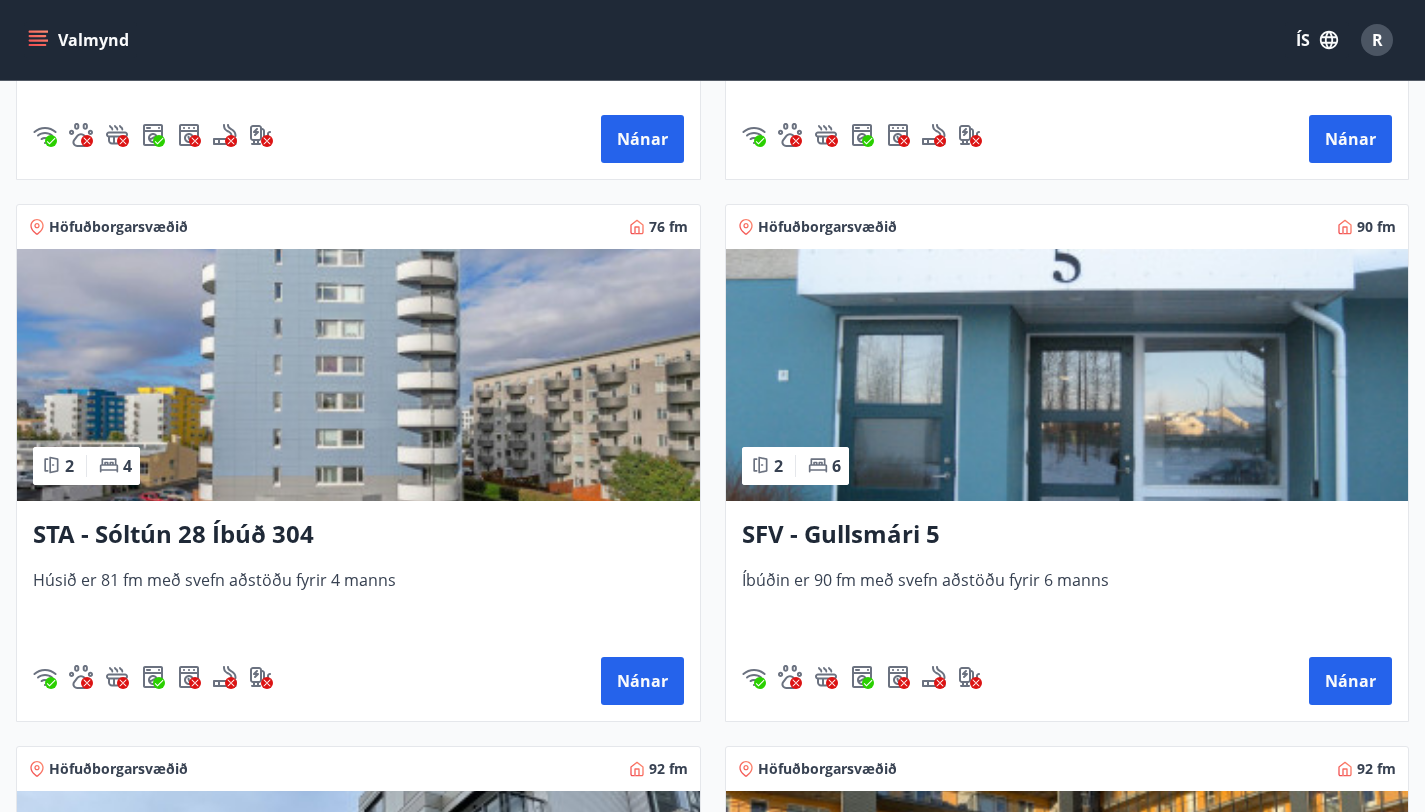 scroll, scrollTop: 1400, scrollLeft: 0, axis: vertical 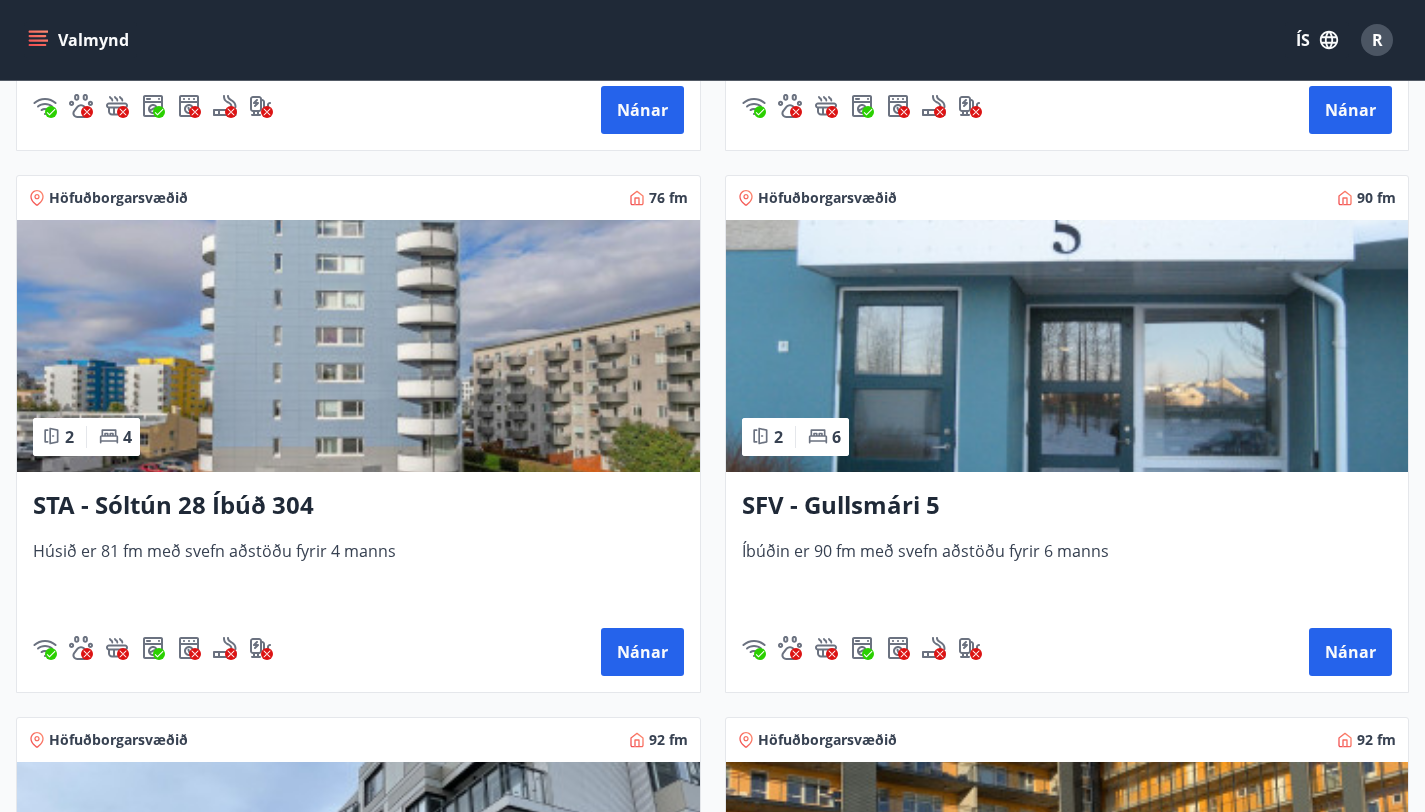 click on "Nánar" at bounding box center (1350, 1194) 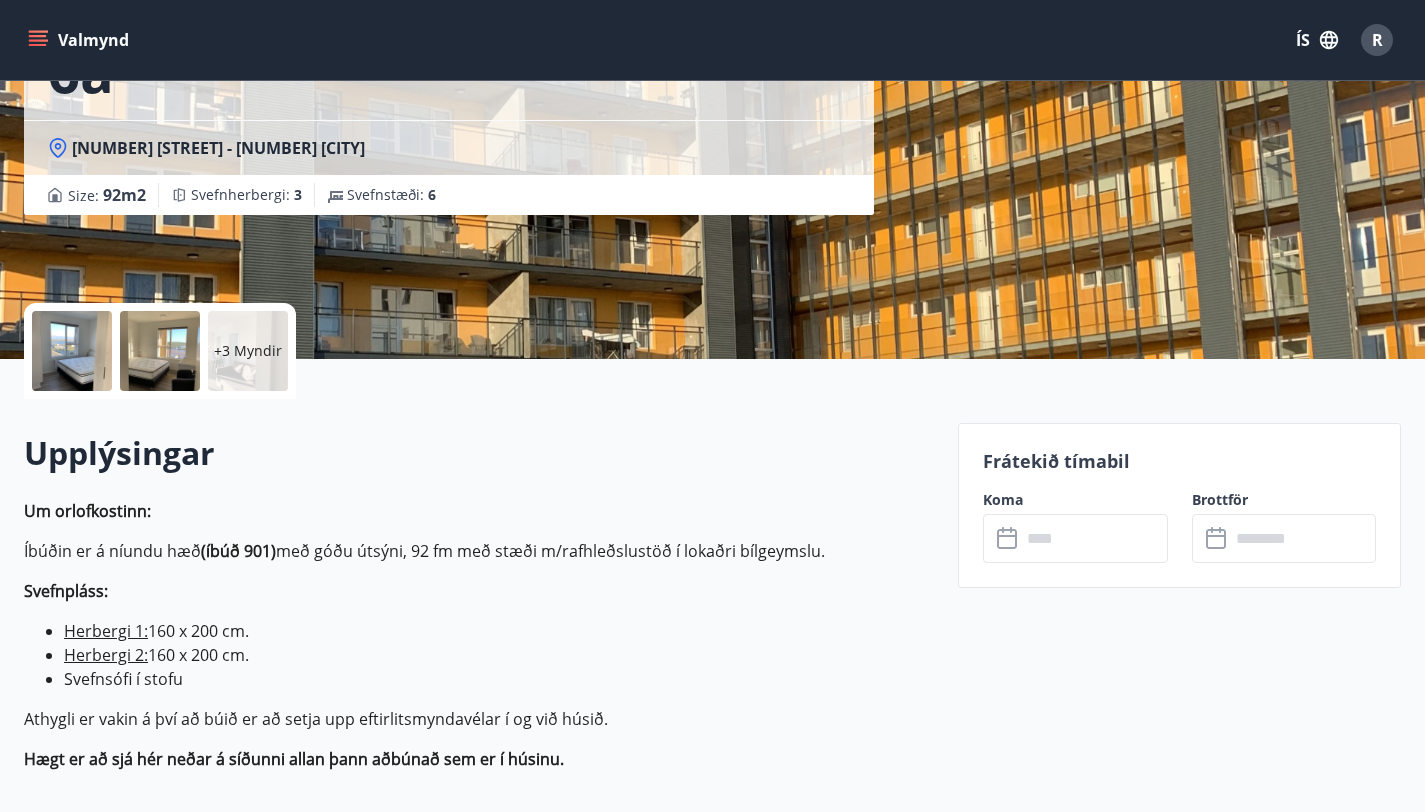 scroll, scrollTop: 280, scrollLeft: 0, axis: vertical 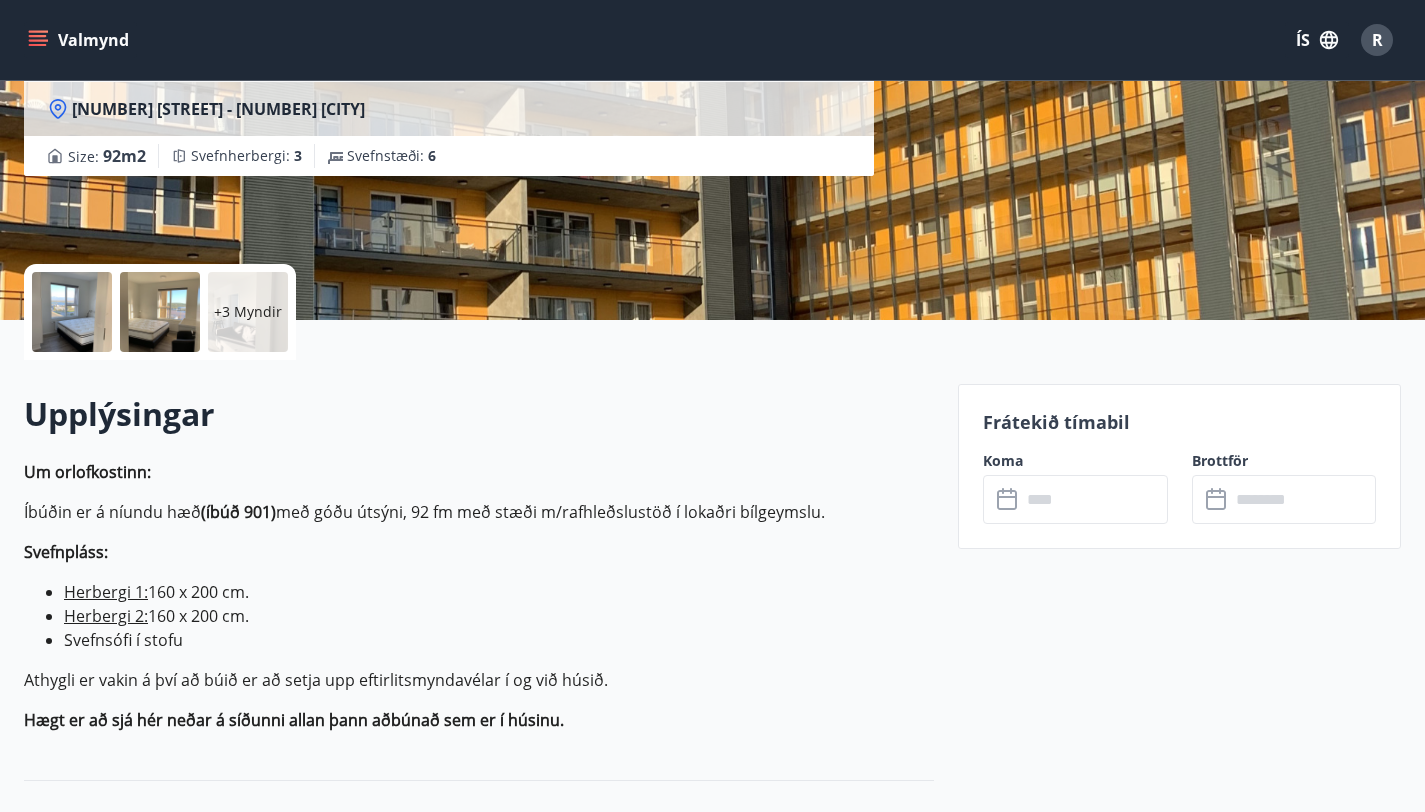 click at bounding box center [1094, 499] 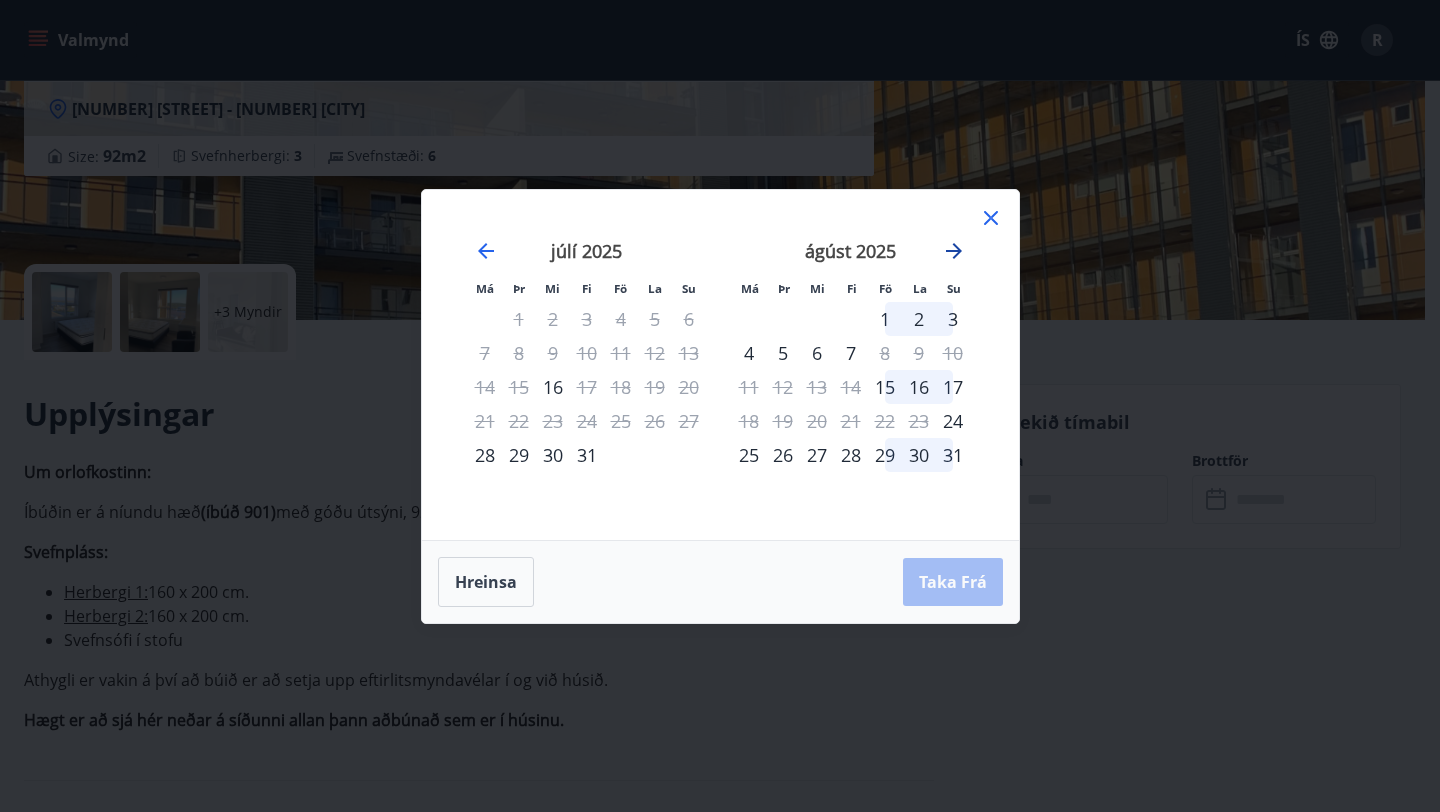 click 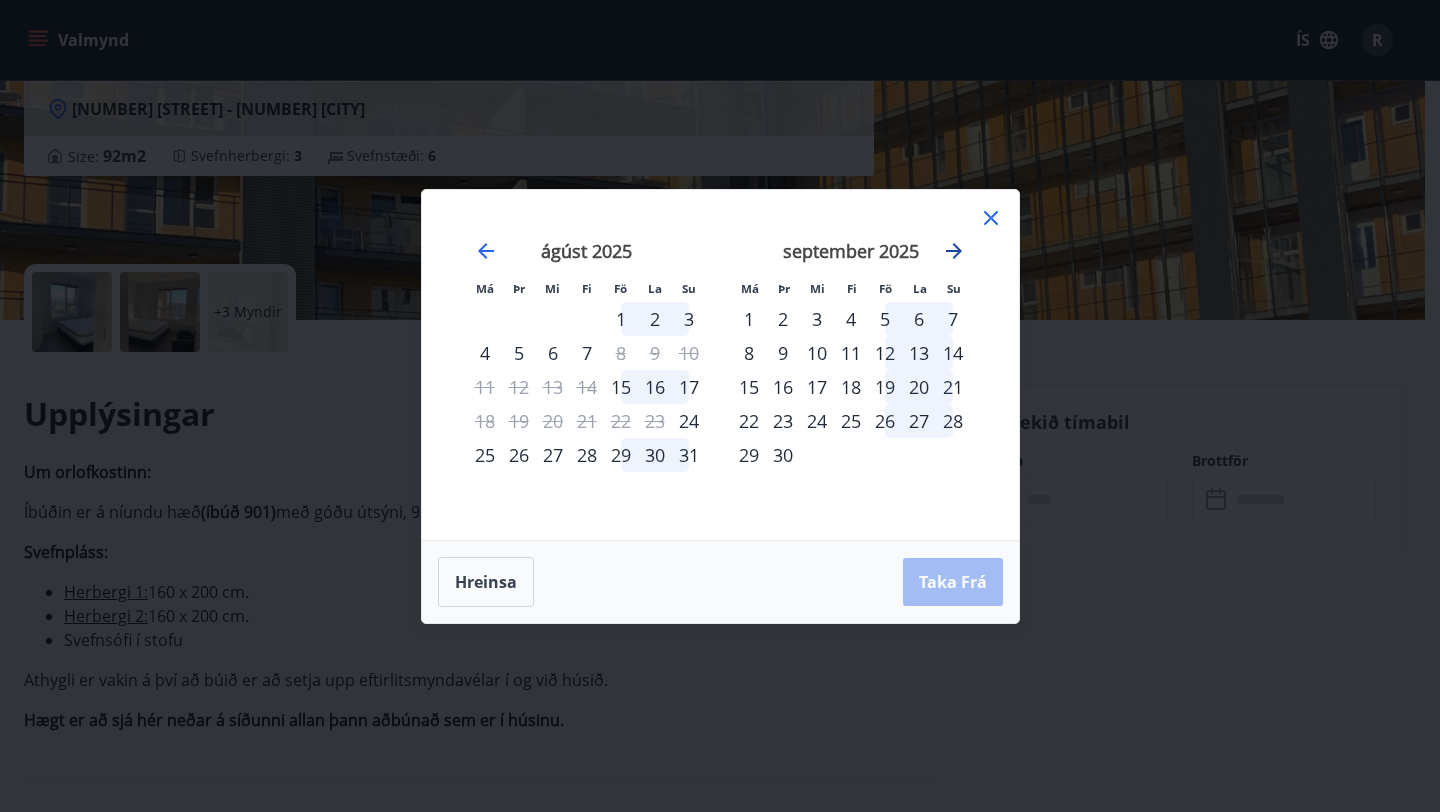 click 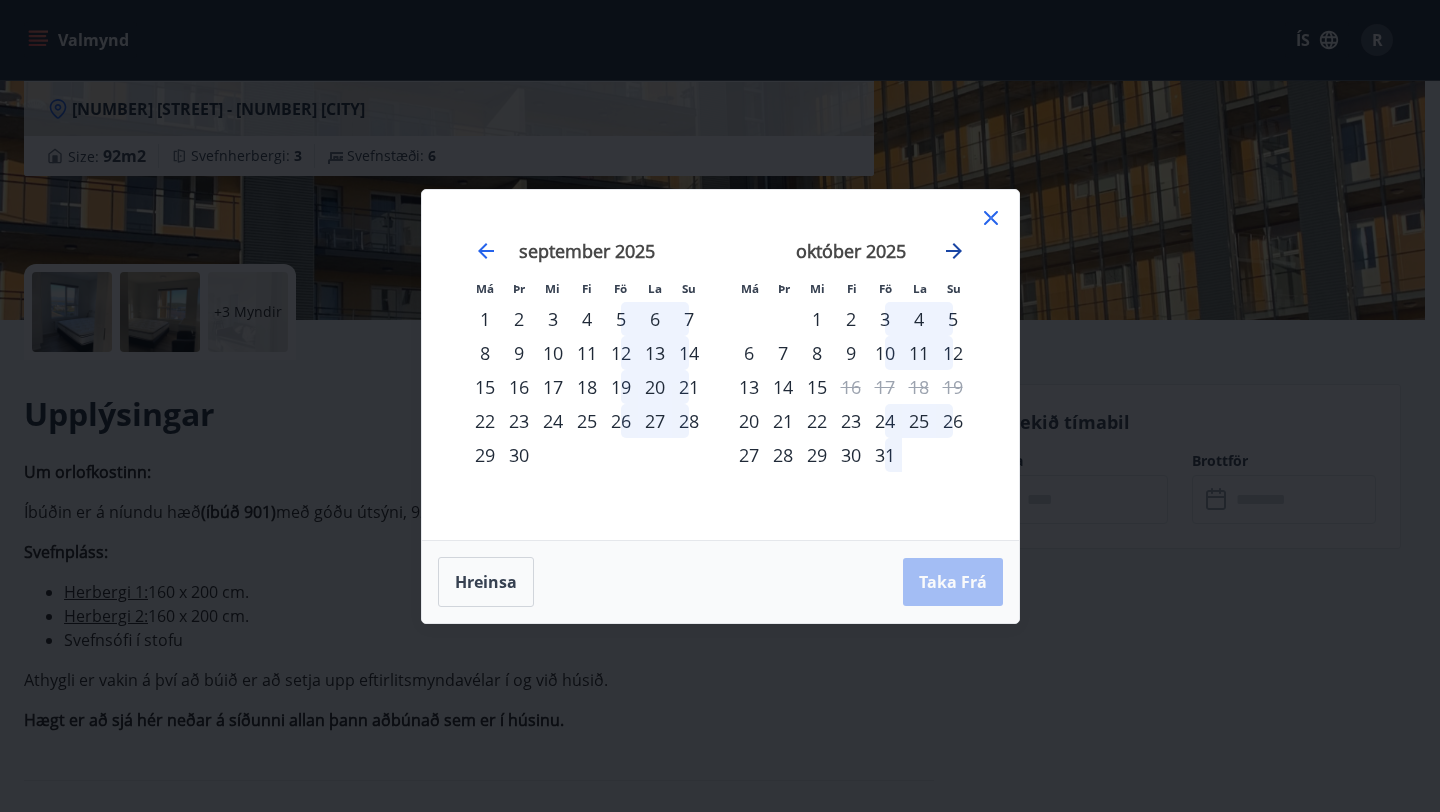 click 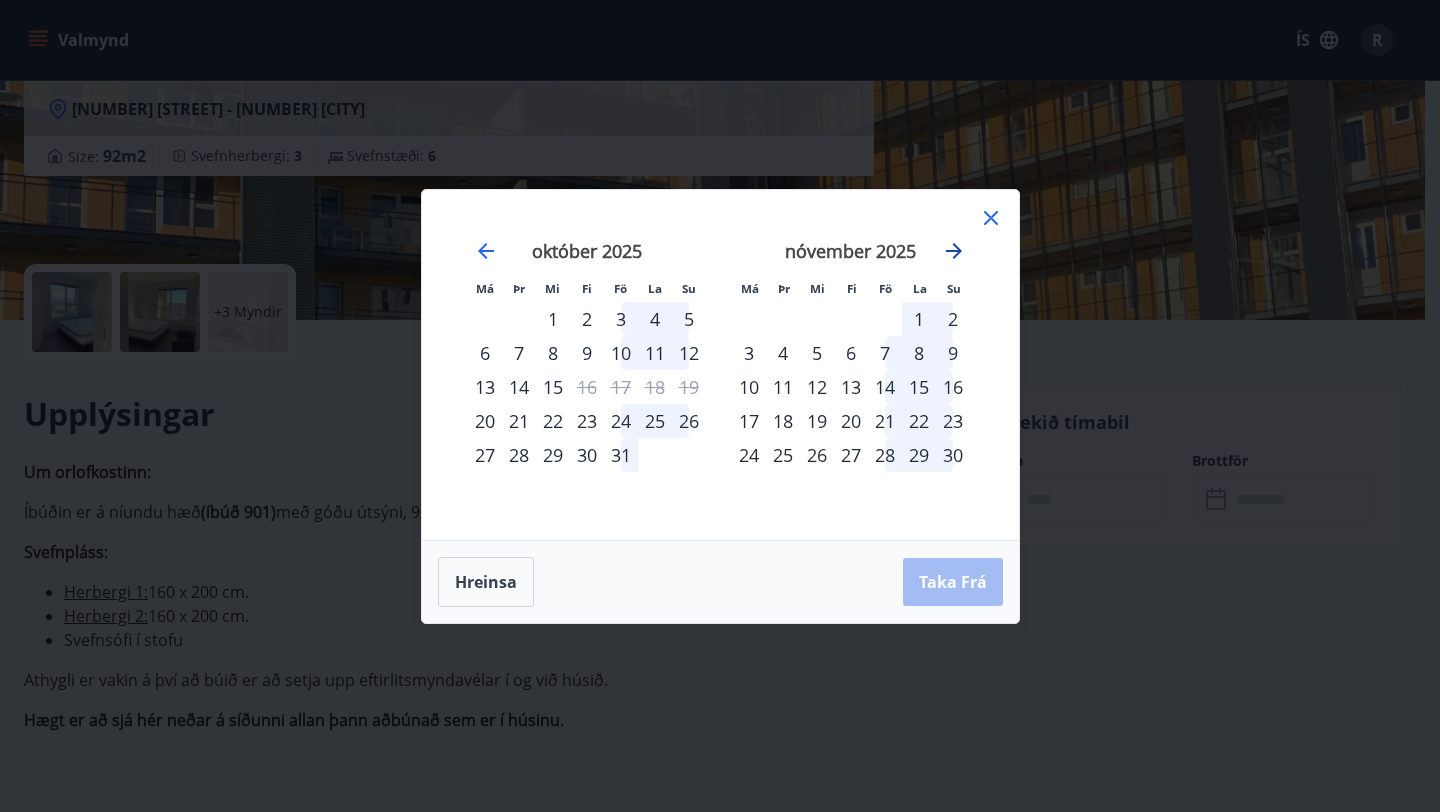 click 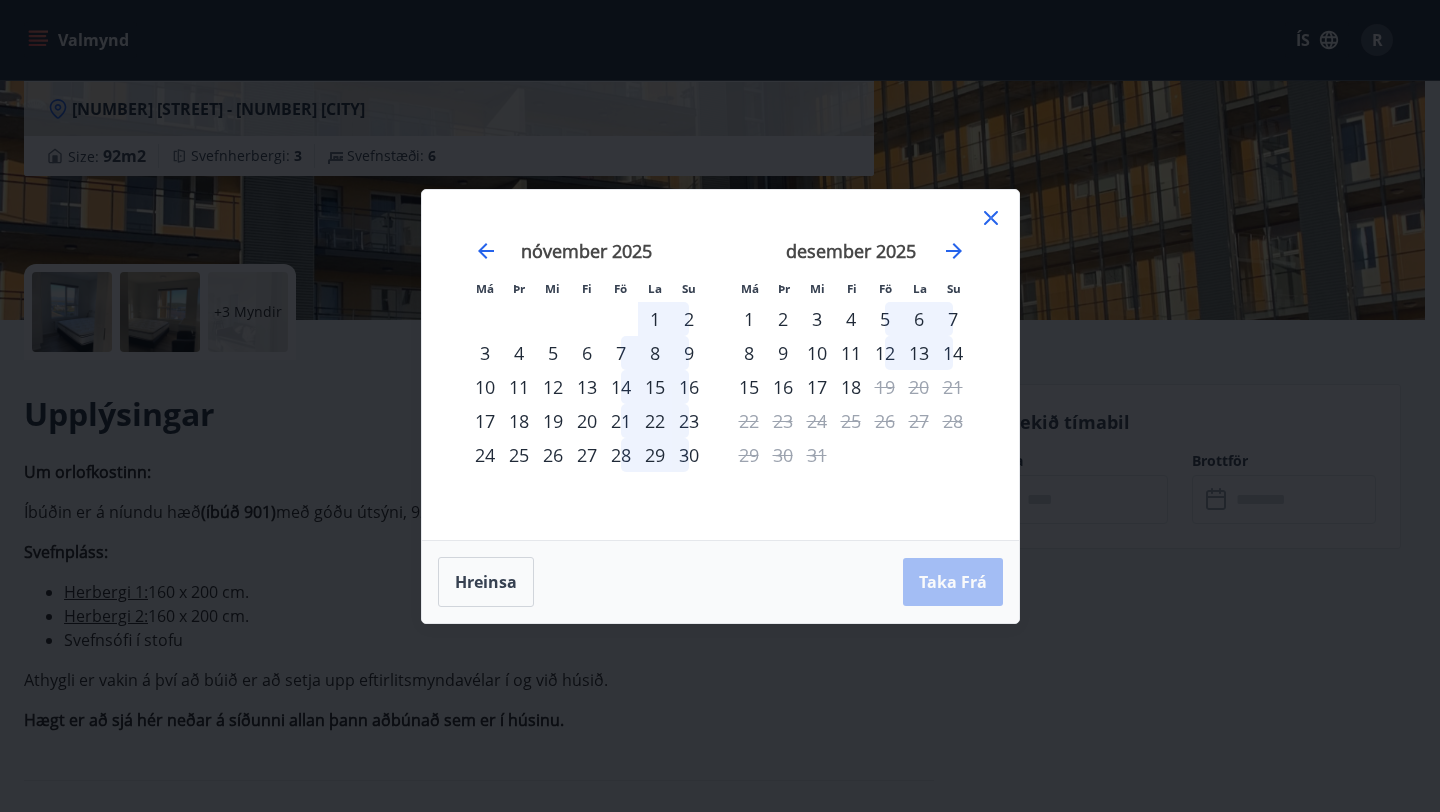 click 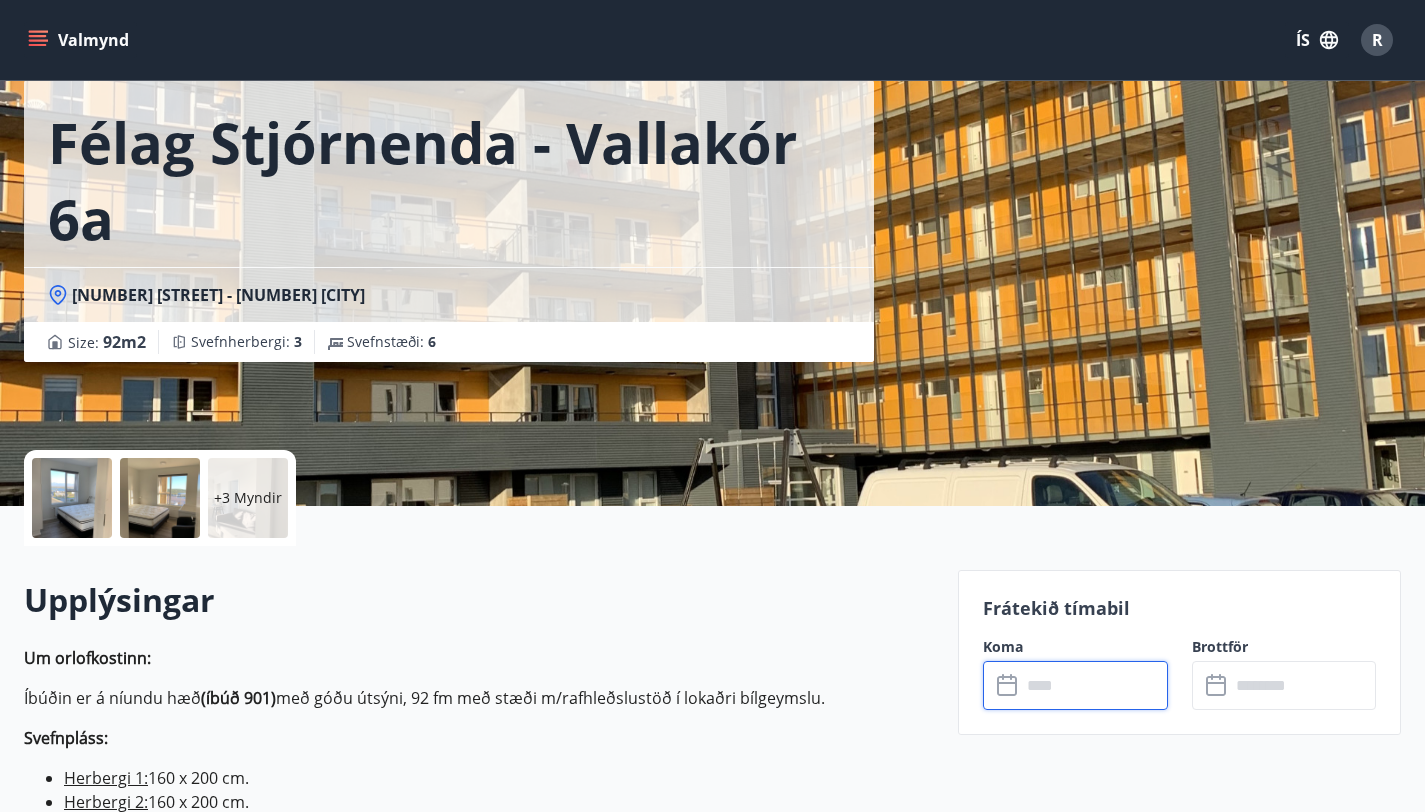 scroll, scrollTop: 0, scrollLeft: 0, axis: both 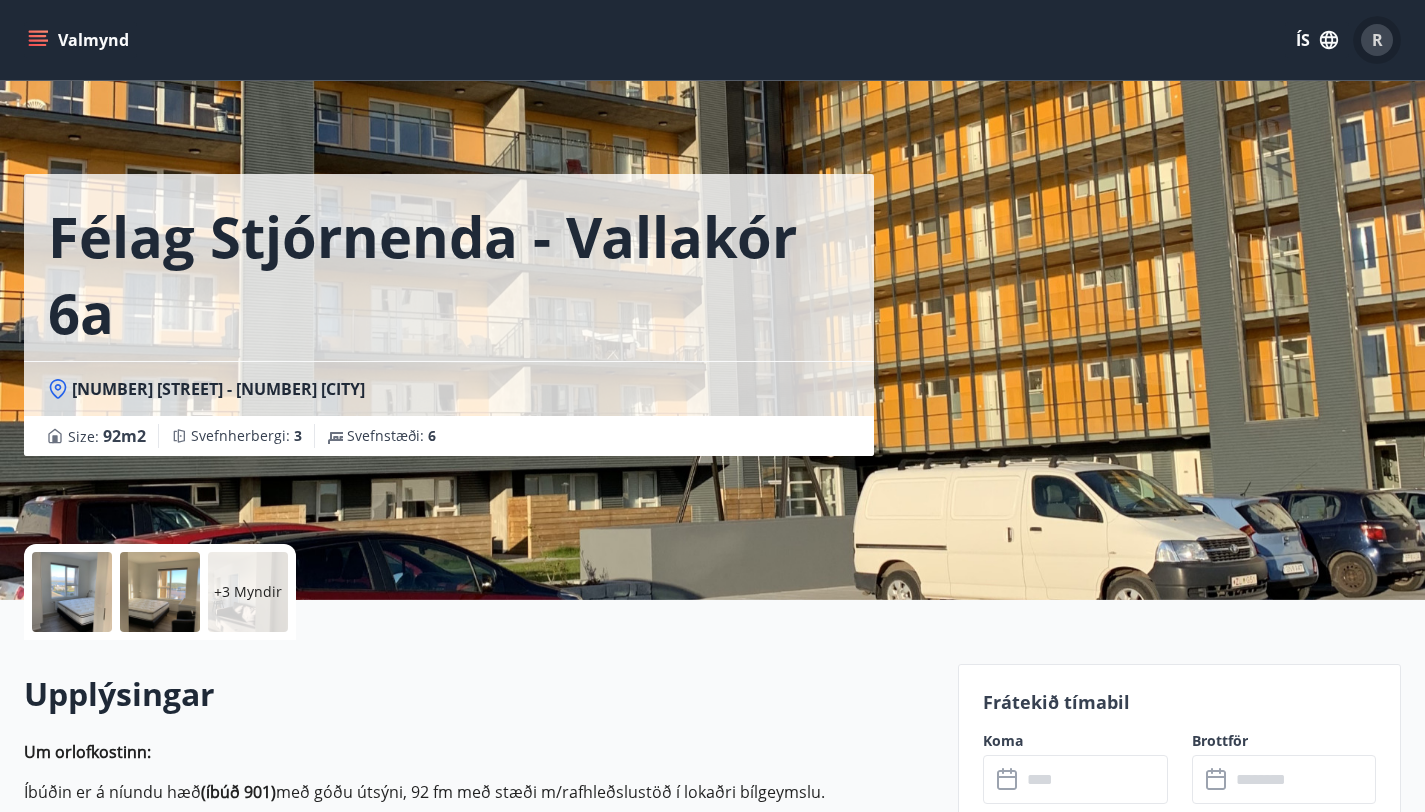 click on "R" at bounding box center (1377, 40) 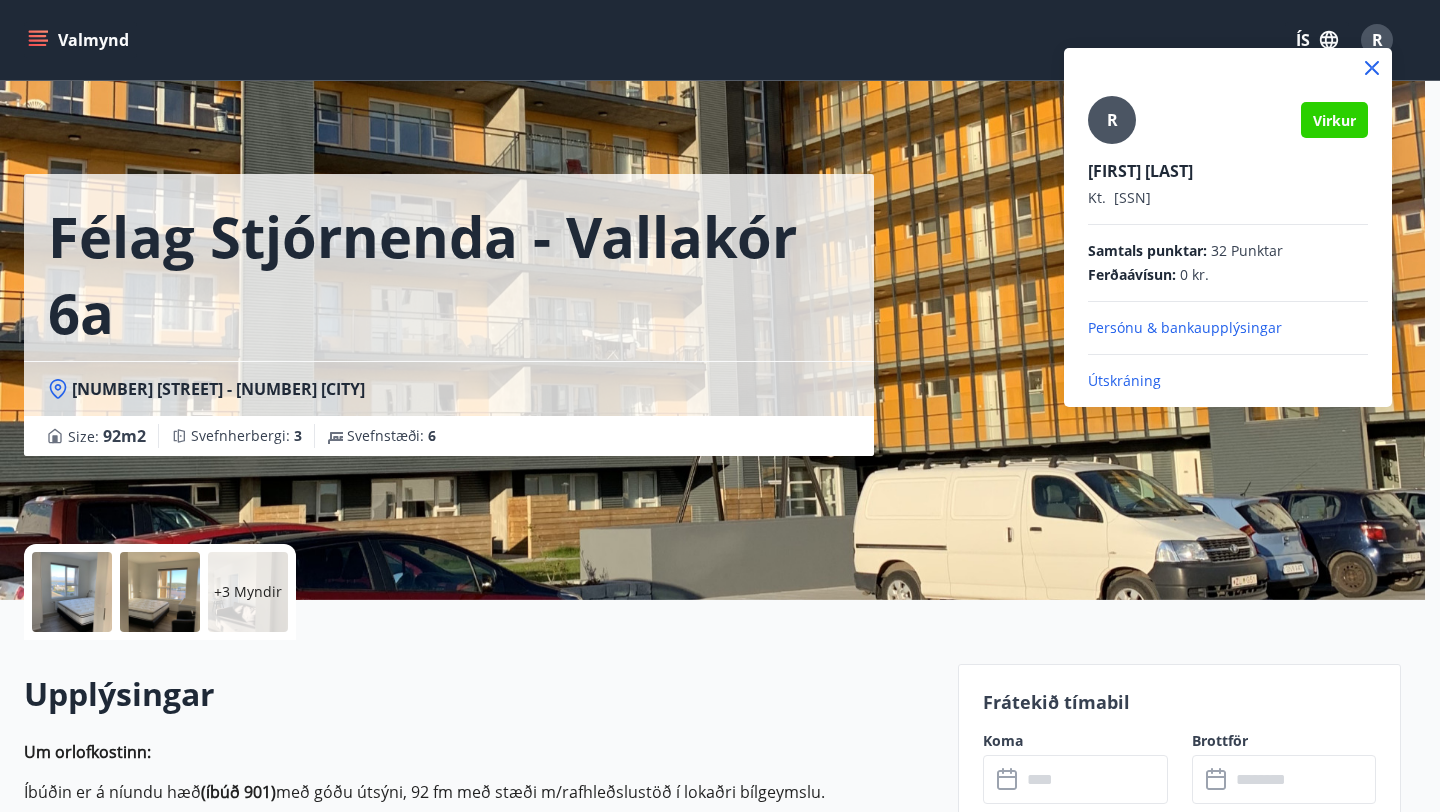 click at bounding box center [720, 406] 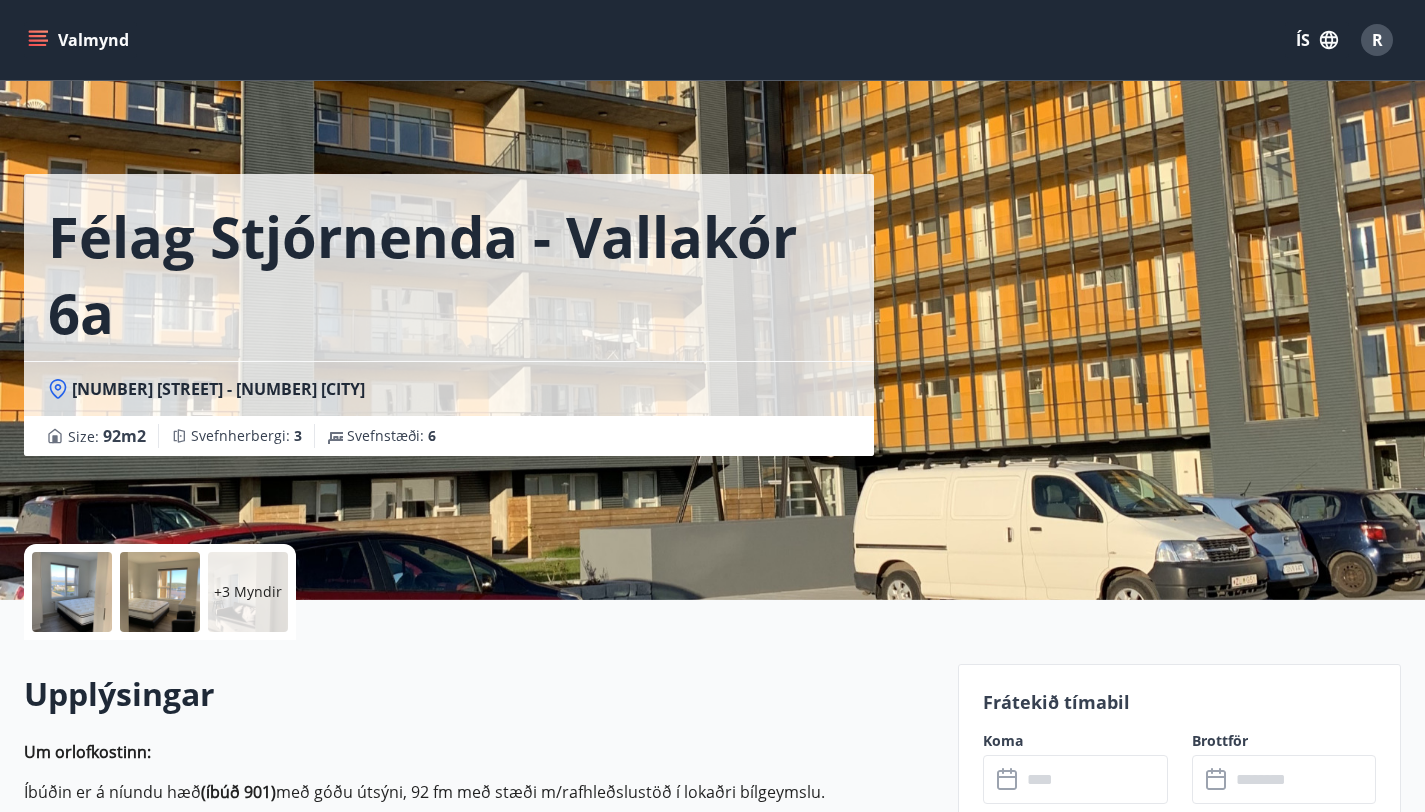 click 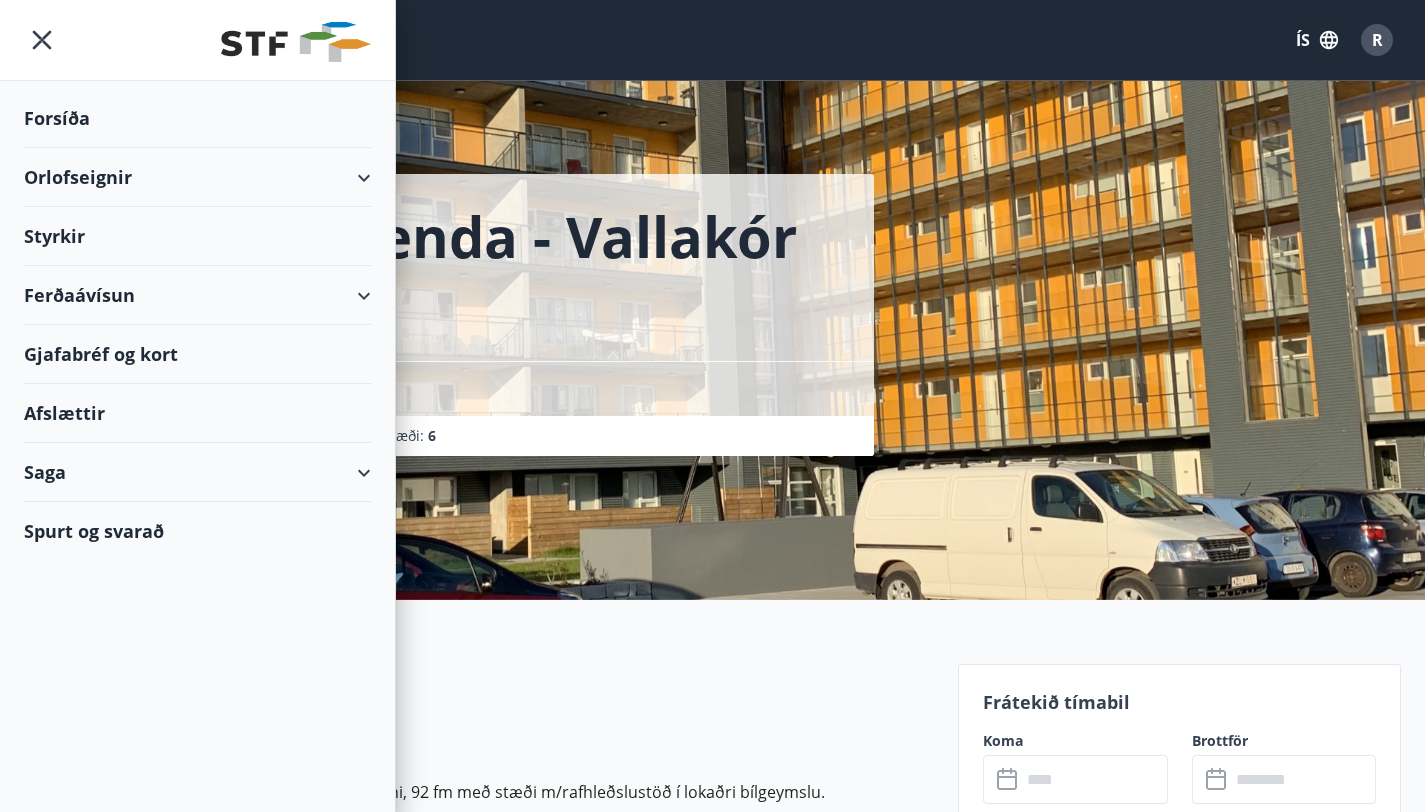 click on "Orlofseignir" at bounding box center [197, 177] 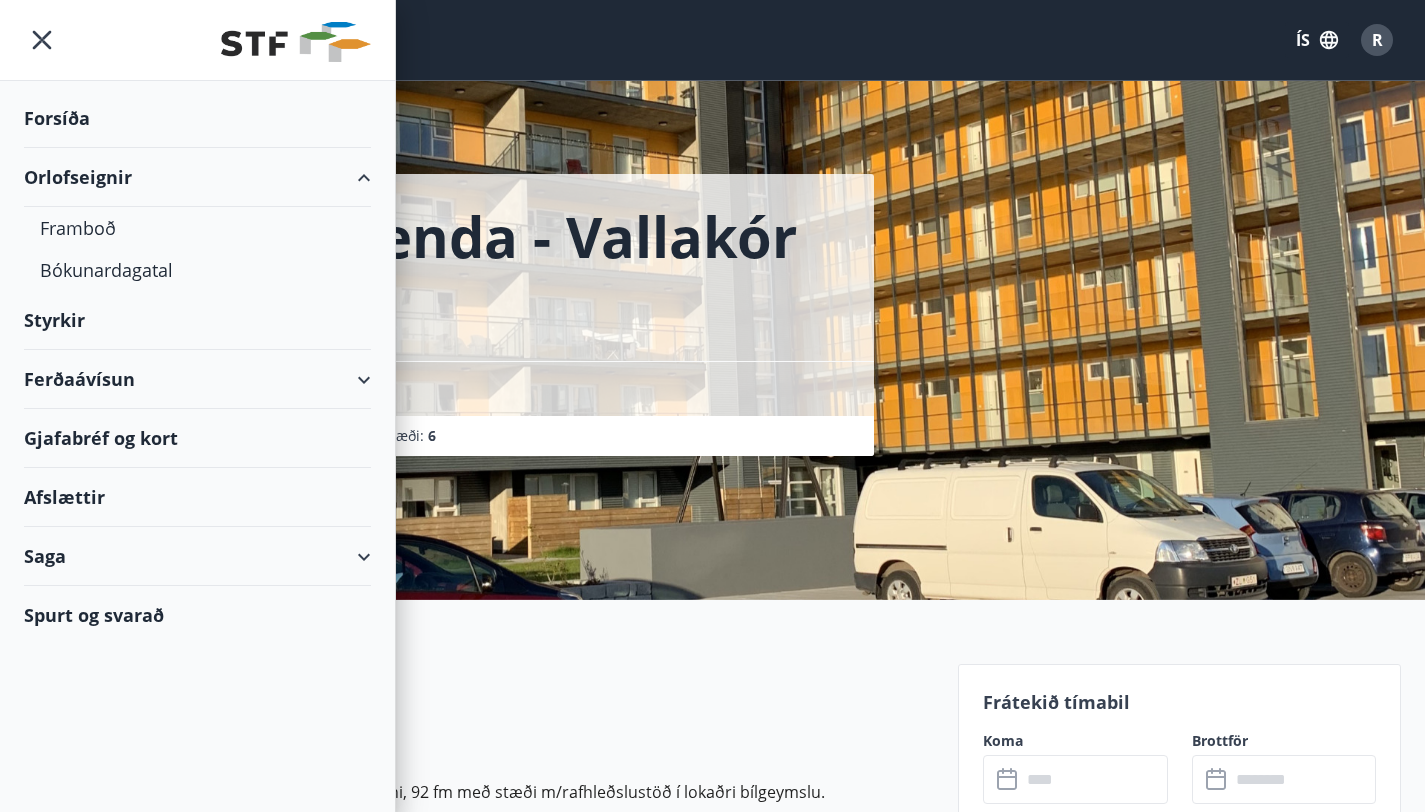 click on "Orlofseignir" at bounding box center [197, 177] 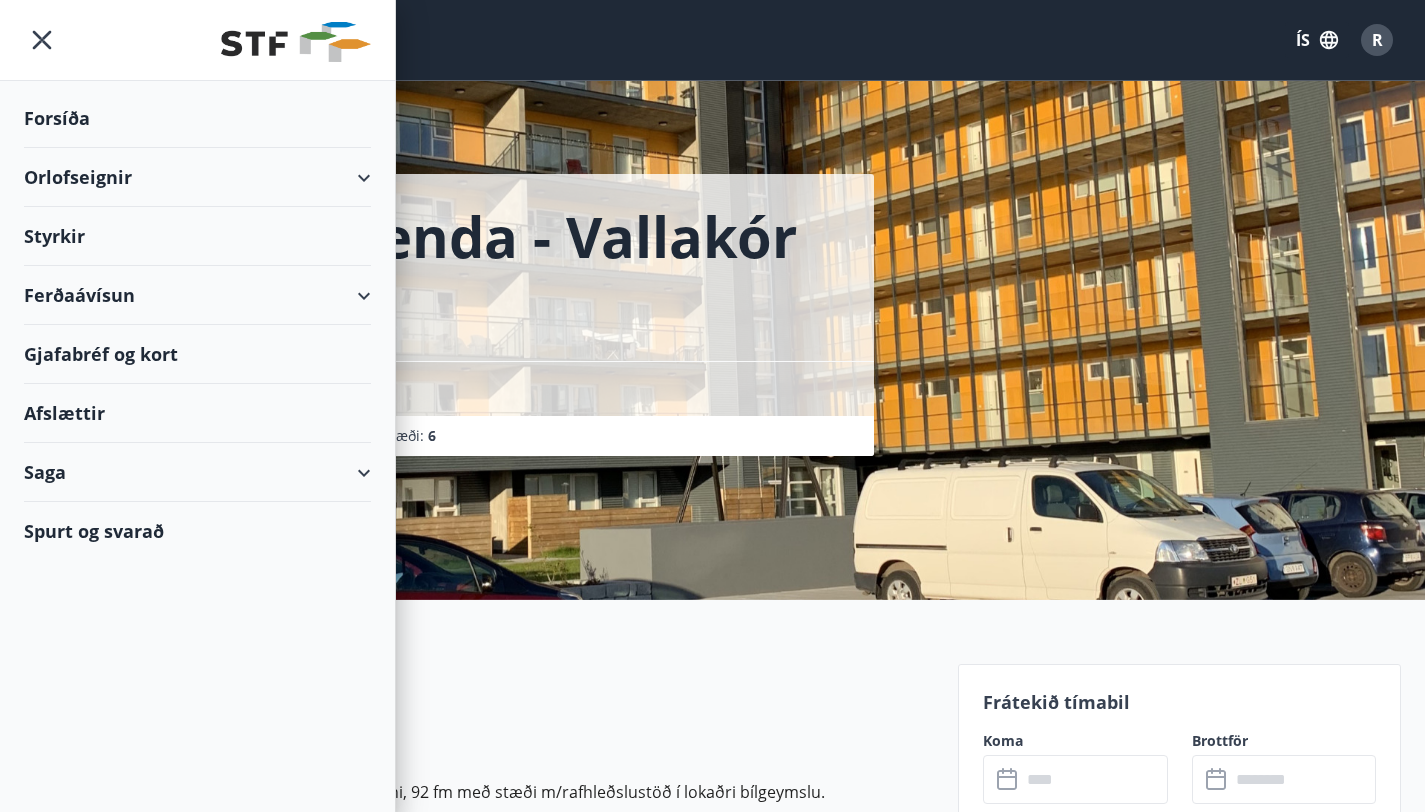 click on "Ferðaávísun" at bounding box center (197, 295) 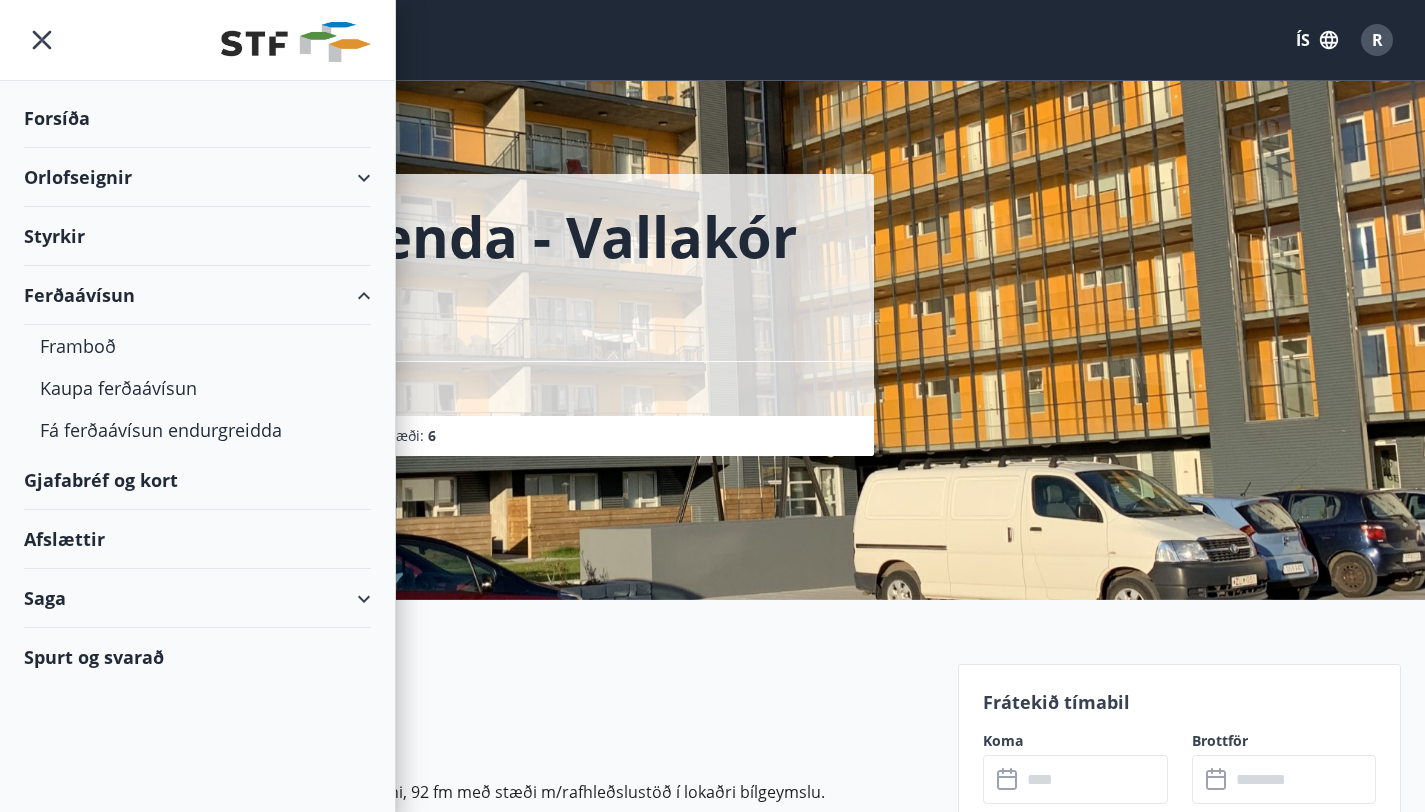 click on "Ferðaávísun" at bounding box center [197, 295] 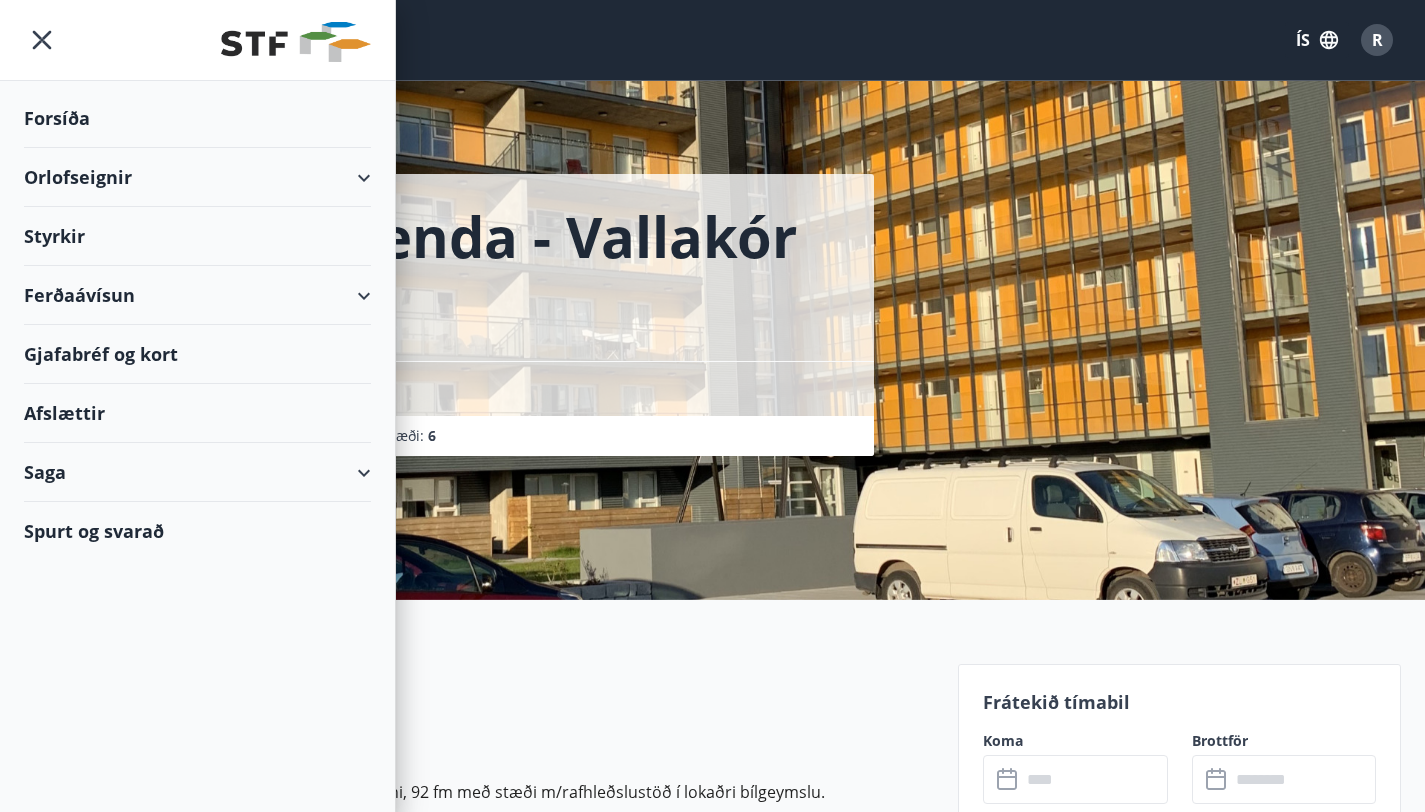 click on "Gjafabréf og kort" at bounding box center [197, 354] 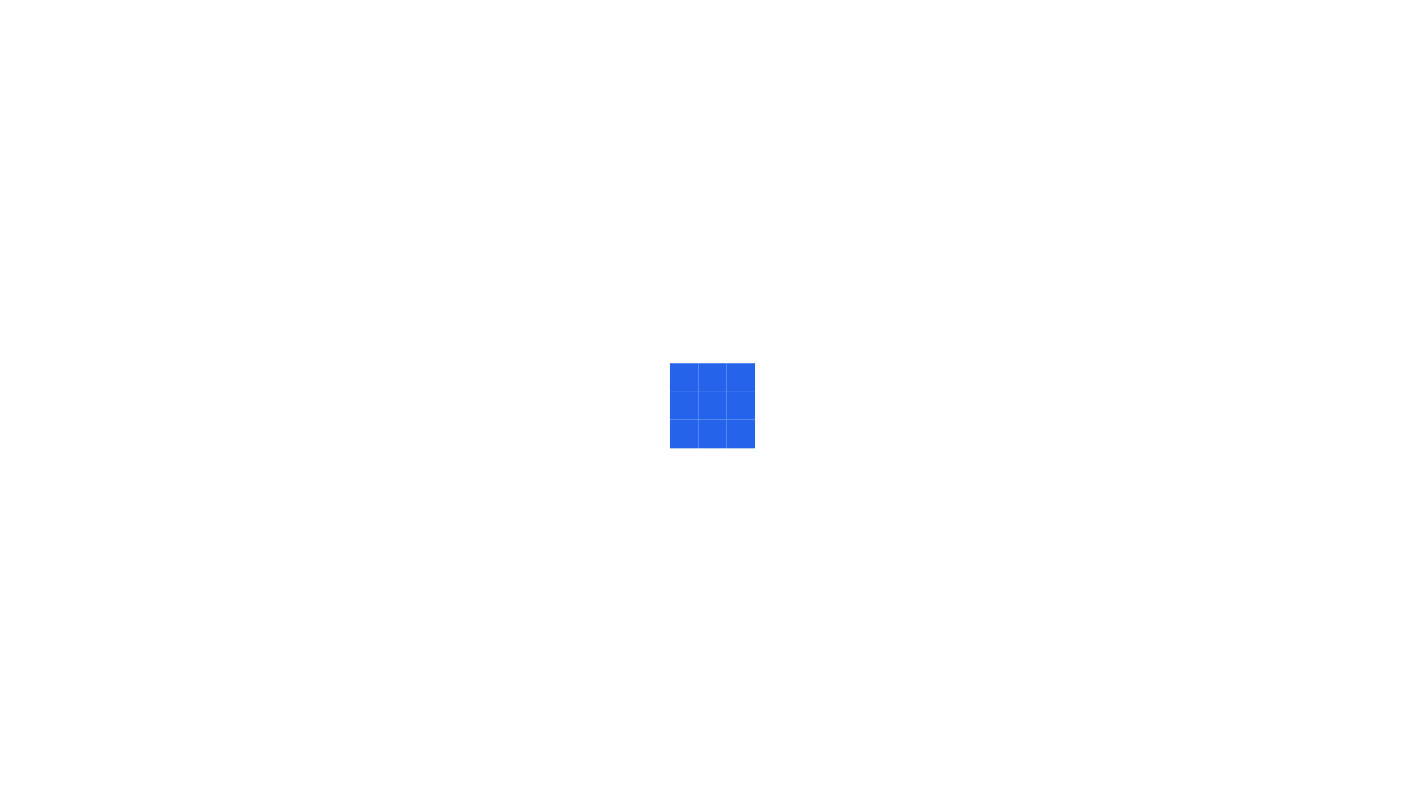 scroll, scrollTop: 0, scrollLeft: 0, axis: both 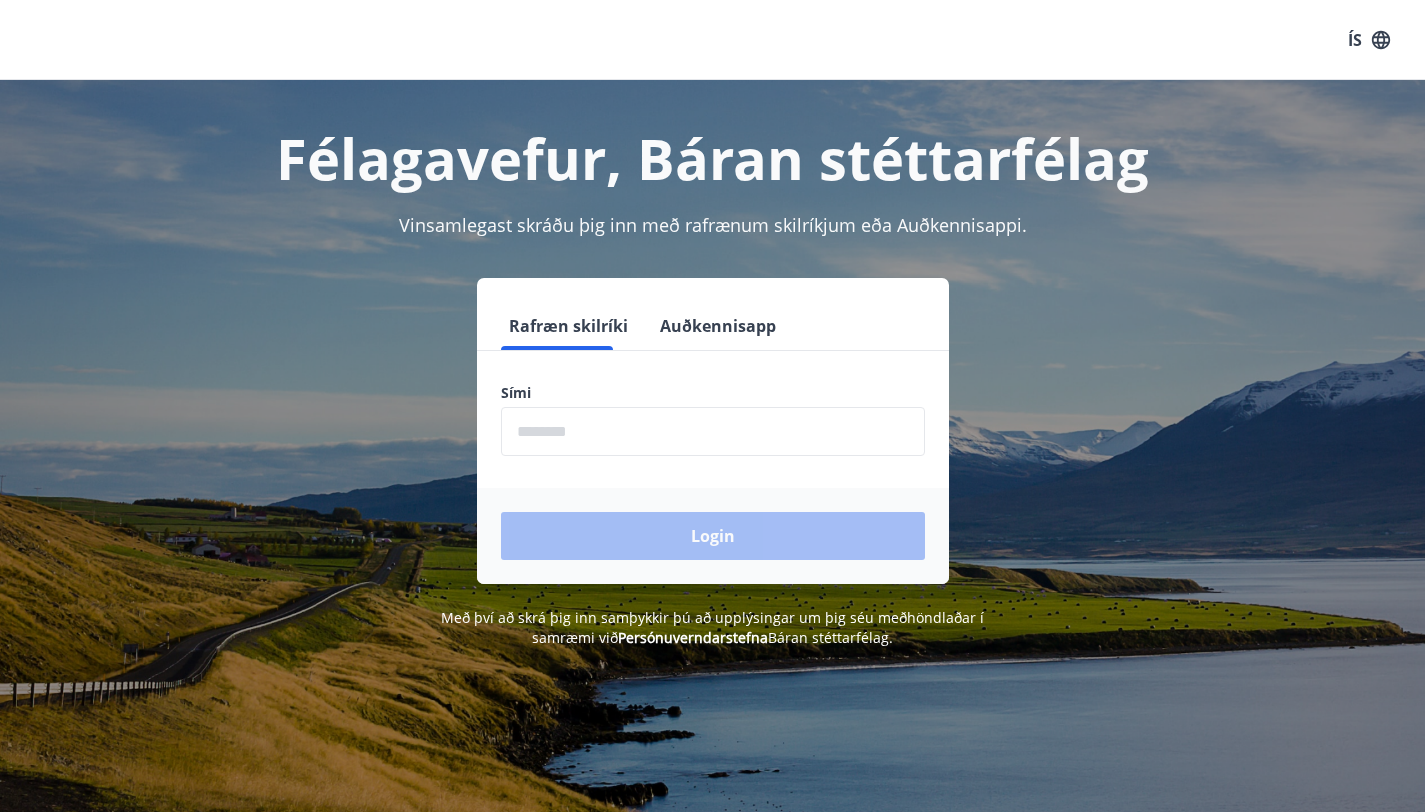click at bounding box center [713, 431] 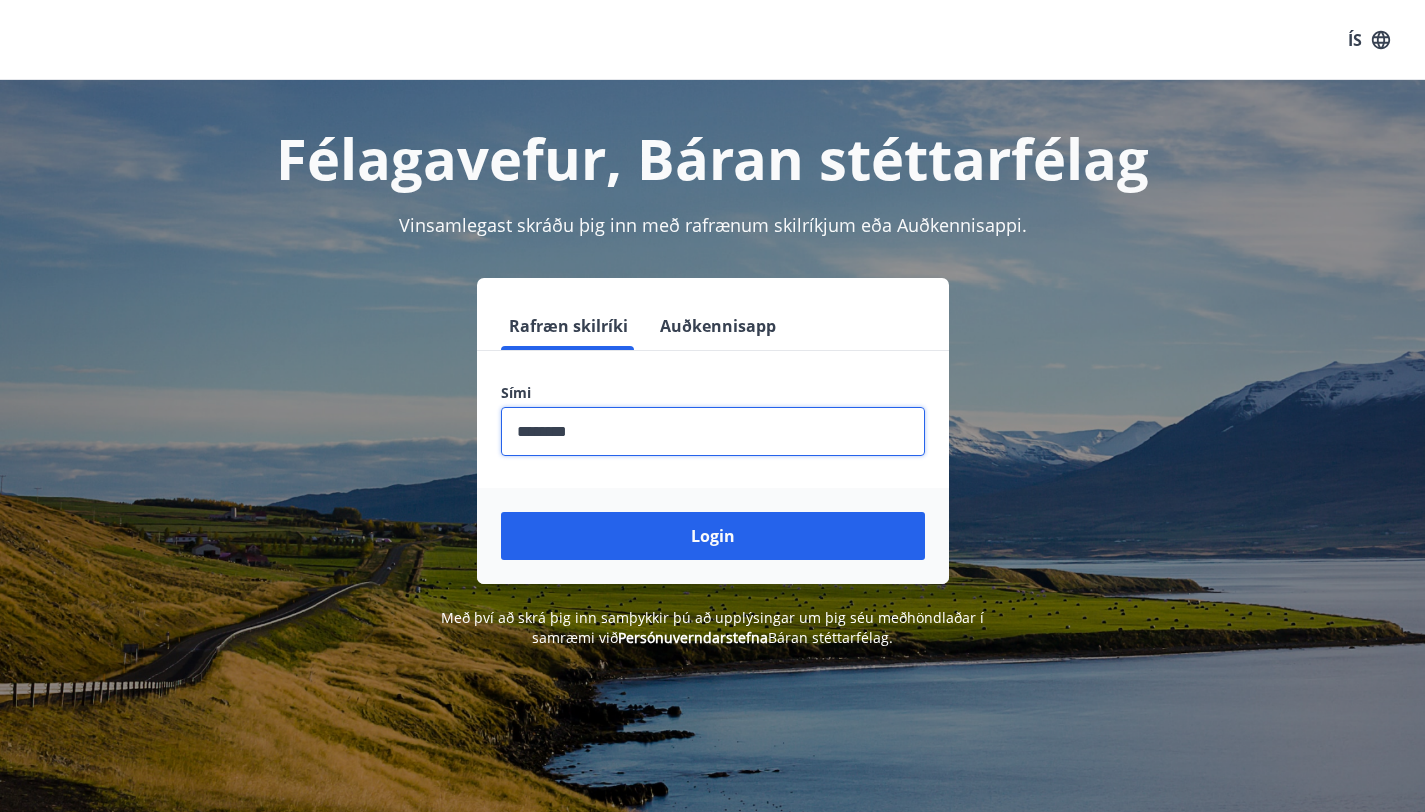 type on "********" 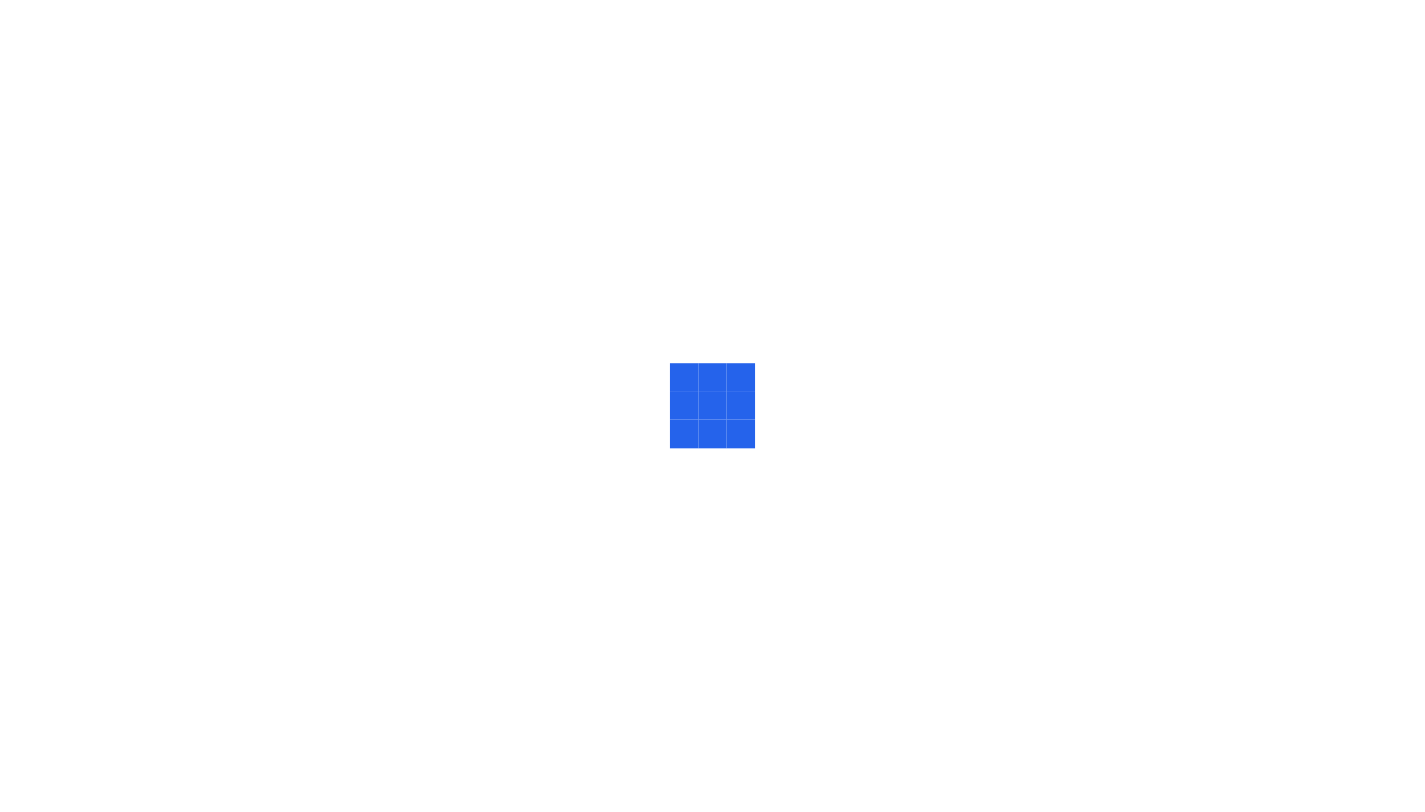 scroll, scrollTop: 0, scrollLeft: 0, axis: both 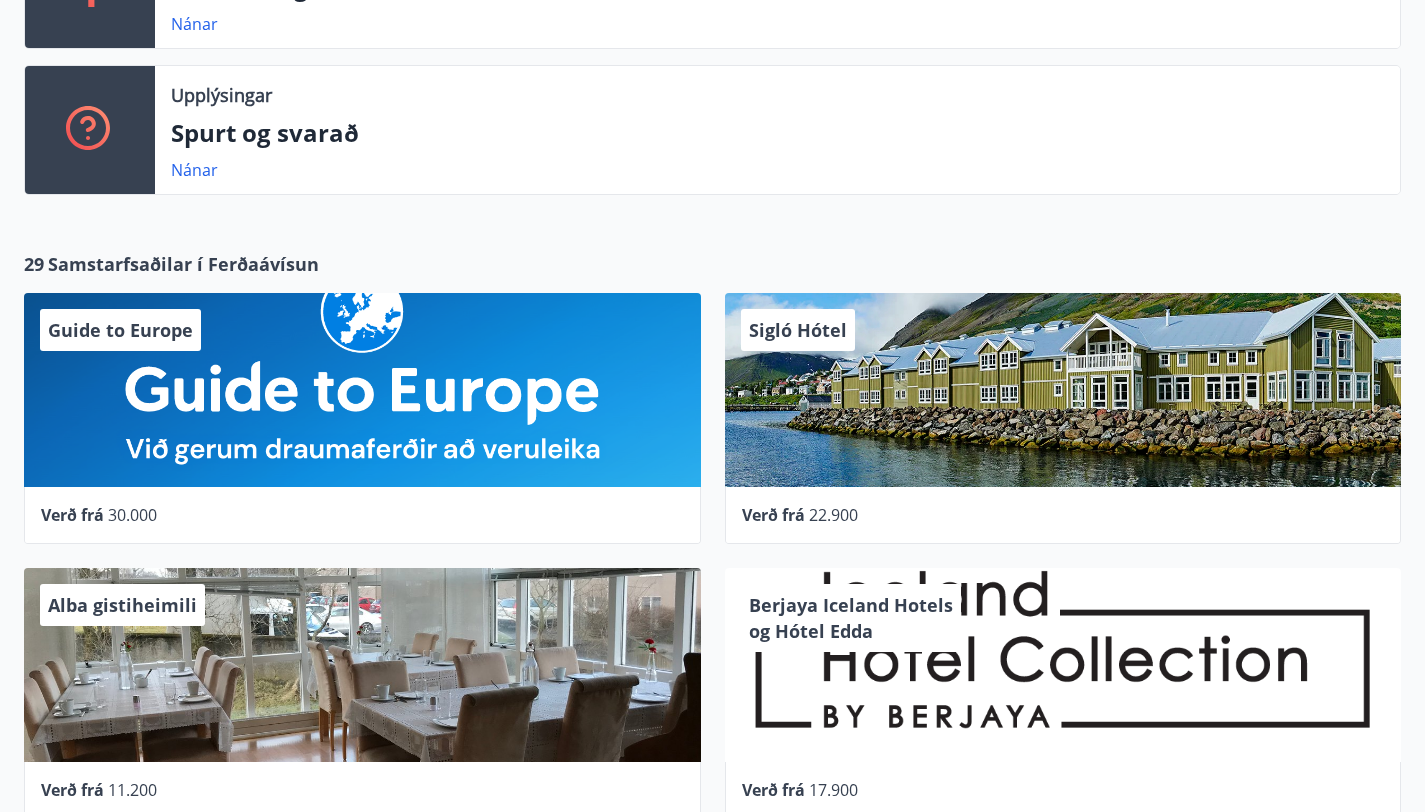 click on "Sjá allt" at bounding box center [48, 847] 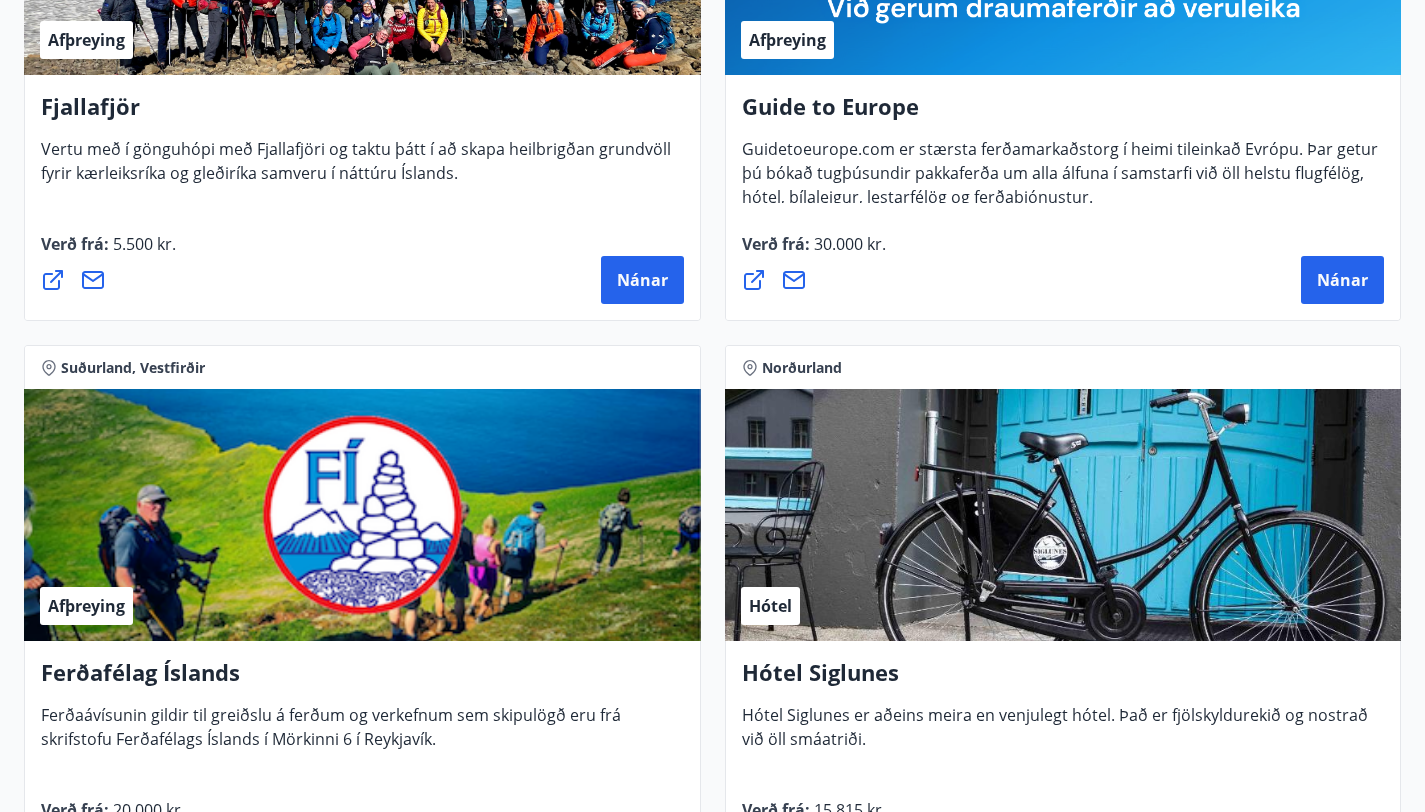 scroll, scrollTop: 0, scrollLeft: 0, axis: both 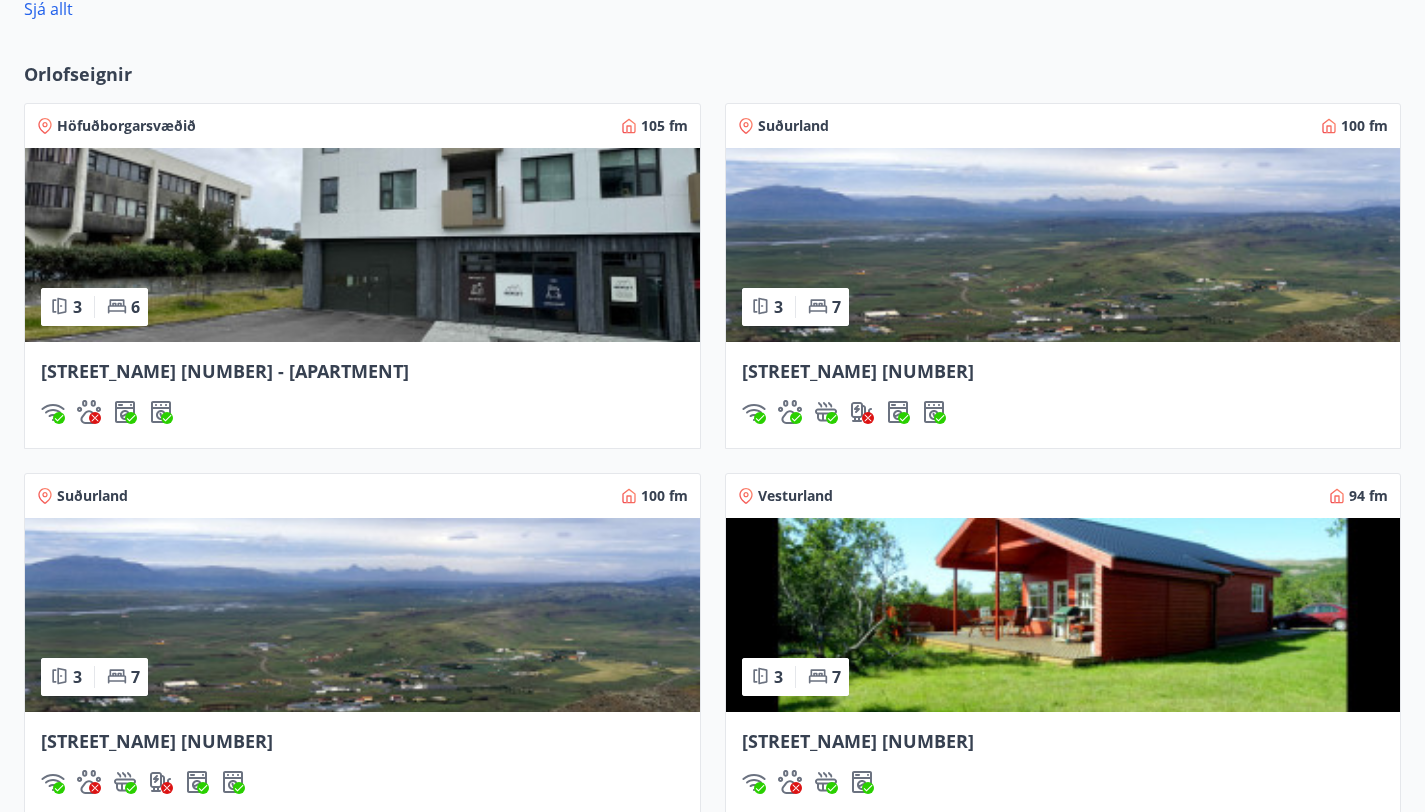 click on "Sjá allt" at bounding box center (48, 1473) 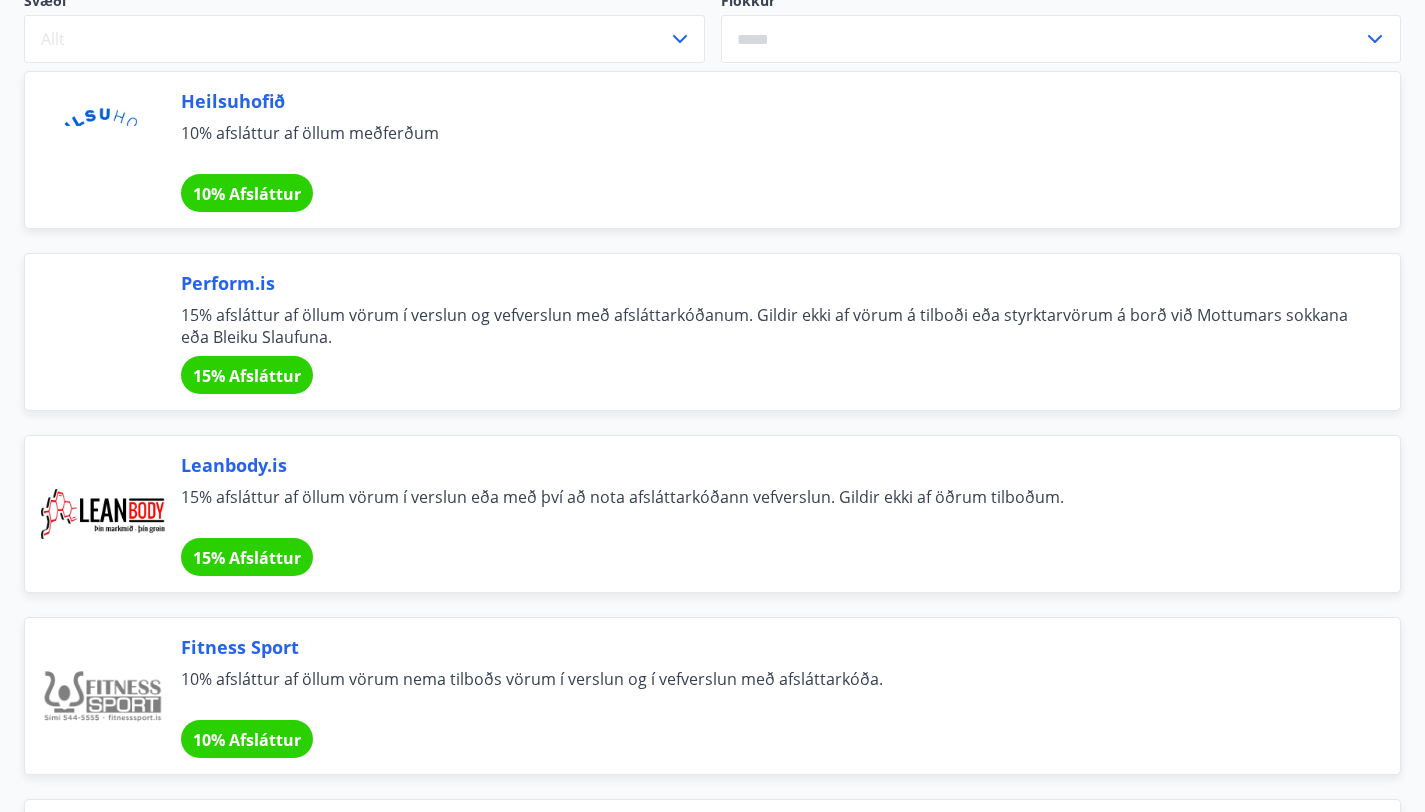 scroll, scrollTop: 0, scrollLeft: 0, axis: both 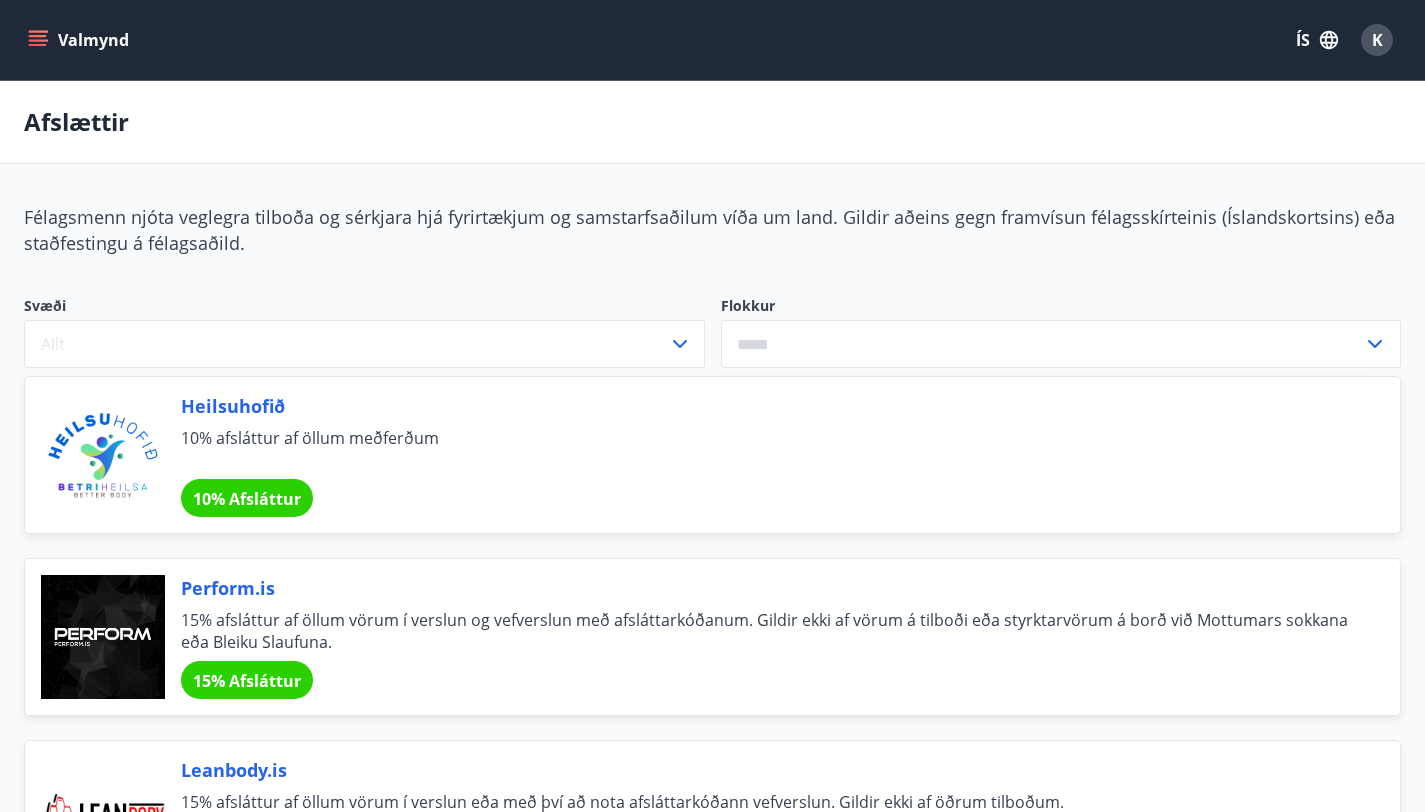 click at bounding box center (1042, 344) 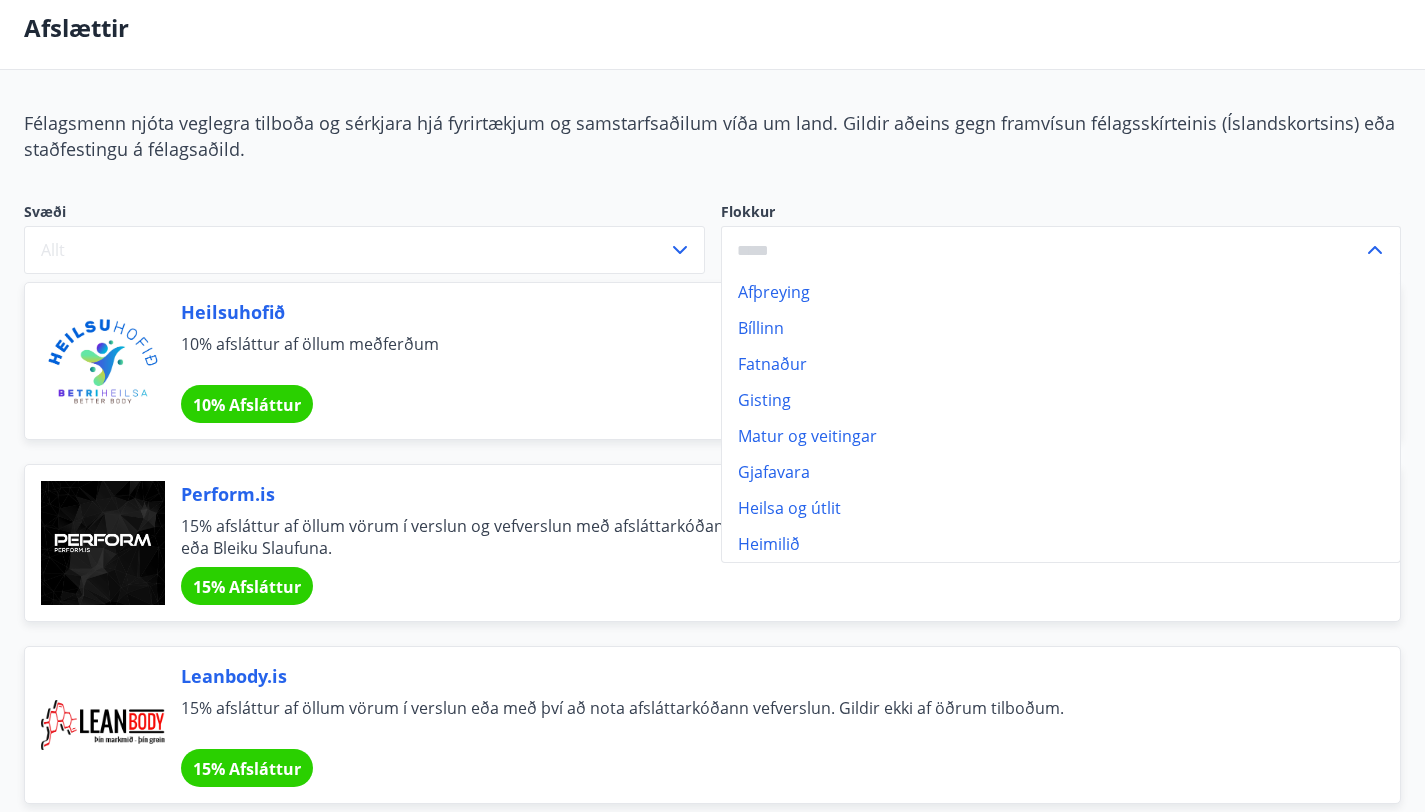 scroll, scrollTop: 93, scrollLeft: 0, axis: vertical 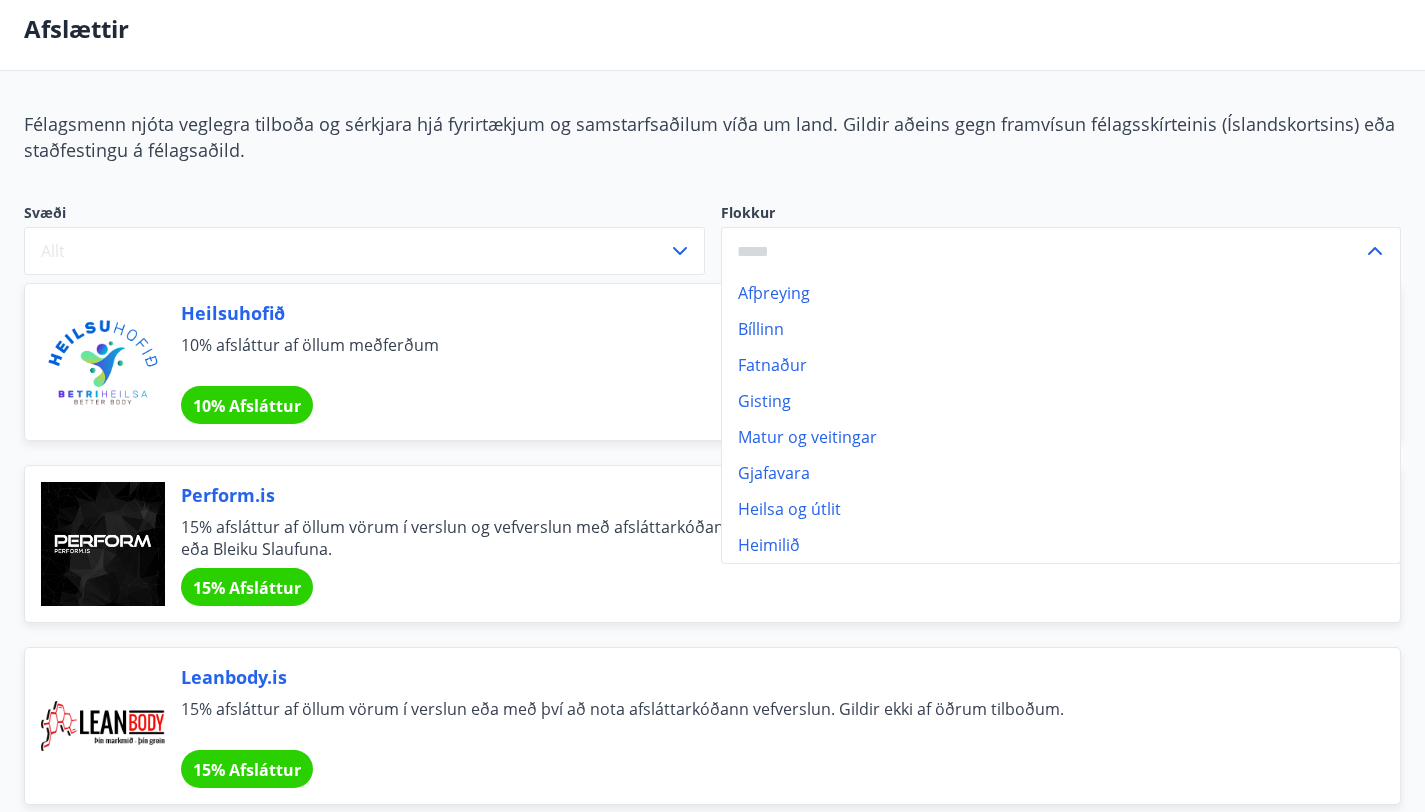 click on "Svæði Allt Flokkur Afþreying Bíllinn Fatnaður Gisting Matur og veitingar Gjafavara Heilsa og útlit Heimilið" at bounding box center (712, 239) 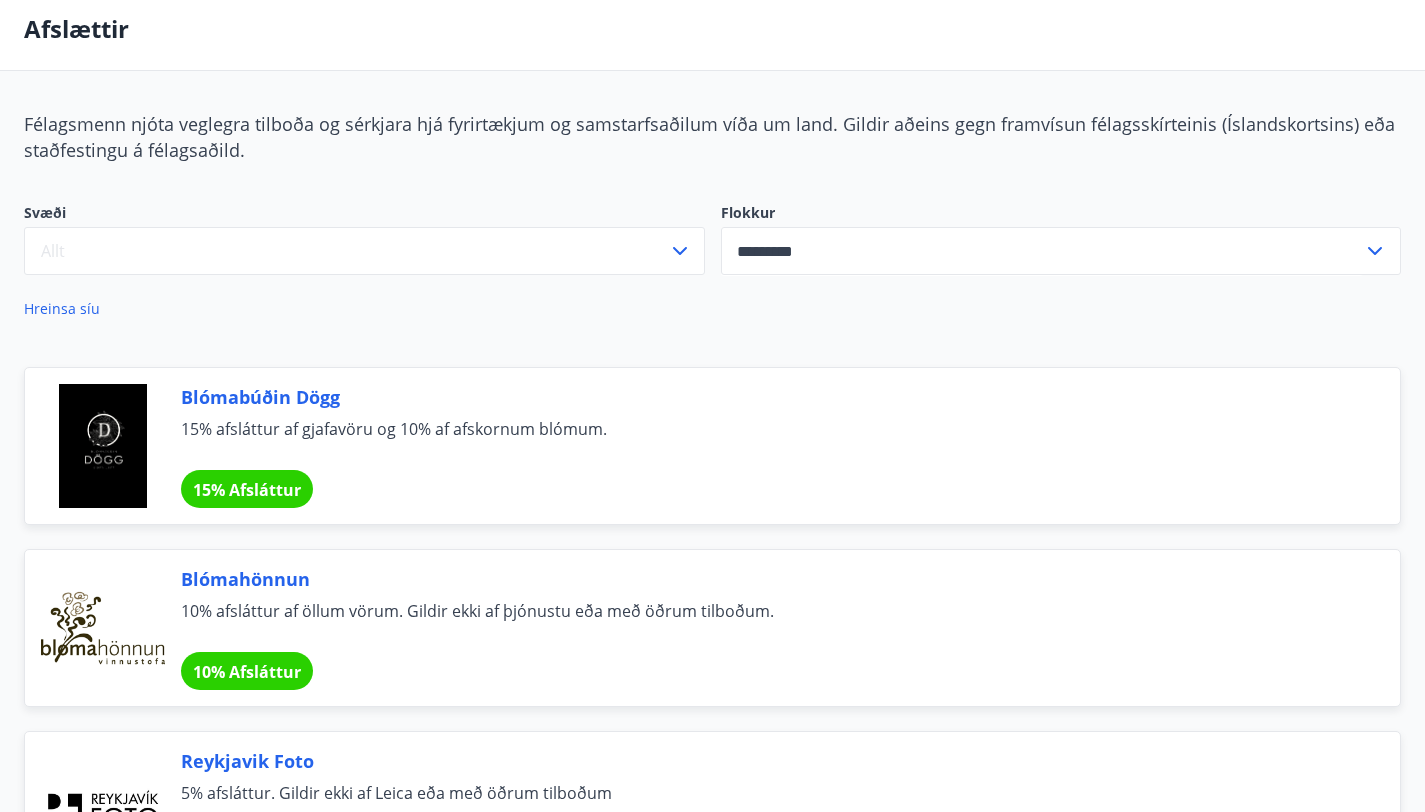 type on "*********" 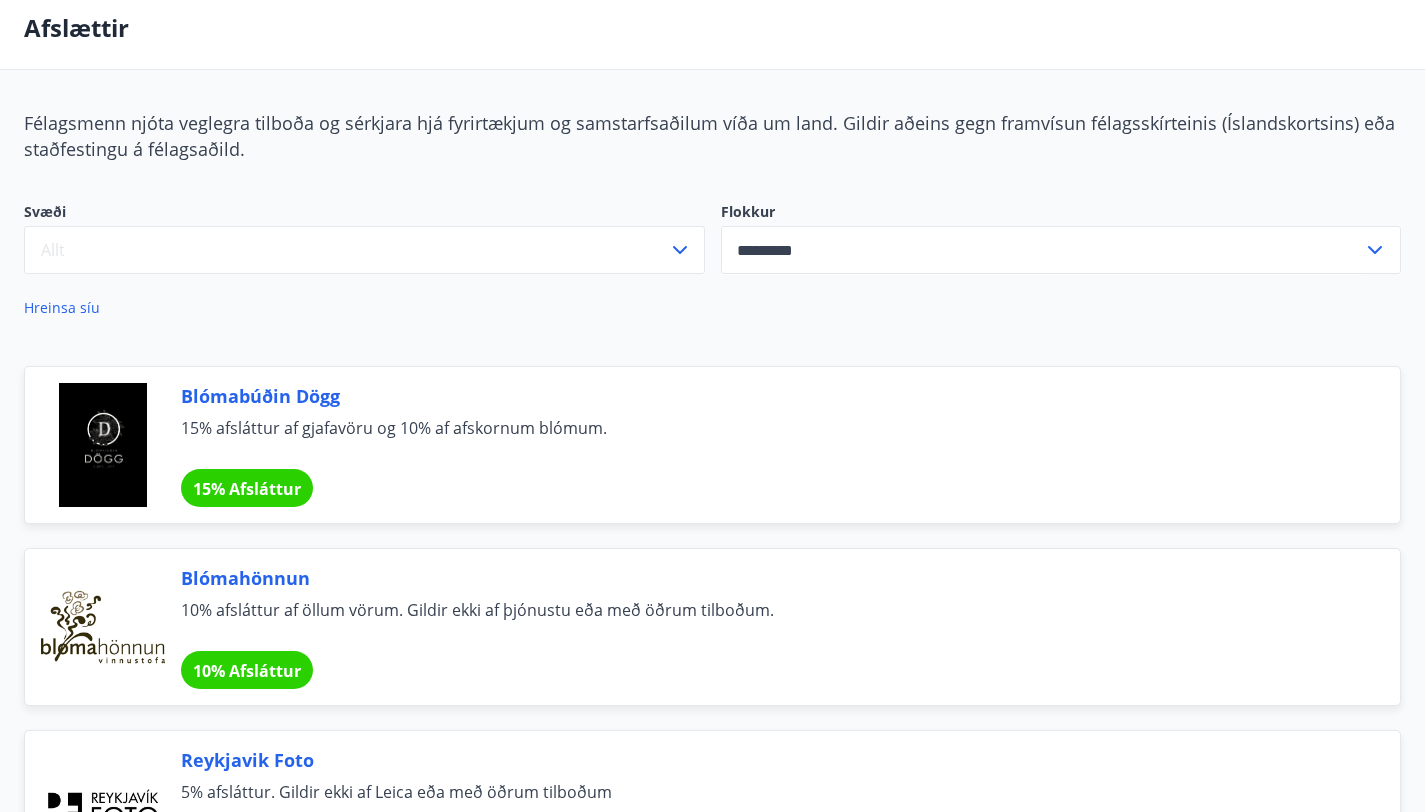 scroll, scrollTop: 63, scrollLeft: 0, axis: vertical 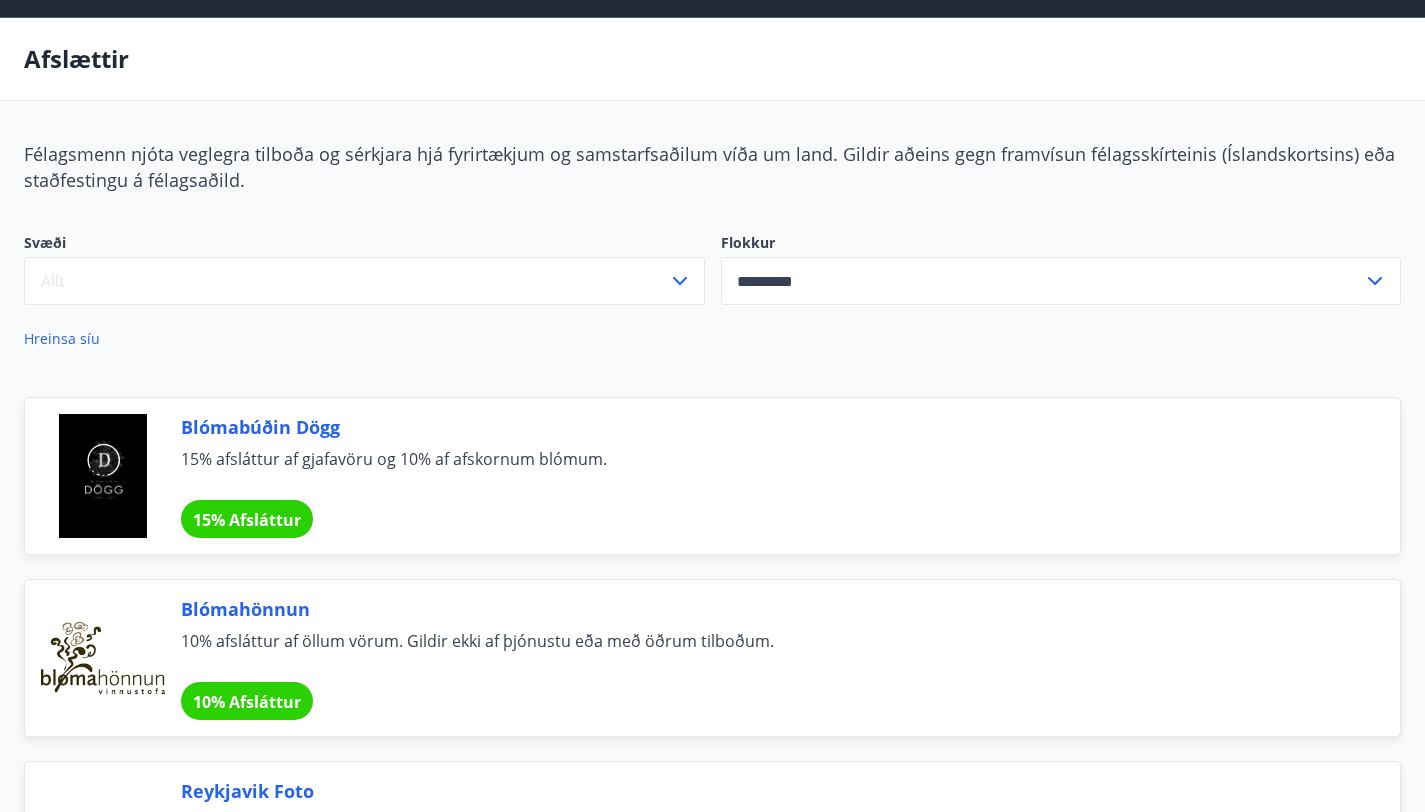 click 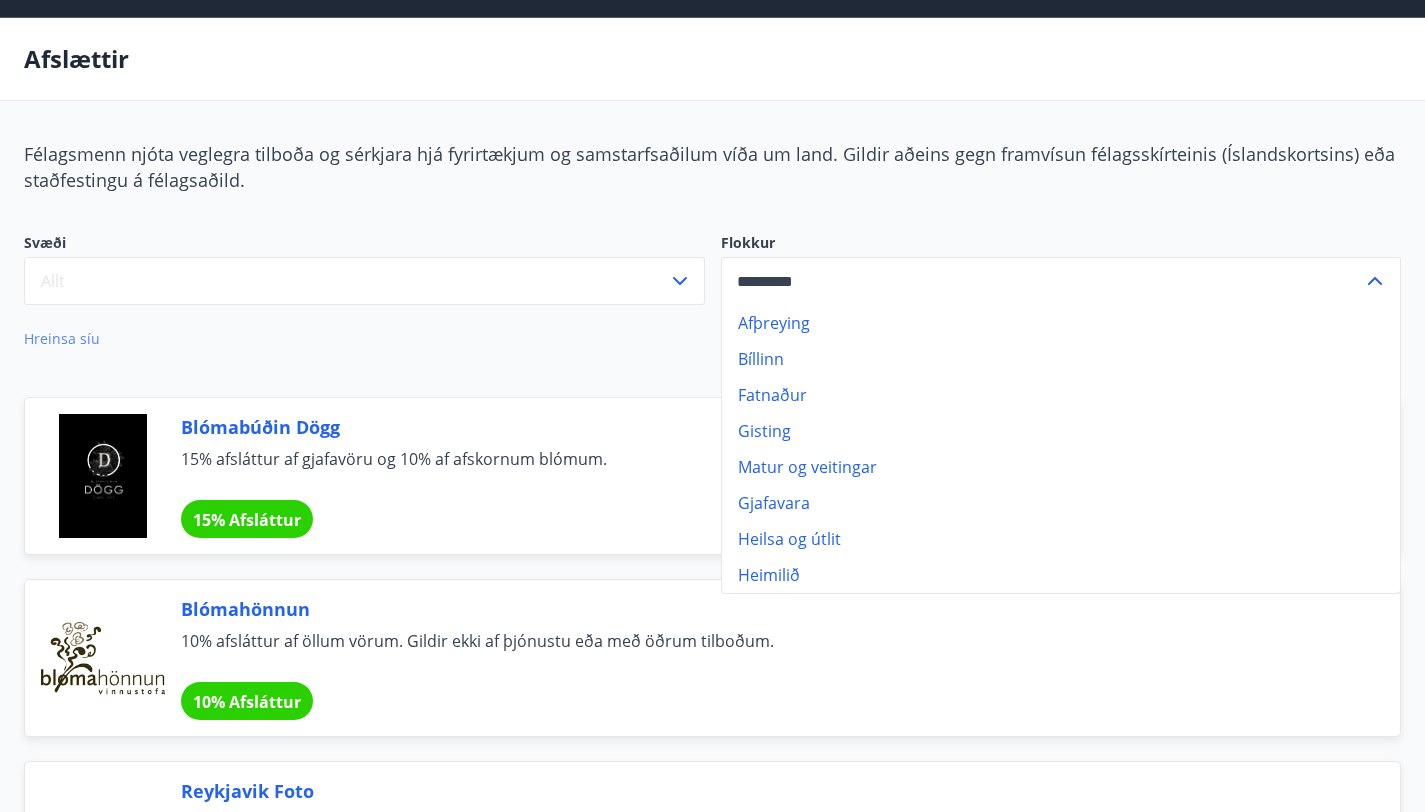 click on "Hreinsa síu" at bounding box center (62, 339) 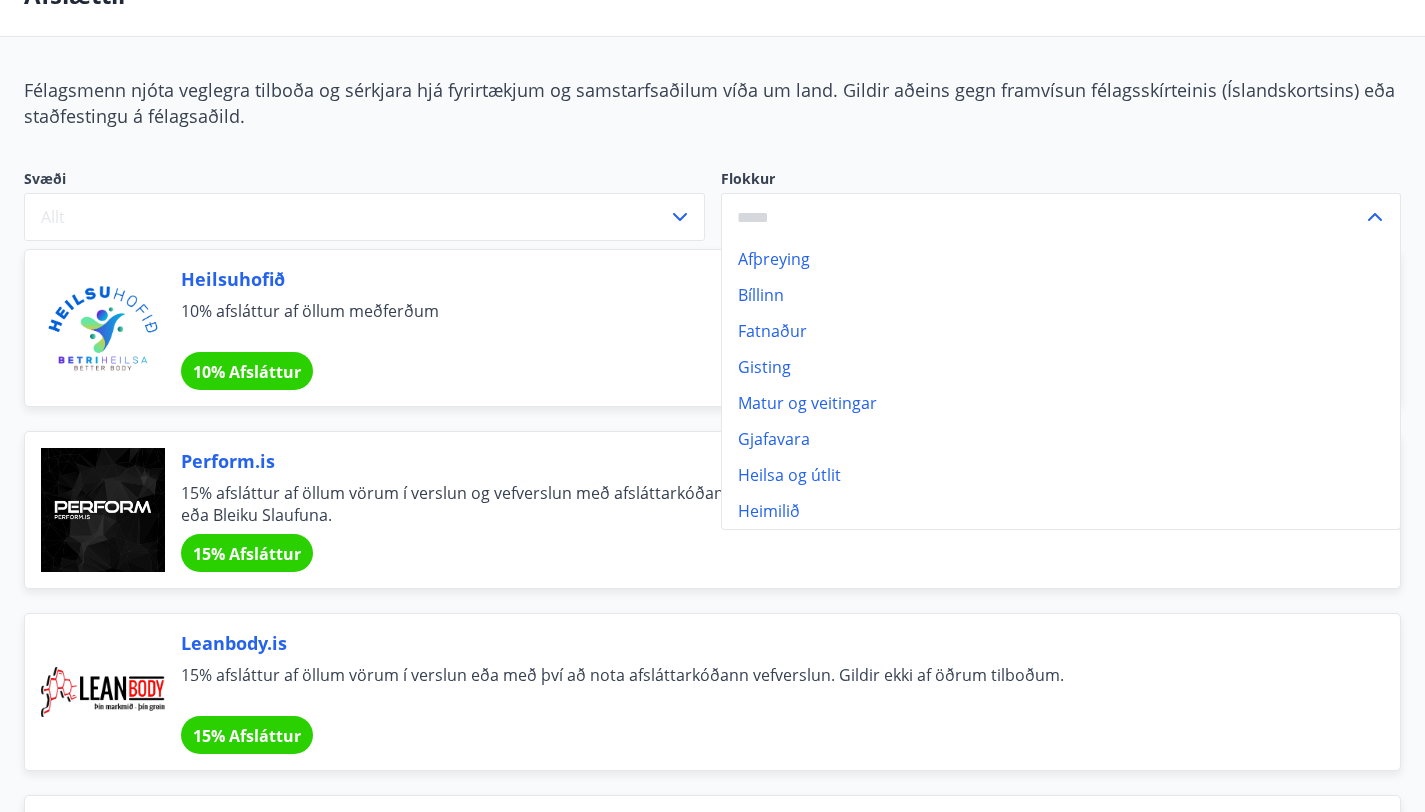 scroll, scrollTop: 0, scrollLeft: 0, axis: both 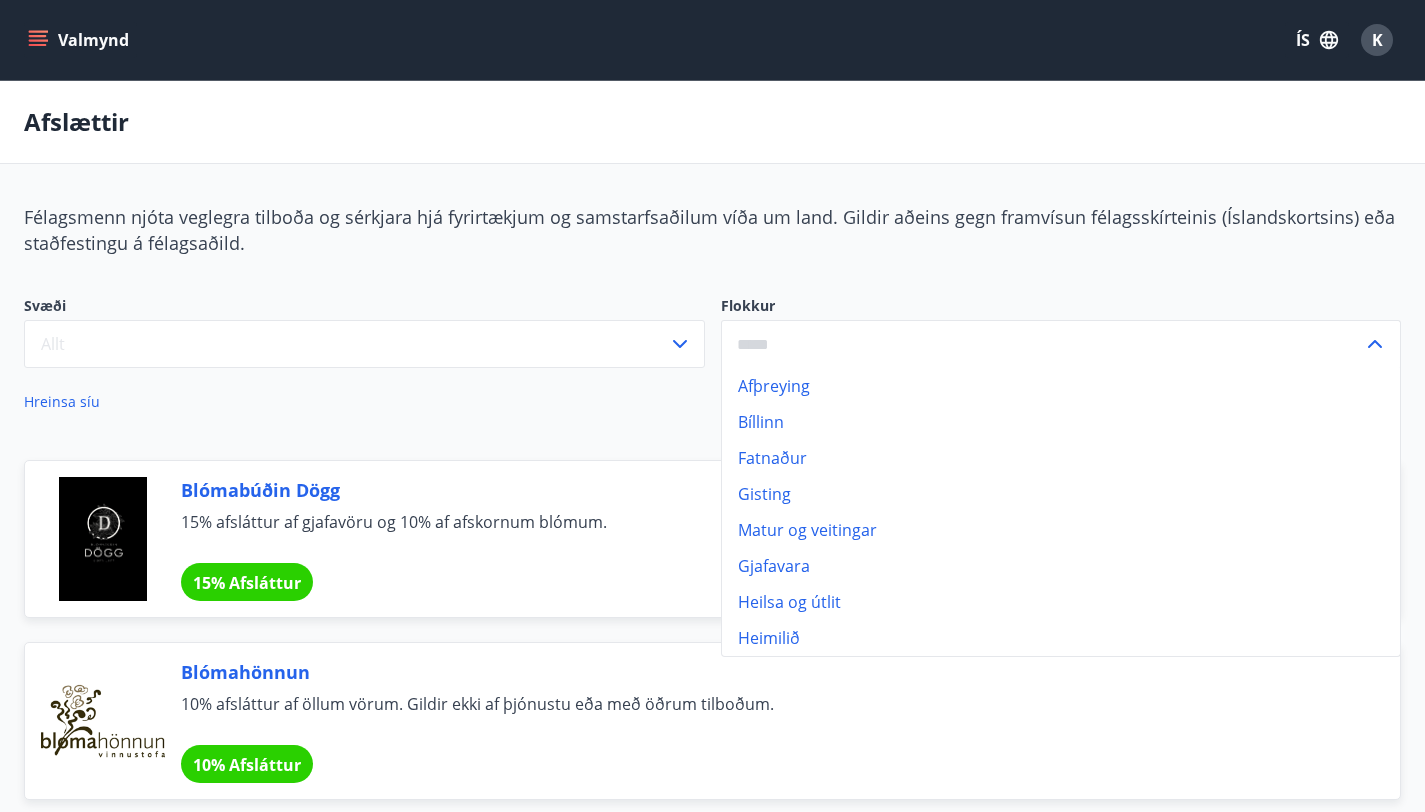 type on "*********" 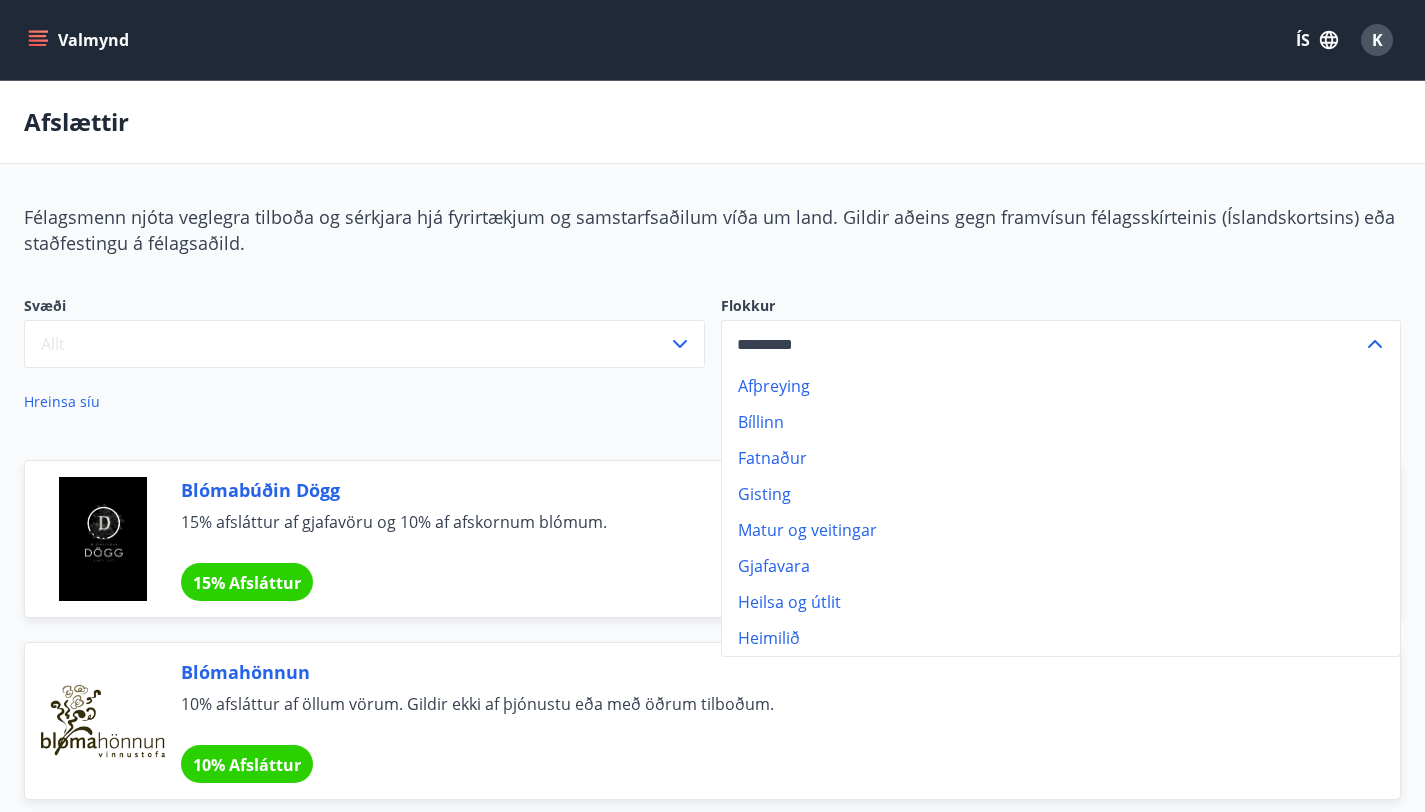 scroll, scrollTop: 63, scrollLeft: 0, axis: vertical 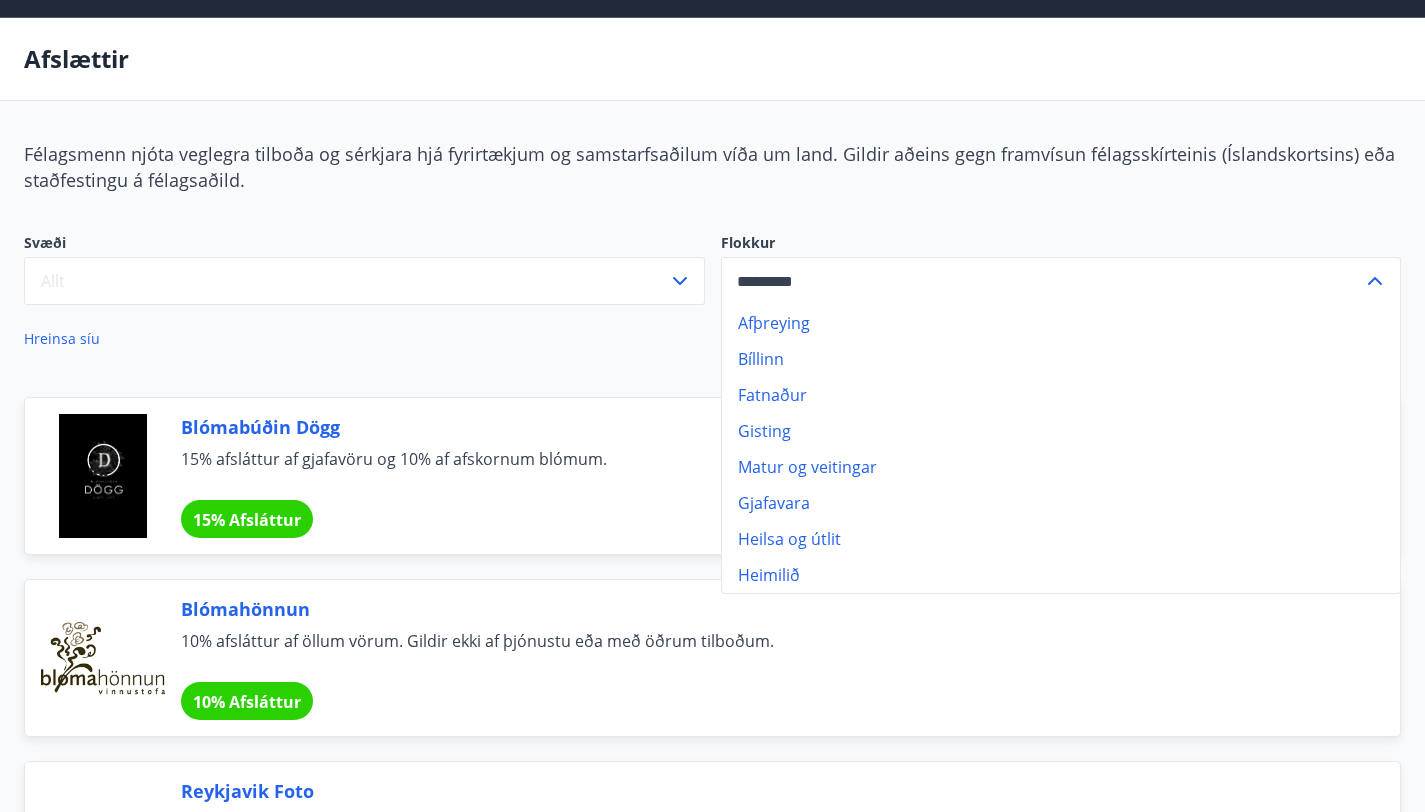 type 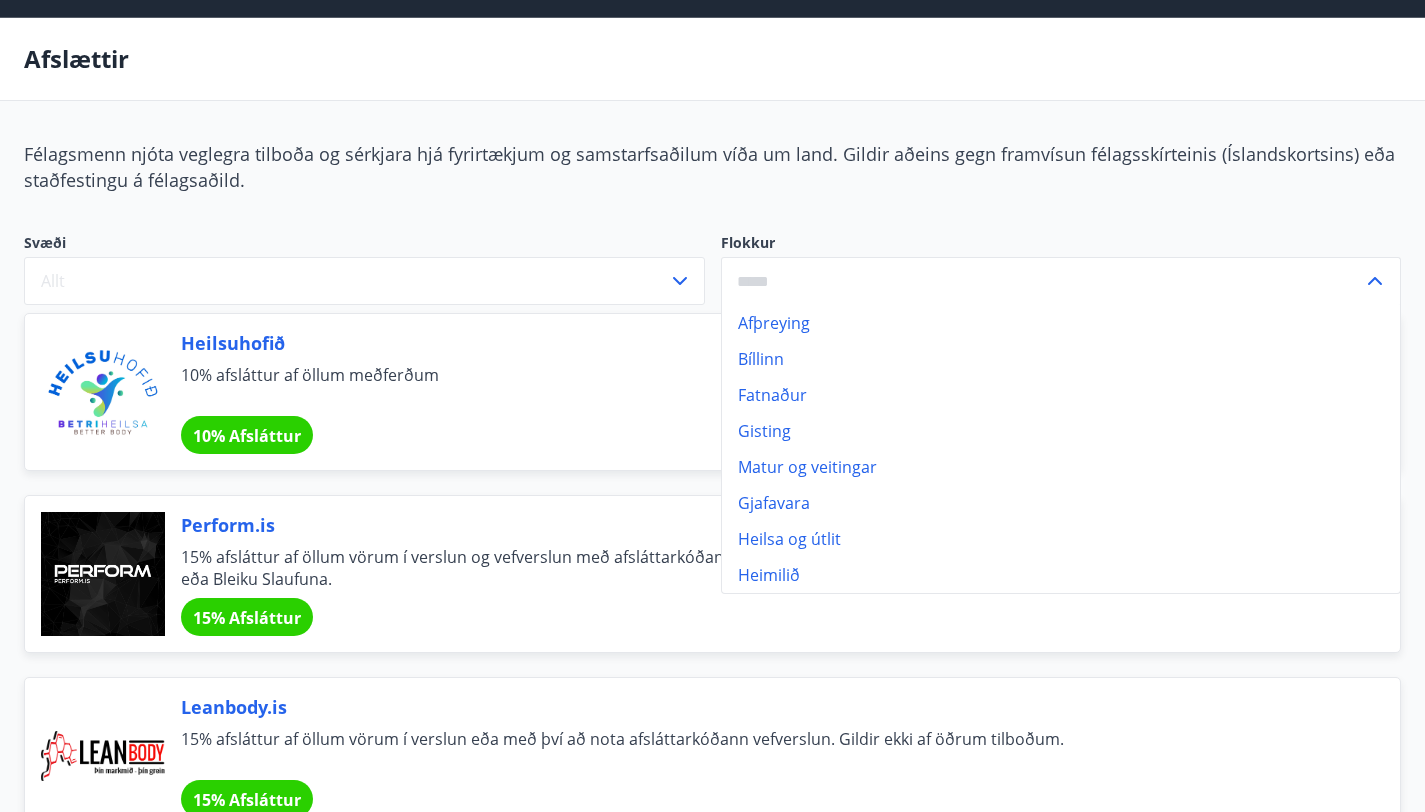 scroll, scrollTop: 93, scrollLeft: 0, axis: vertical 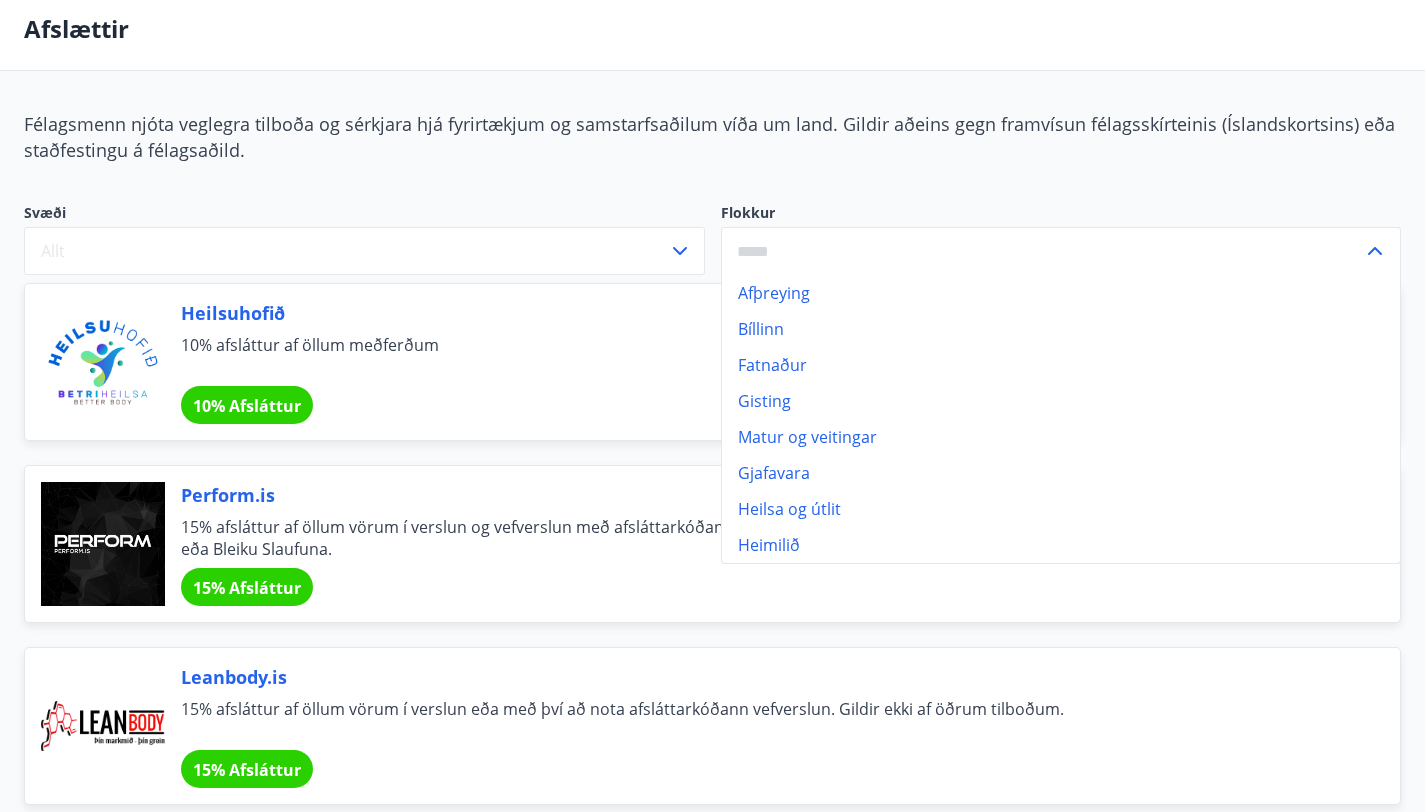 click on "Svæði Allt Flokkur Afþreying Bíllinn Fatnaður Gisting Matur og veitingar Gjafavara Heilsa og útlit Heimilið" at bounding box center [712, 239] 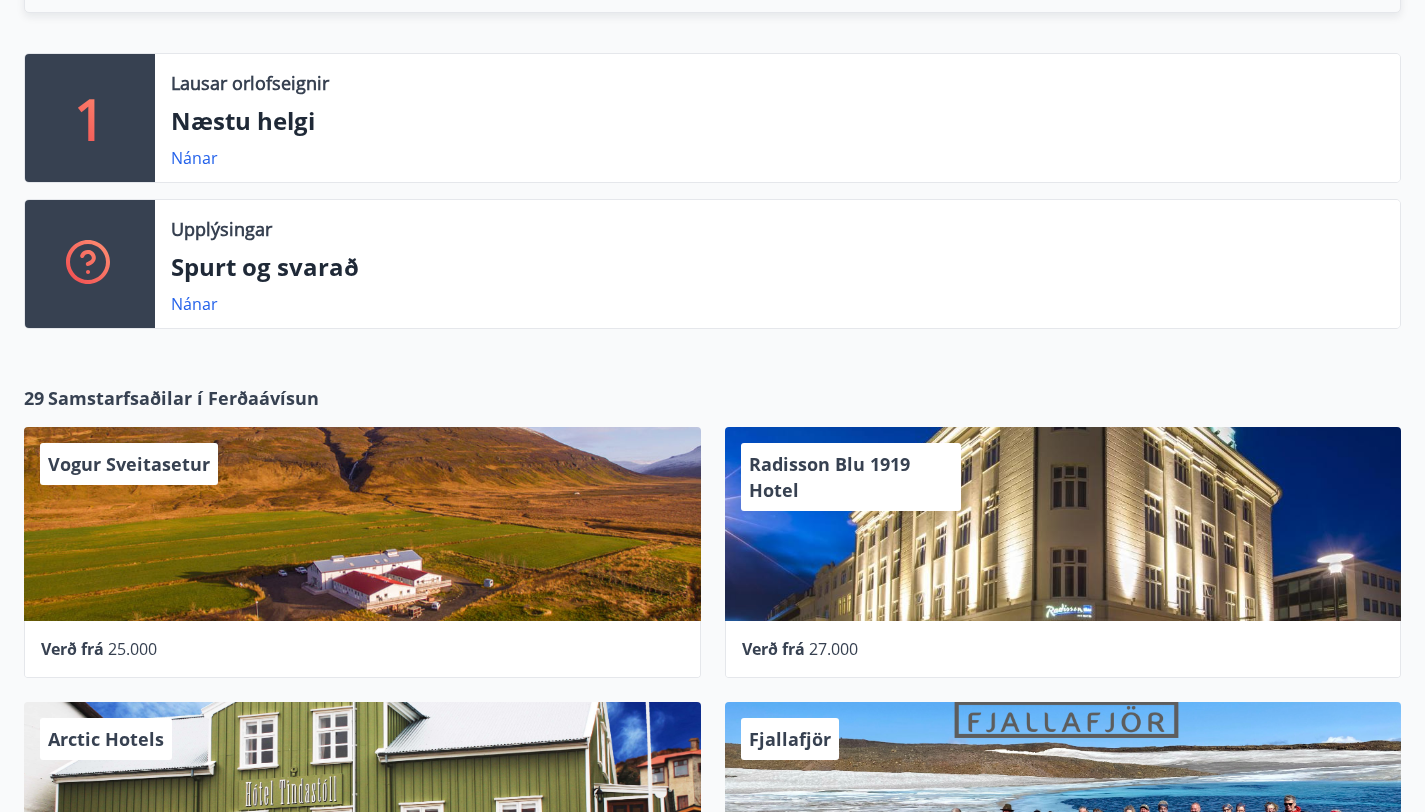 scroll, scrollTop: 615, scrollLeft: 0, axis: vertical 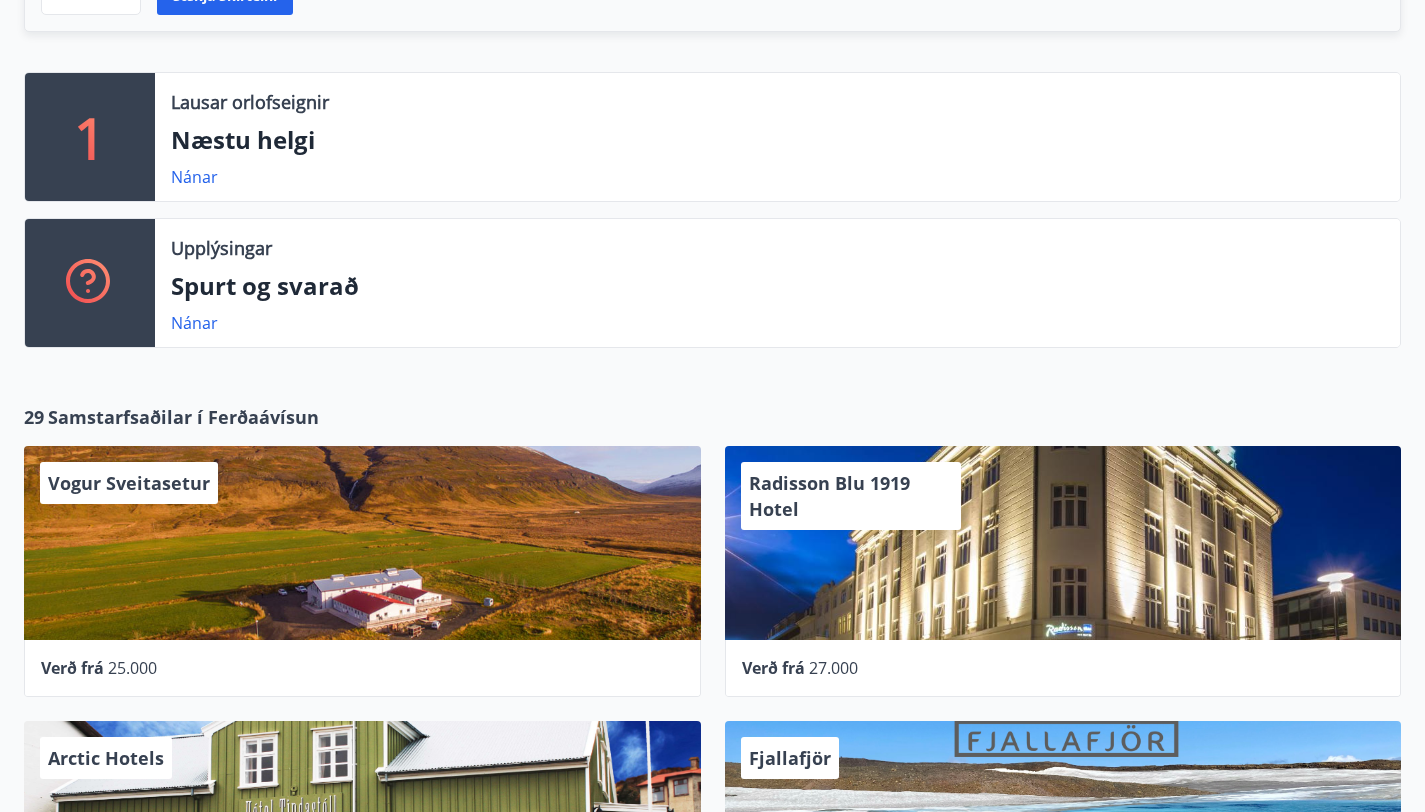 click on "Sjá allt" at bounding box center [48, 1000] 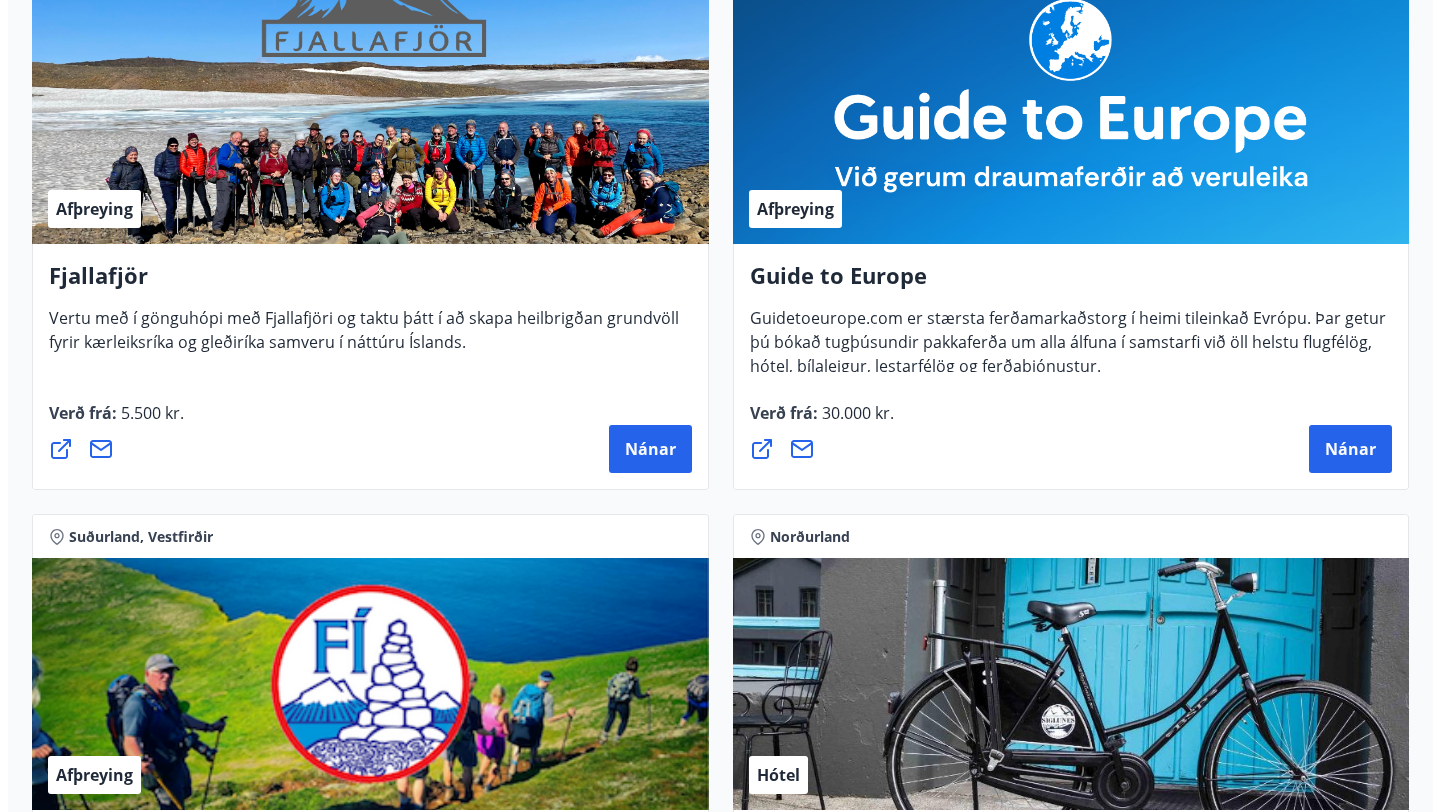 scroll, scrollTop: 408, scrollLeft: 0, axis: vertical 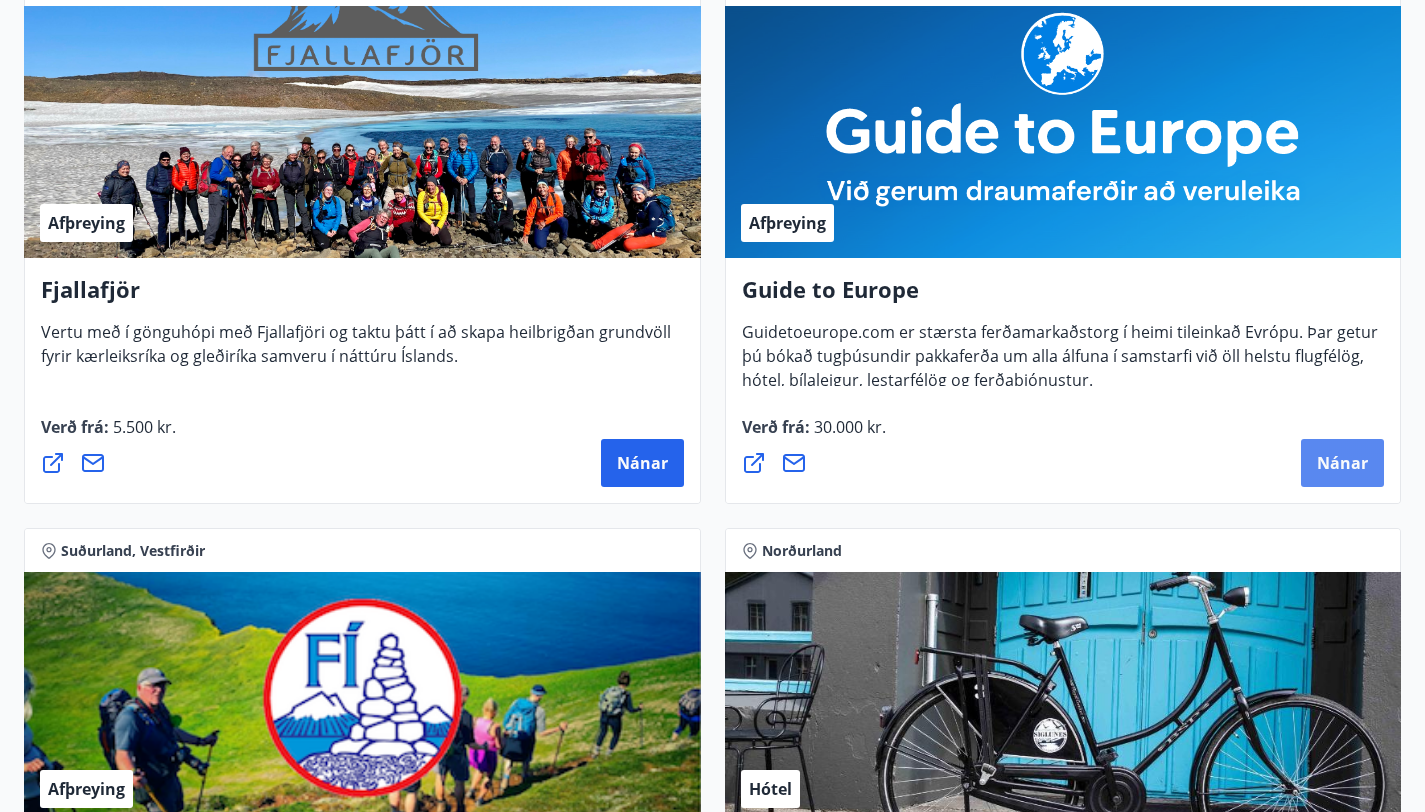 click on "Nánar" at bounding box center (1342, 463) 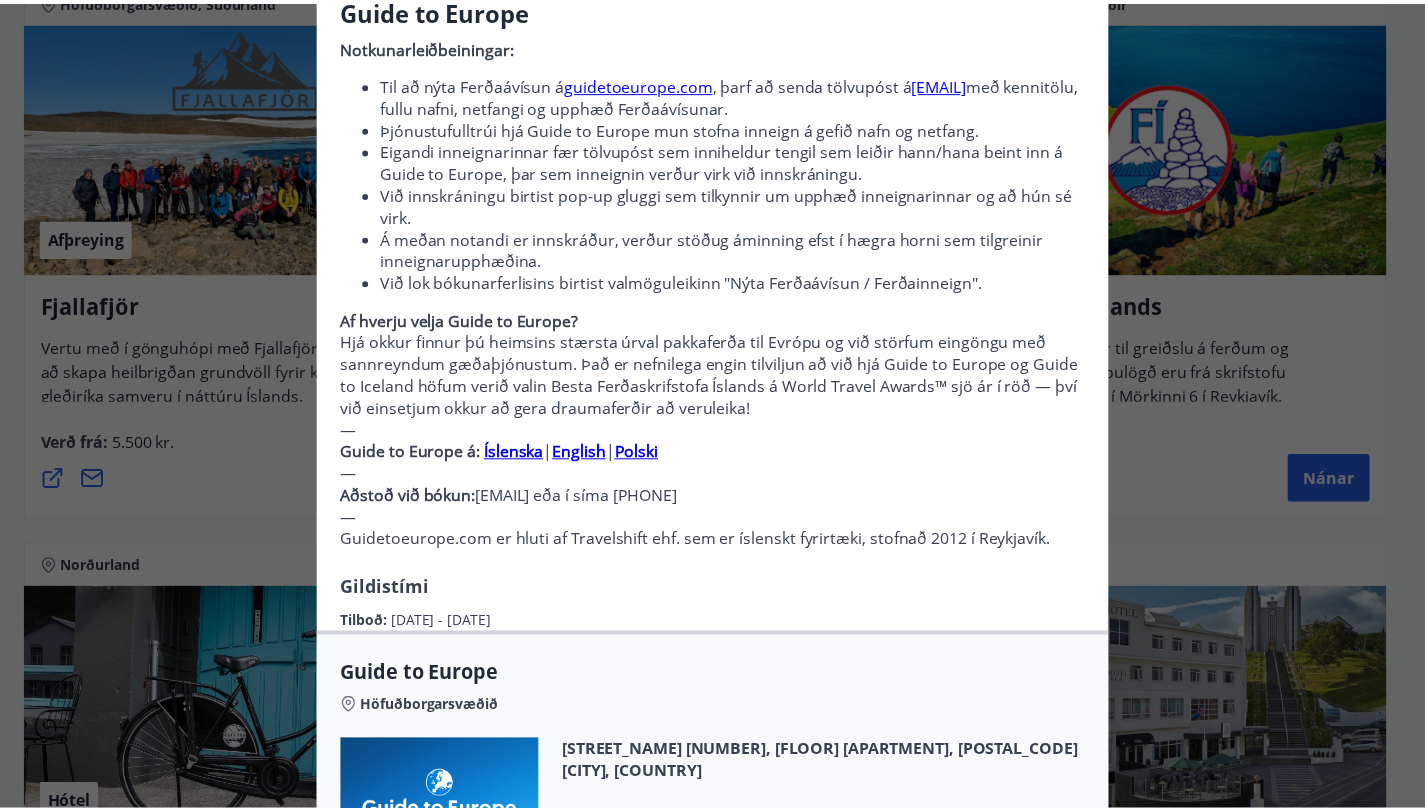 scroll, scrollTop: 0, scrollLeft: 0, axis: both 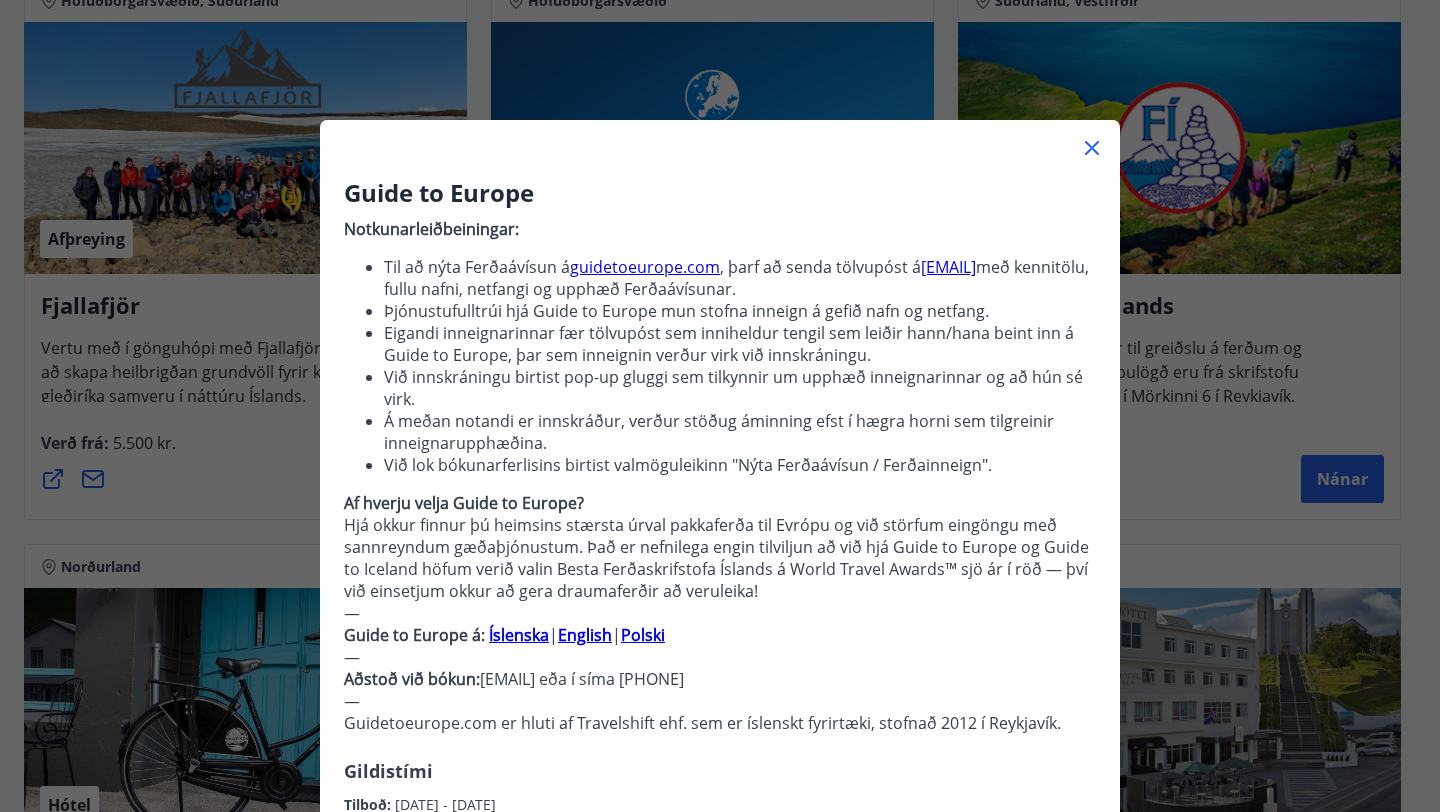 click 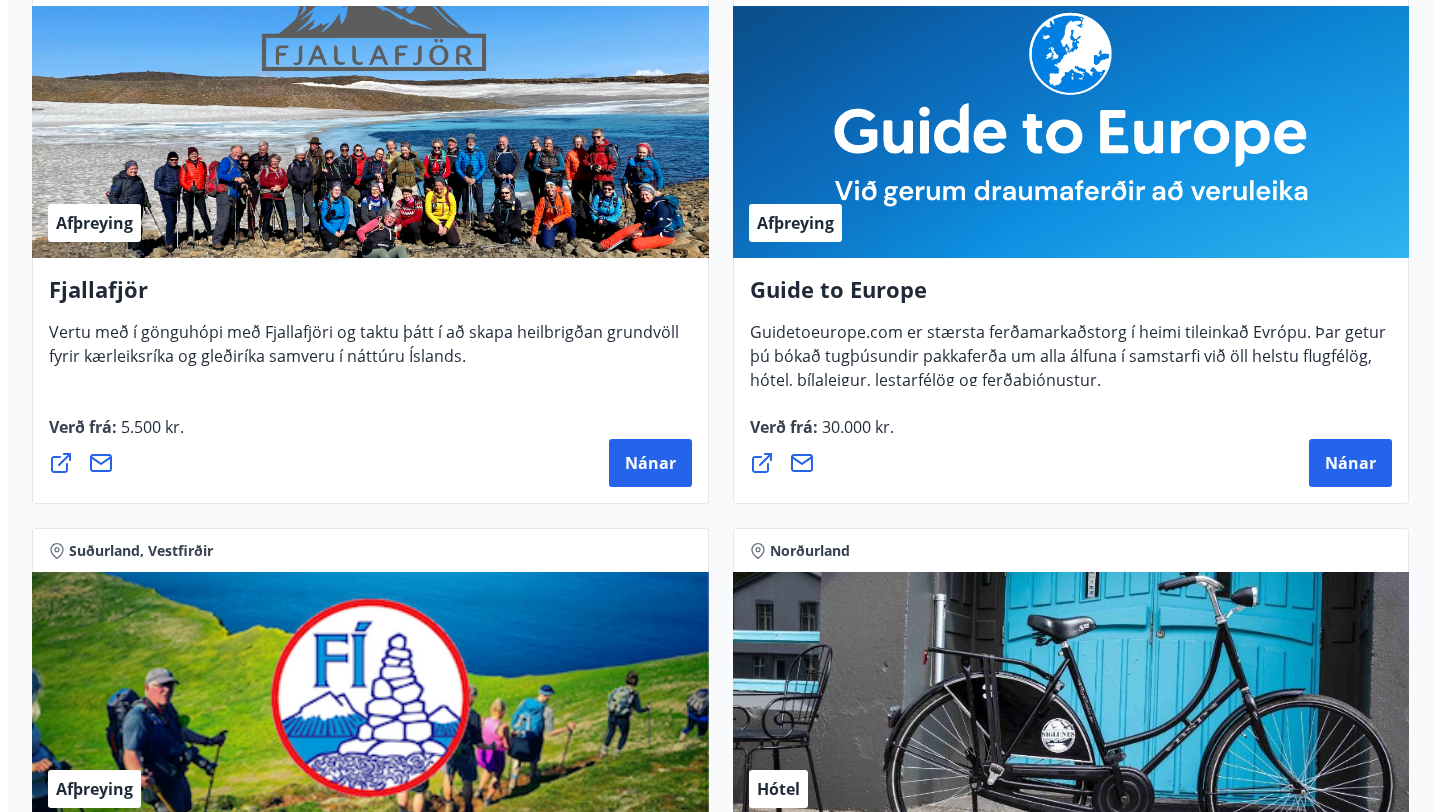 scroll, scrollTop: 0, scrollLeft: 0, axis: both 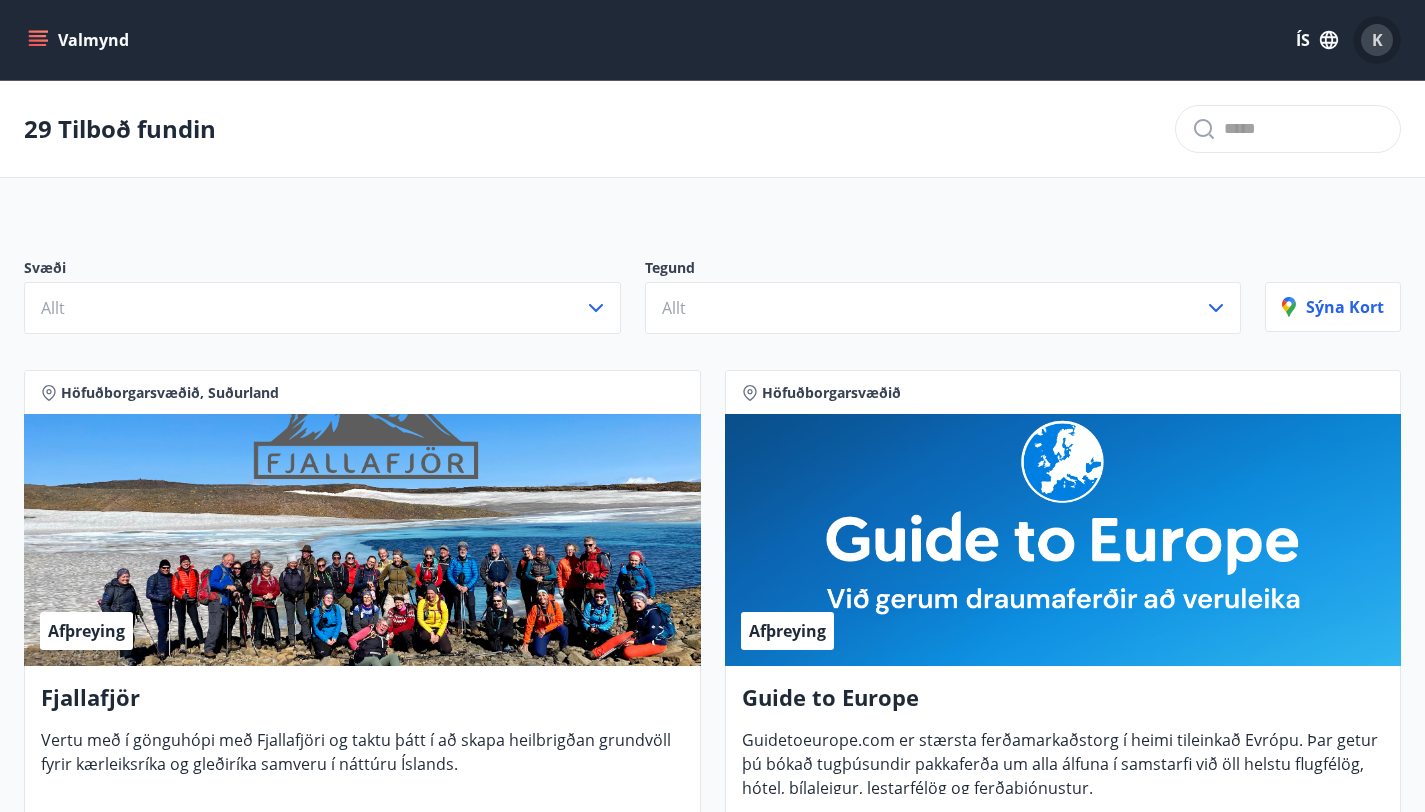 click on "K" at bounding box center [1377, 40] 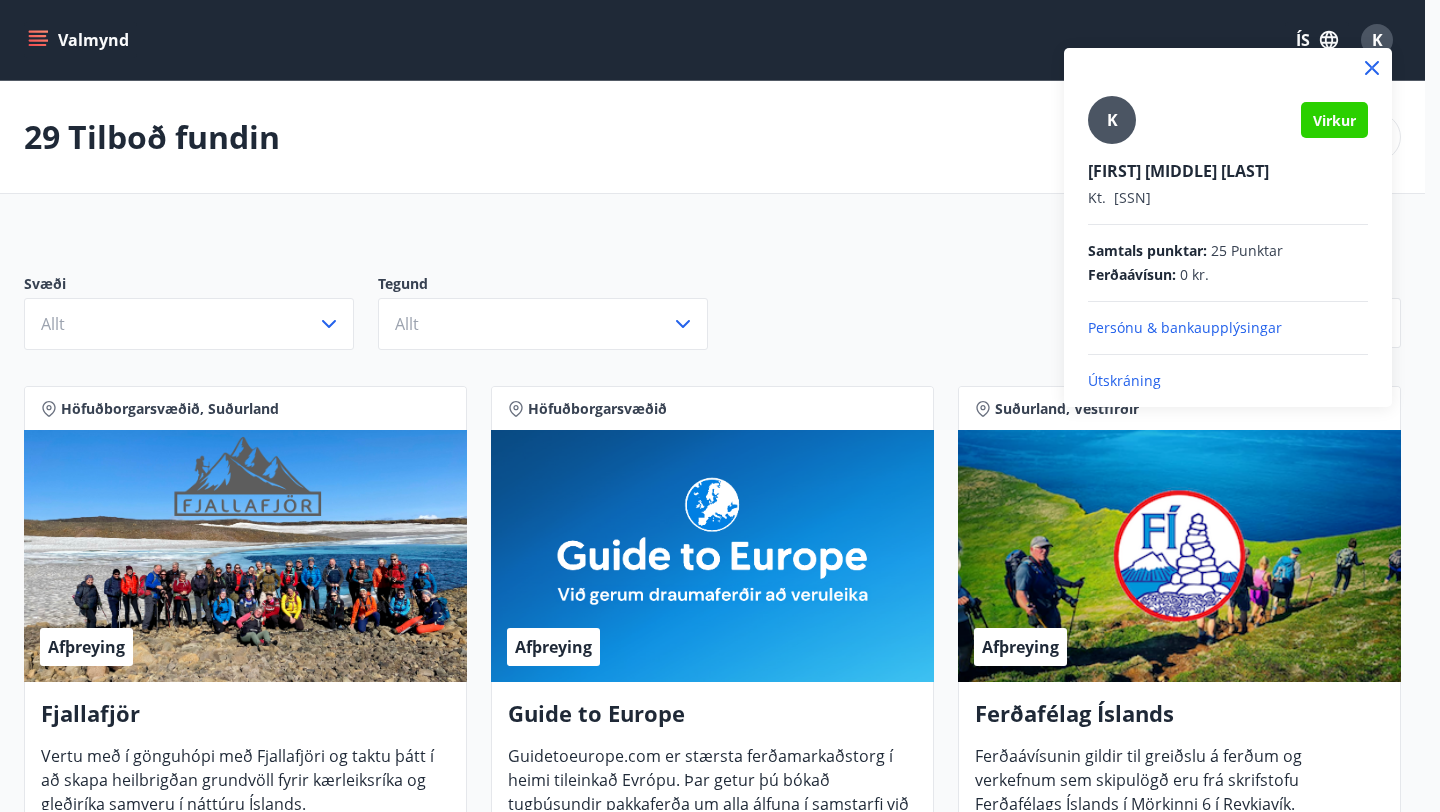 click on "Útskráning" at bounding box center (1228, 381) 